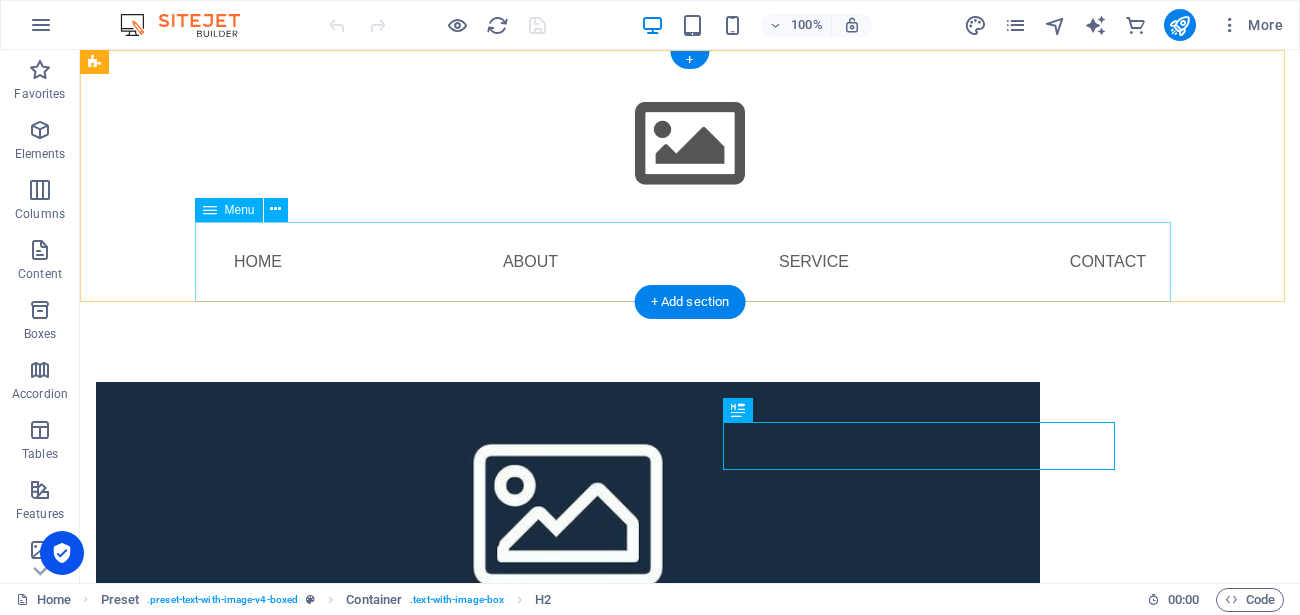 scroll, scrollTop: 0, scrollLeft: 0, axis: both 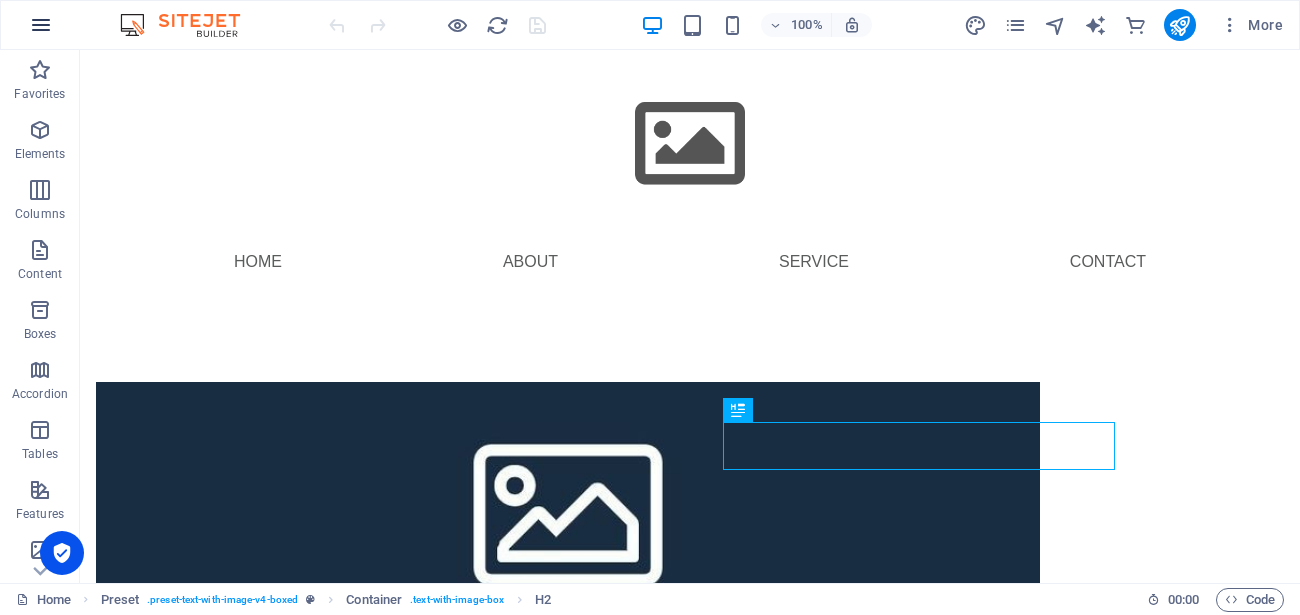 click at bounding box center (41, 25) 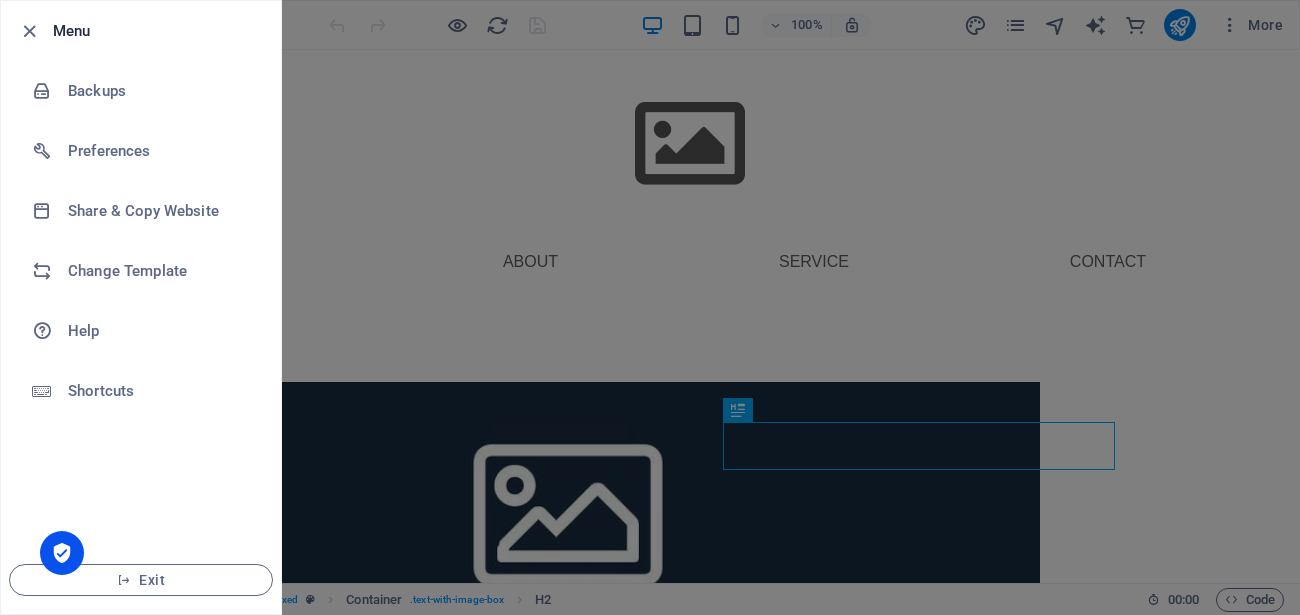 click at bounding box center (29, 31) 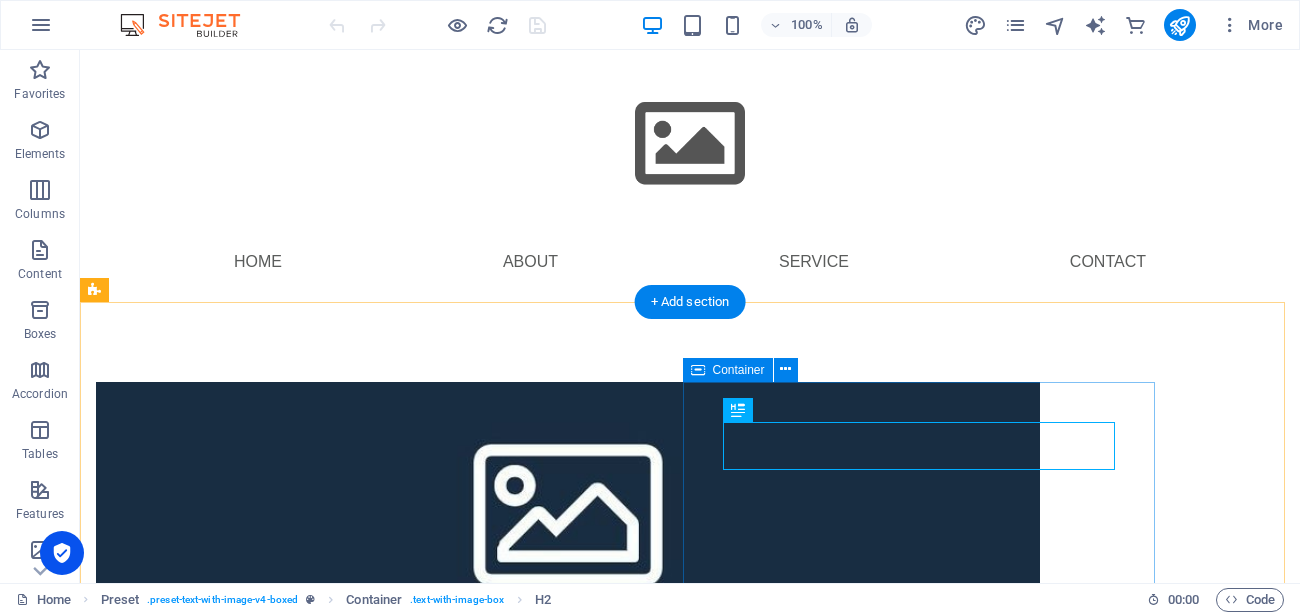 click on "About me I am a PhD student at Tampere University in Finland. My research area is multi-stakeholder recommender systems, specifically focusing on fairness in such systems. I aim to address real-world challenges faced by multi-stakeholders using AI, algorithms, and problem-solving techniques." at bounding box center (568, 872) 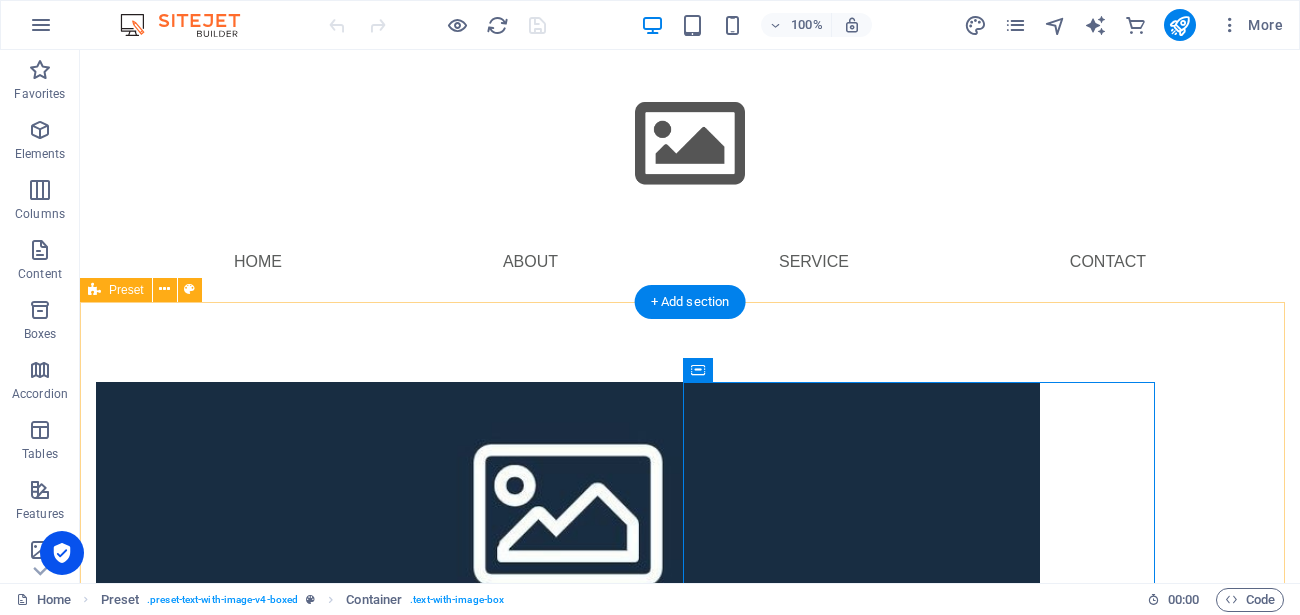 click on "Drop content here or  Add elements  Paste clipboard About me I am a PhD student at Tampere University in Finland. My research area is multi-stakeholder recommender systems, specifically focusing on fairness in such systems. I aim to address real-world challenges faced by multi-stakeholders using AI, algorithms, and problem-solving techniques." at bounding box center [690, 677] 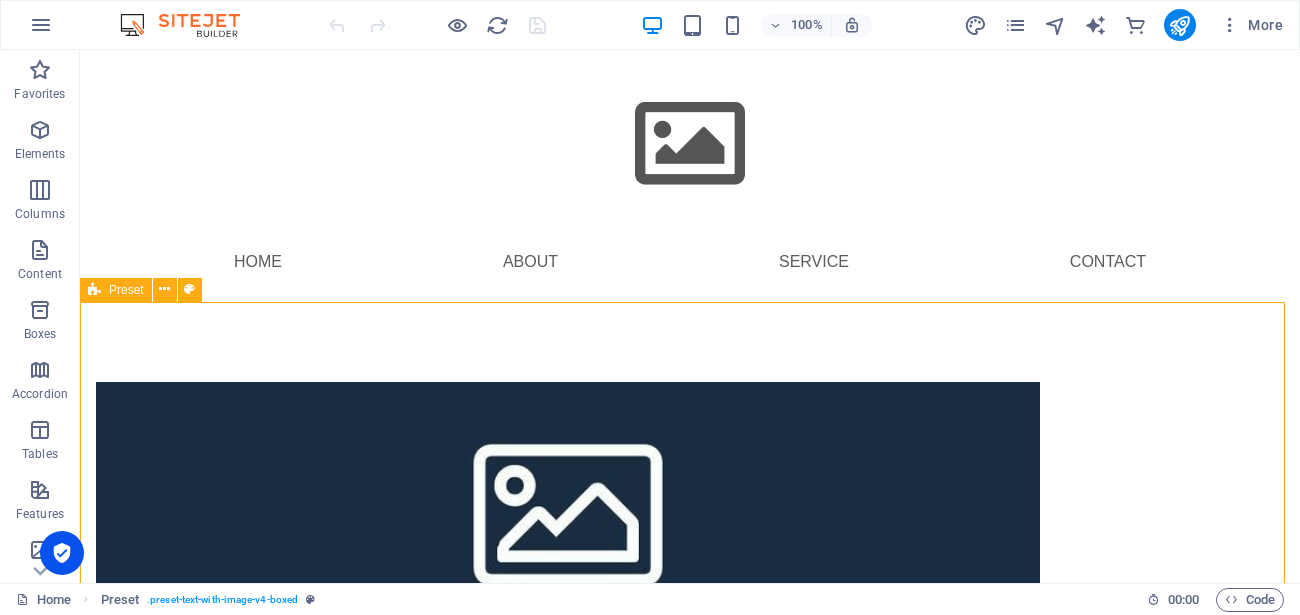 click on "Preset" at bounding box center [126, 290] 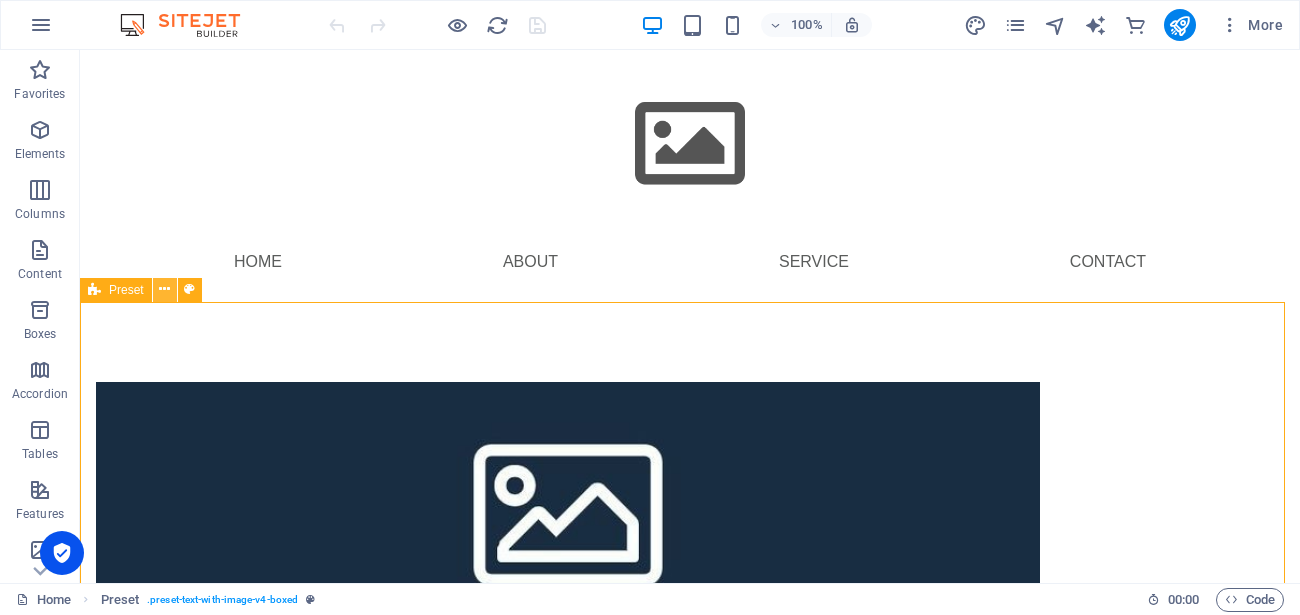 click at bounding box center (164, 289) 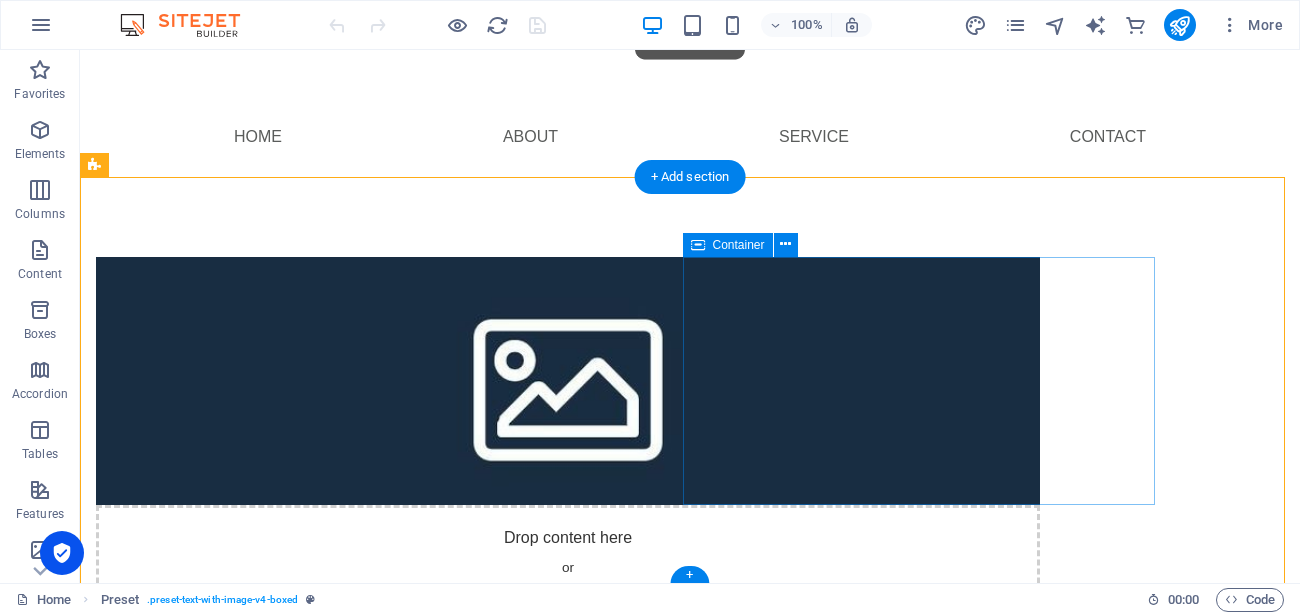 scroll, scrollTop: 127, scrollLeft: 0, axis: vertical 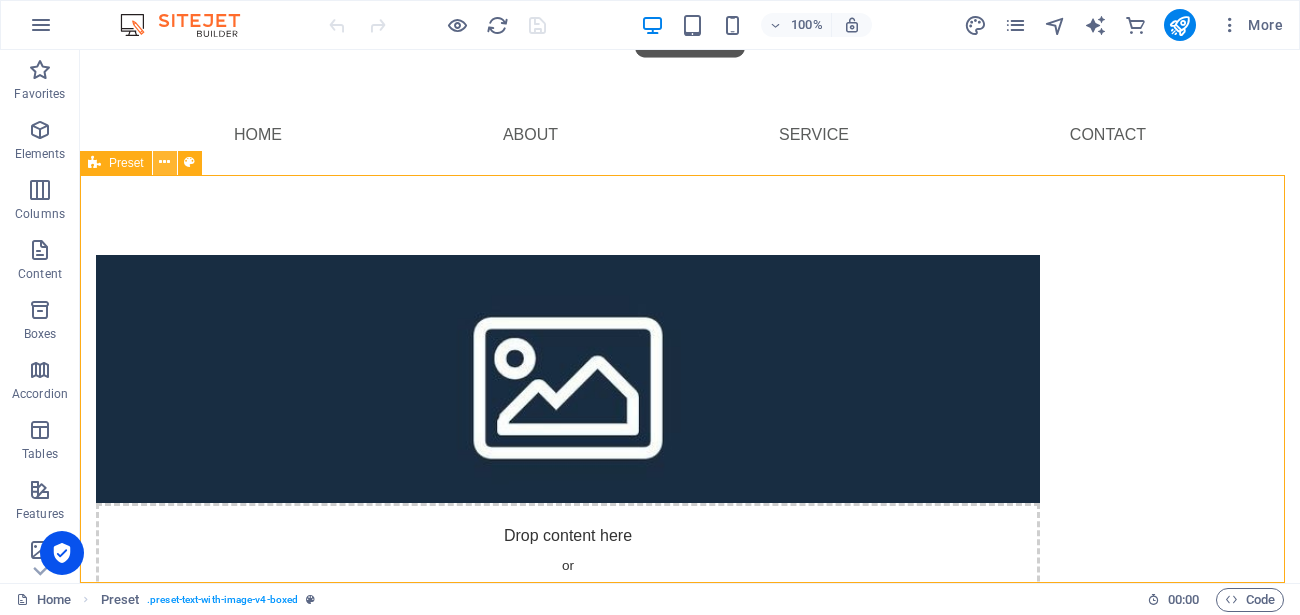 click at bounding box center [164, 162] 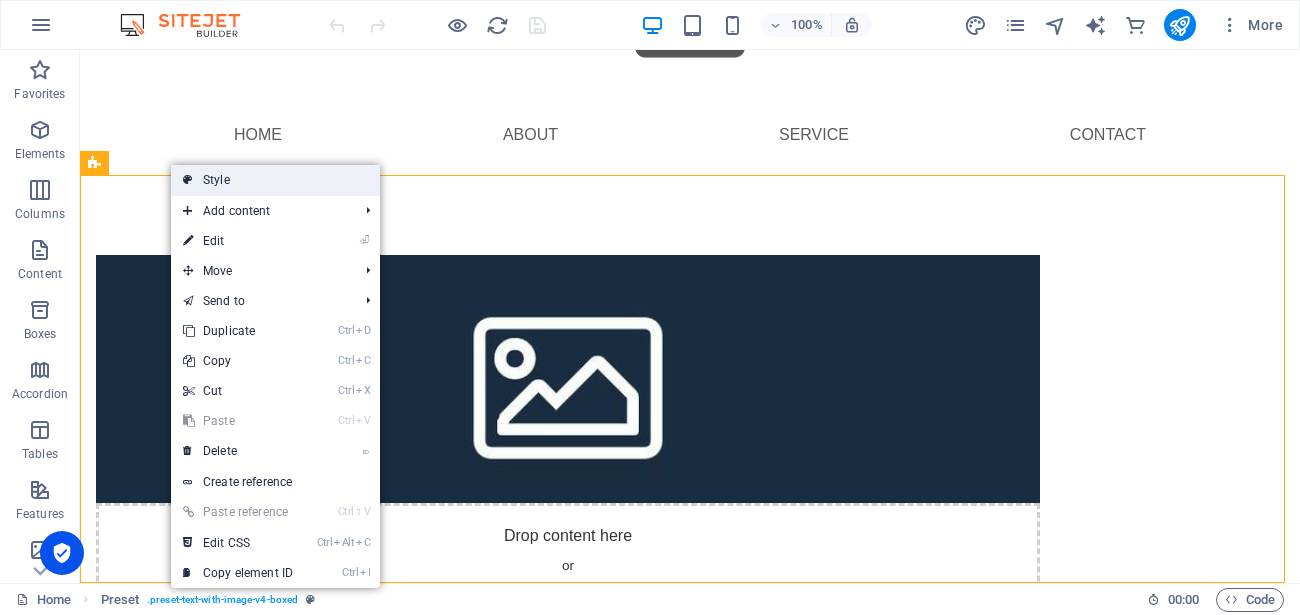 click on "Style" at bounding box center (275, 180) 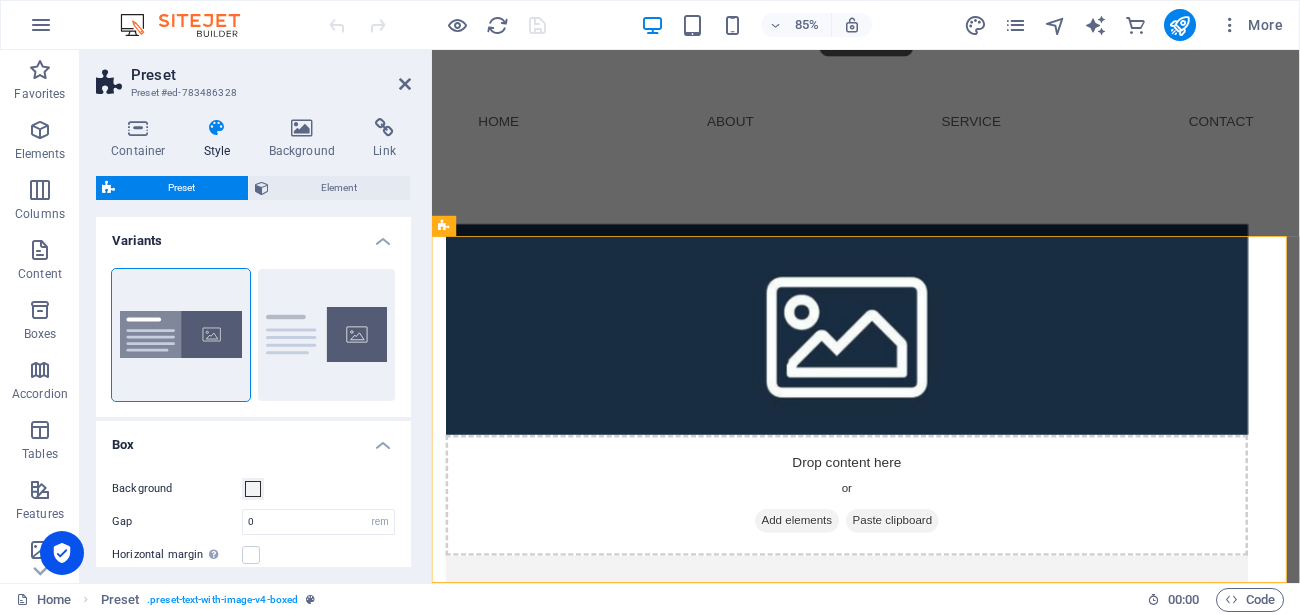 scroll, scrollTop: 33, scrollLeft: 0, axis: vertical 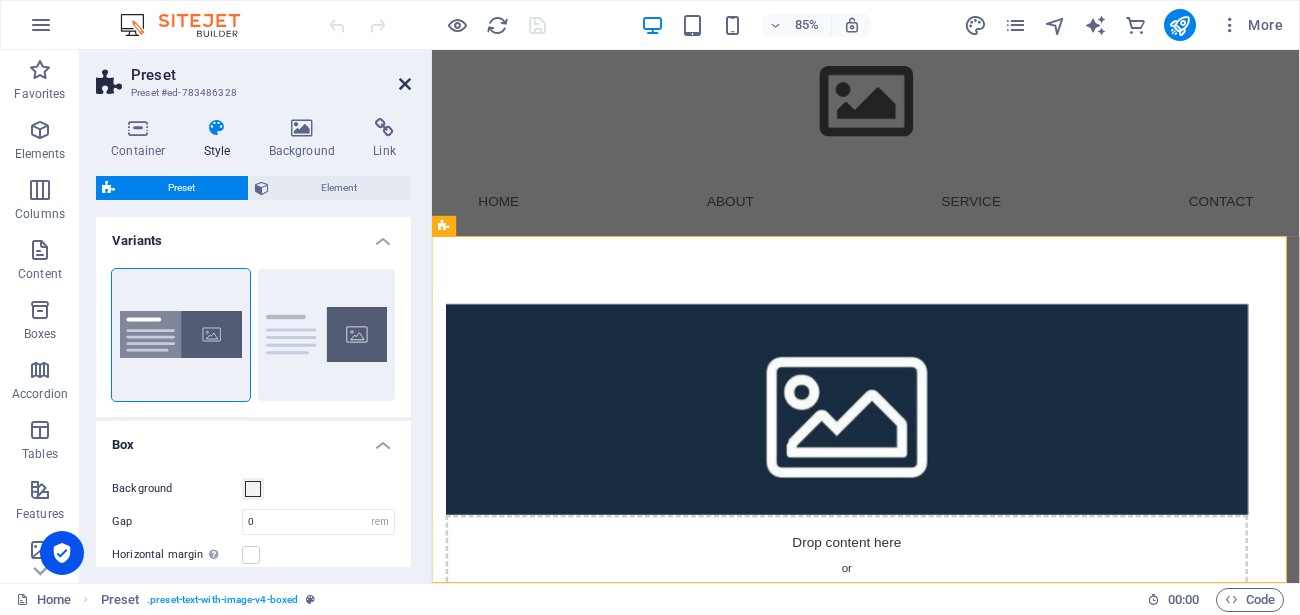 click at bounding box center (405, 84) 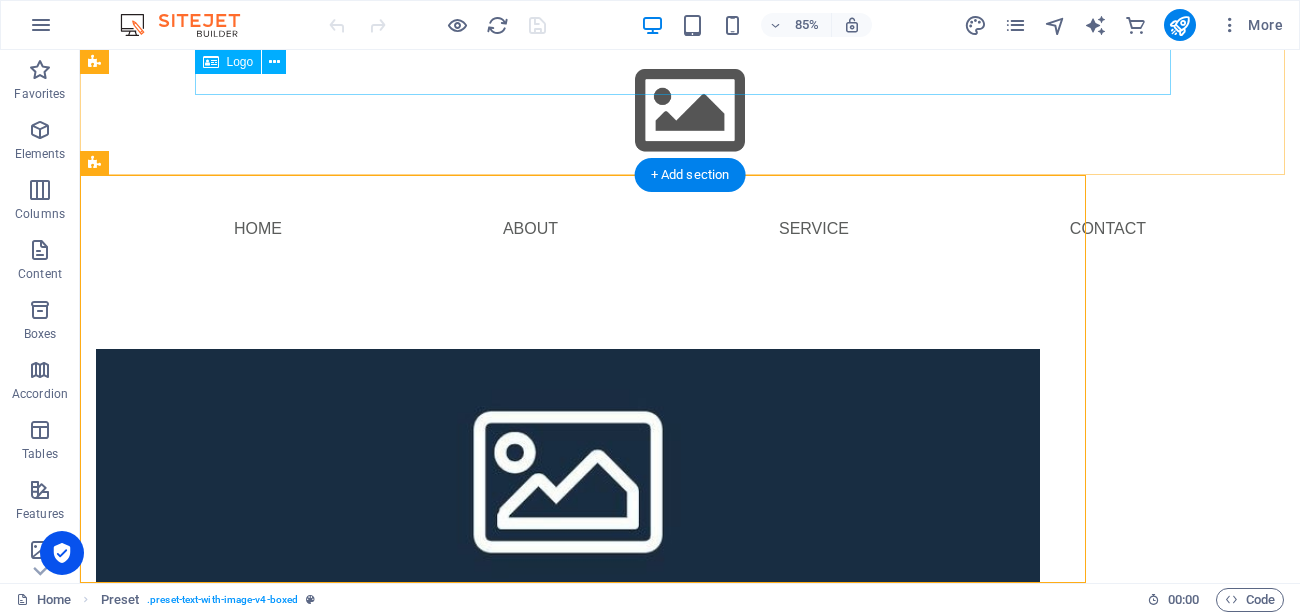 scroll, scrollTop: 127, scrollLeft: 0, axis: vertical 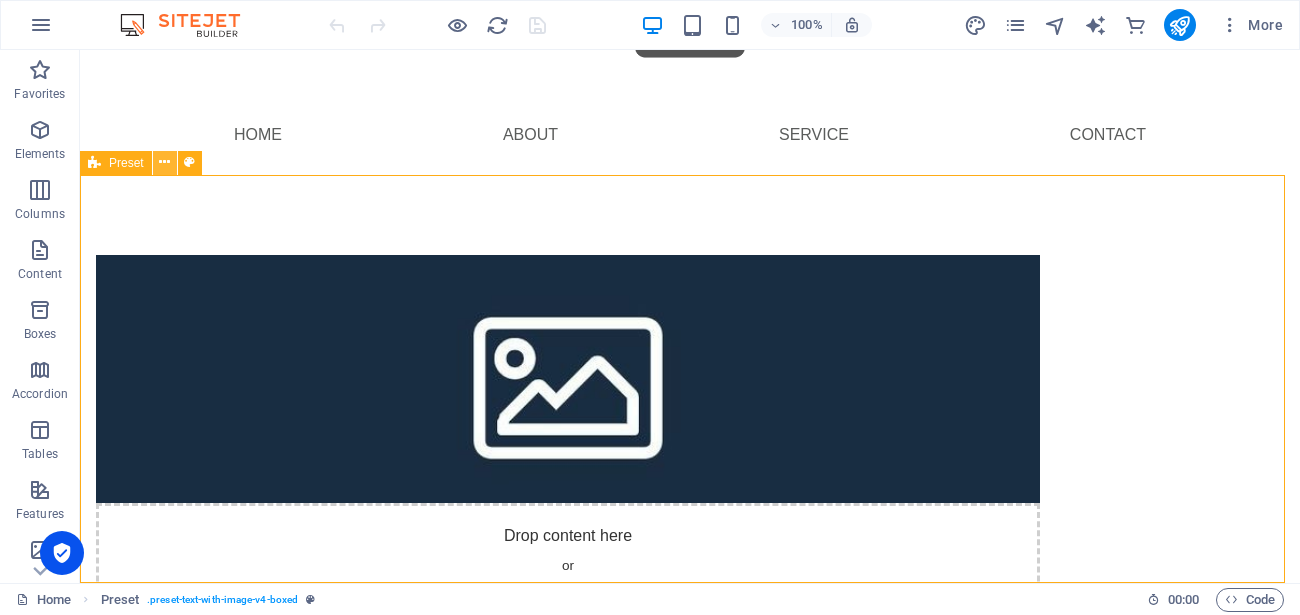 click at bounding box center [165, 163] 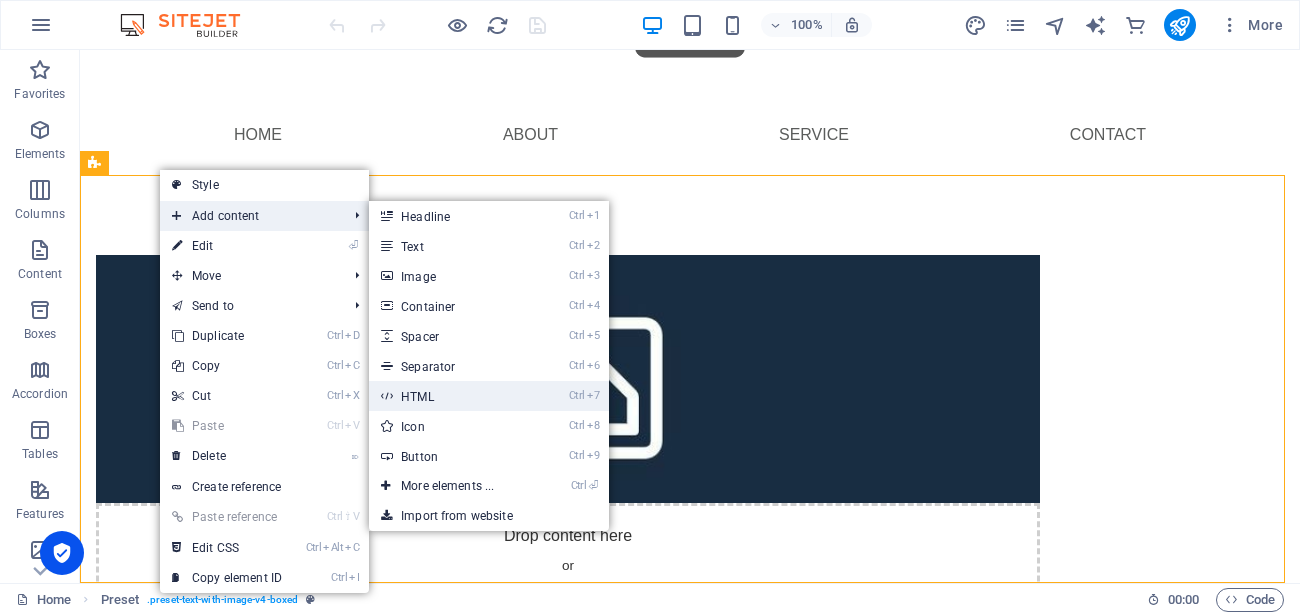 click on "Ctrl 7  HTML" at bounding box center (451, 396) 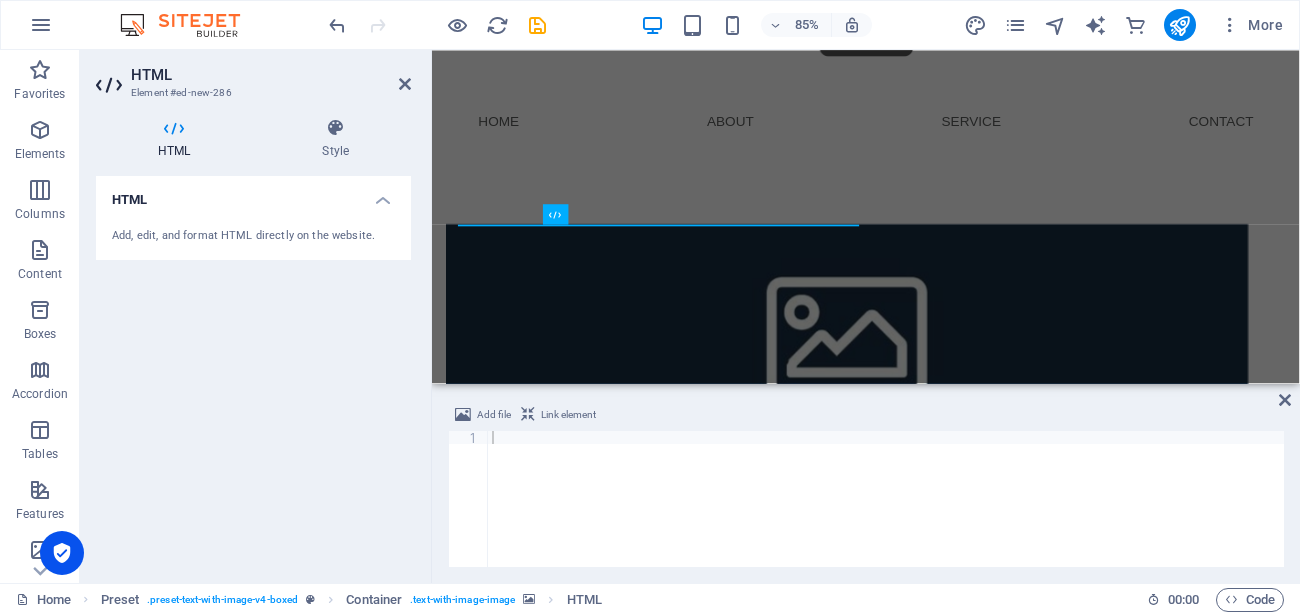 click on "Add, edit, and format HTML directly on the website." at bounding box center (253, 236) 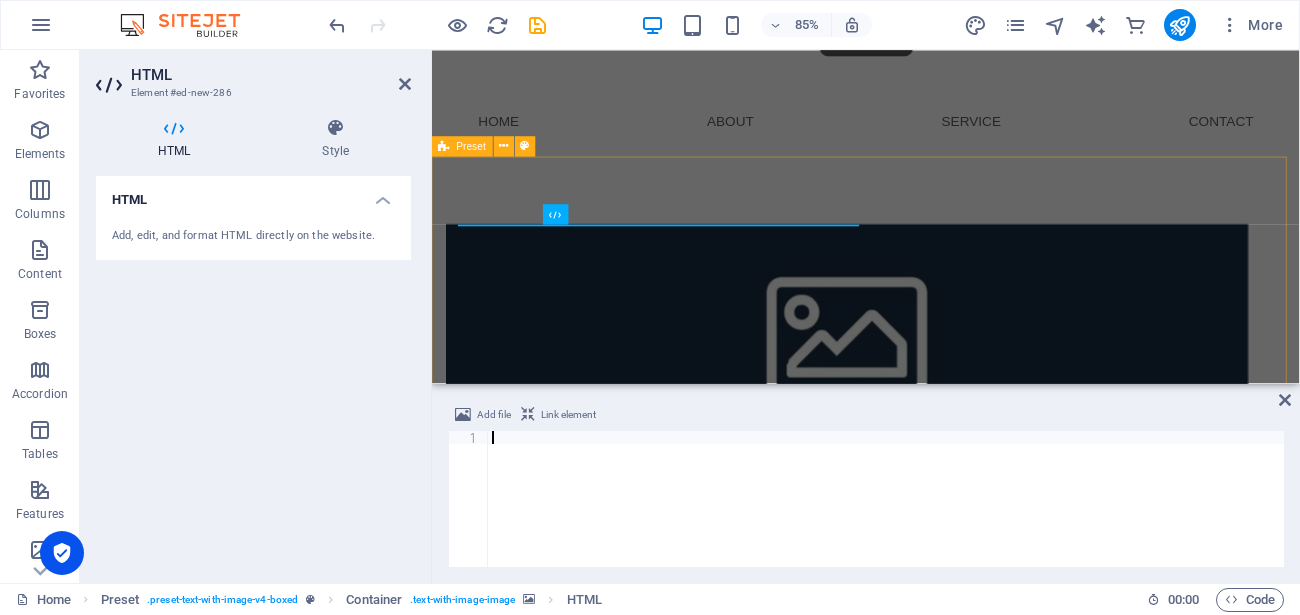 click at bounding box center (886, 512) 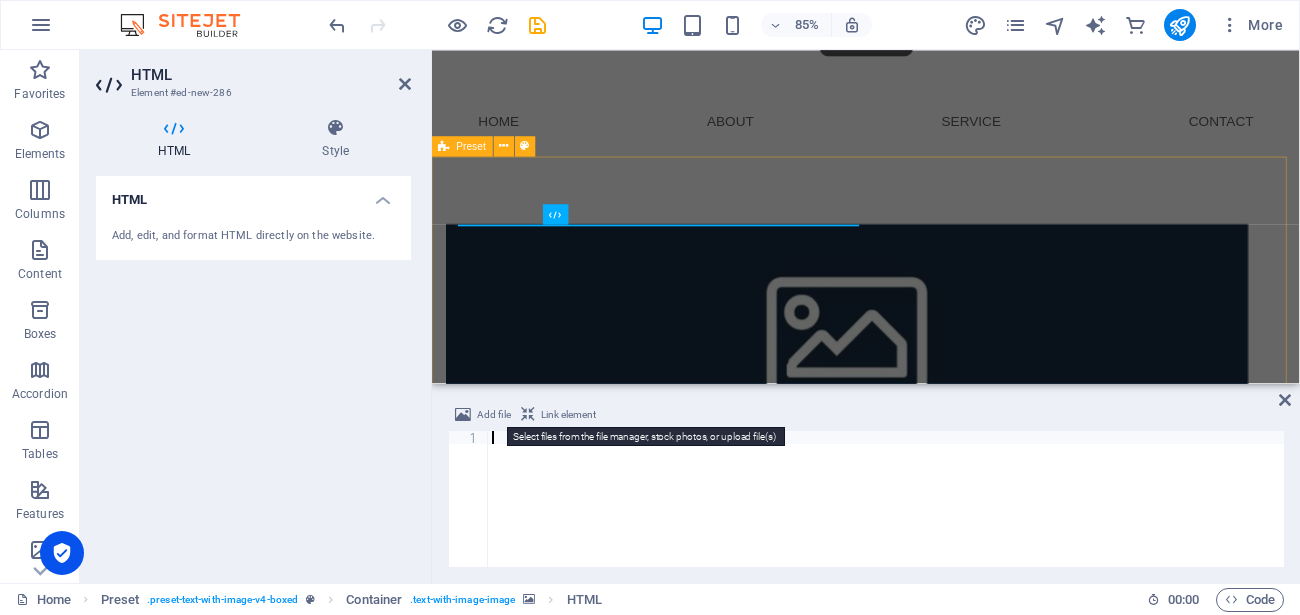 click on "Add file" at bounding box center (494, 415) 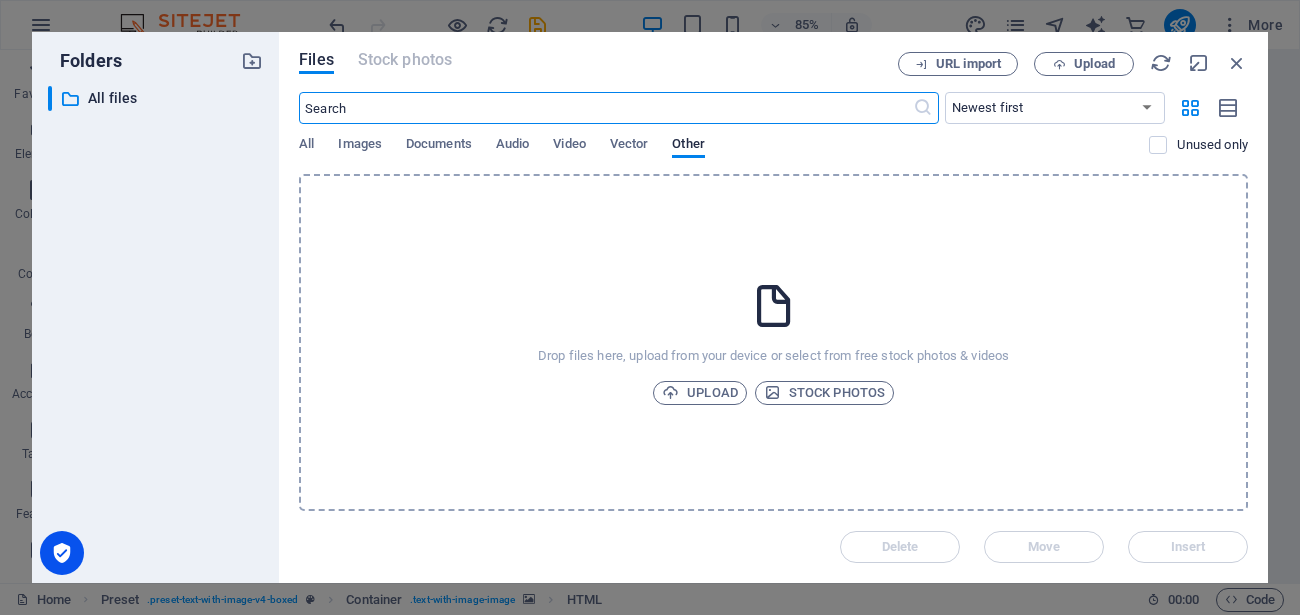 scroll, scrollTop: 0, scrollLeft: 0, axis: both 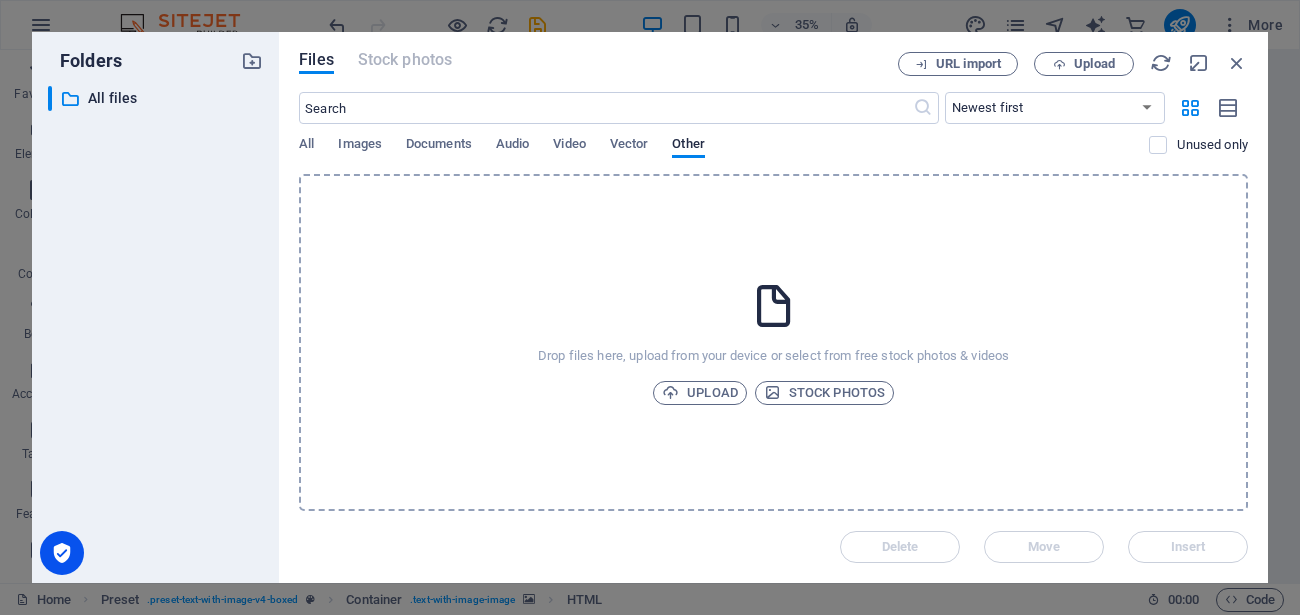 click on "Drop files here, upload from your device or select from free stock photos & videos Upload Stock photos" at bounding box center (773, 342) 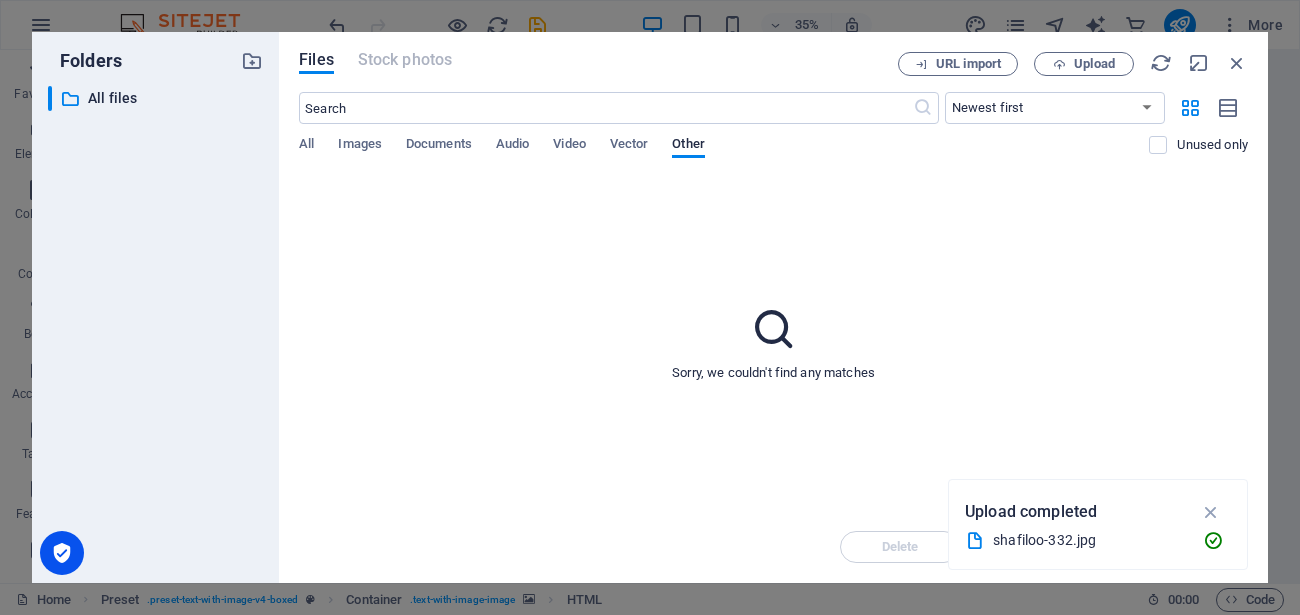 click on "All Images Documents Audio Video Vector Other" at bounding box center [724, 155] 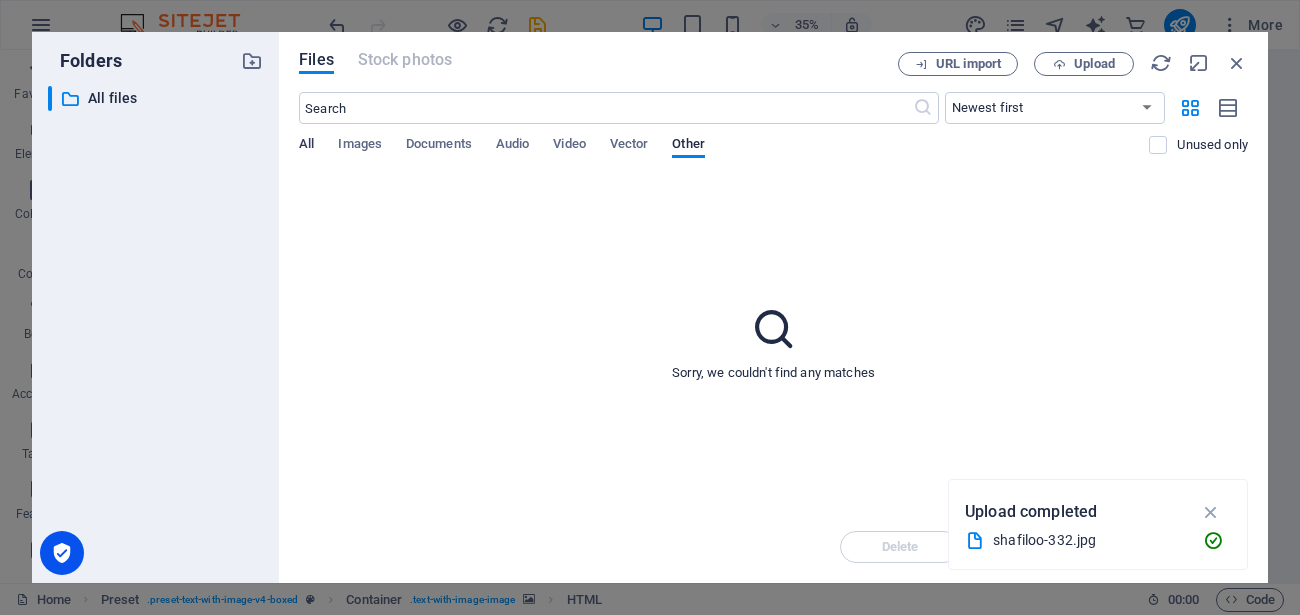 click on "All" at bounding box center [306, 146] 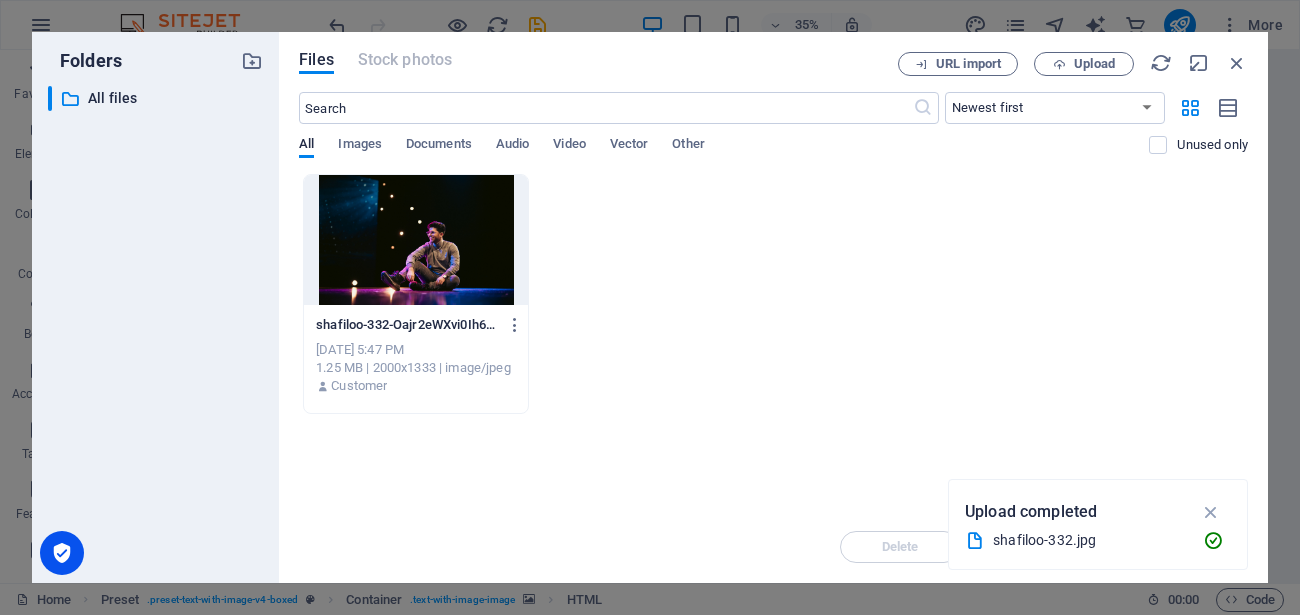 click at bounding box center [416, 240] 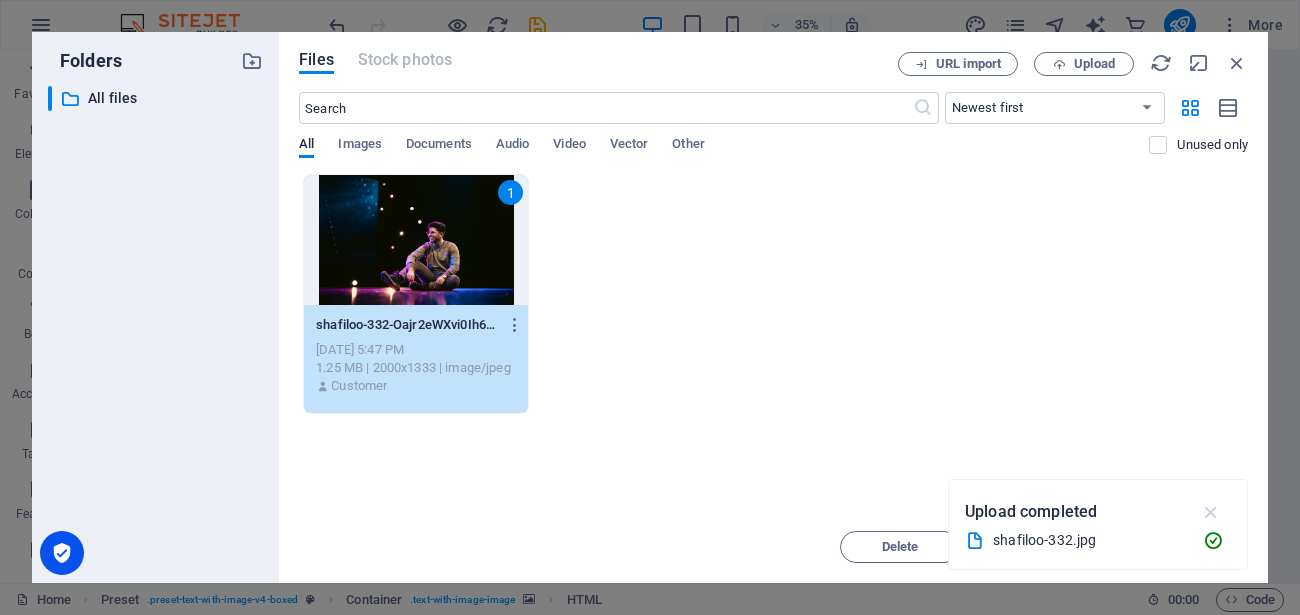 click at bounding box center (1211, 512) 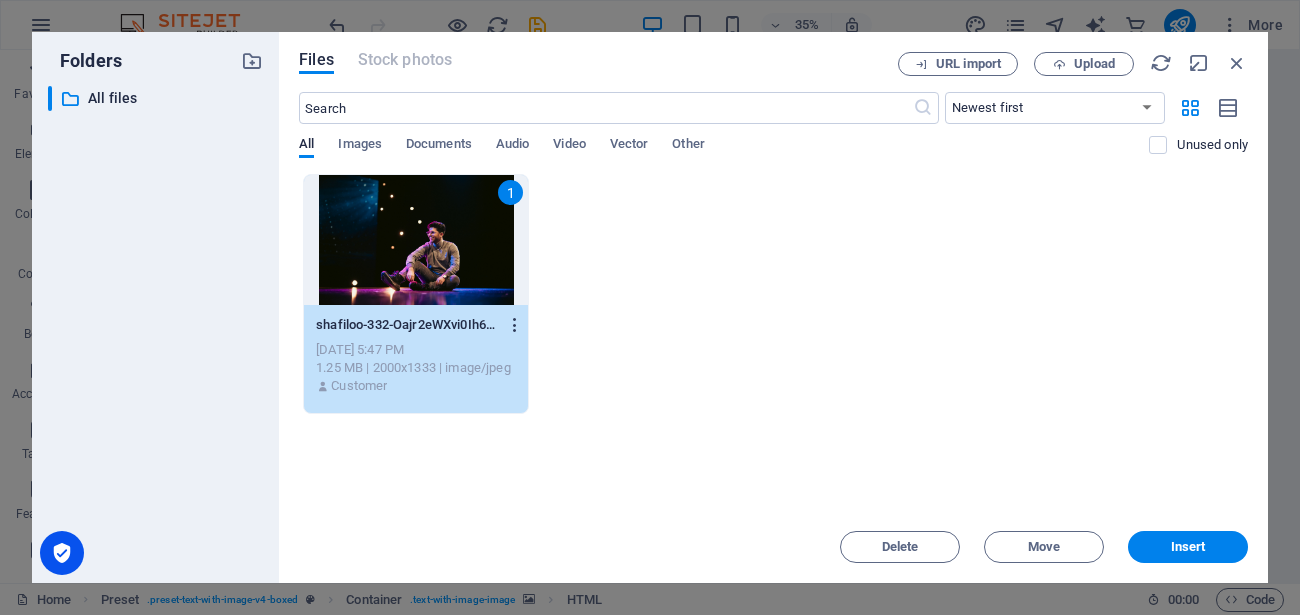 click at bounding box center (515, 325) 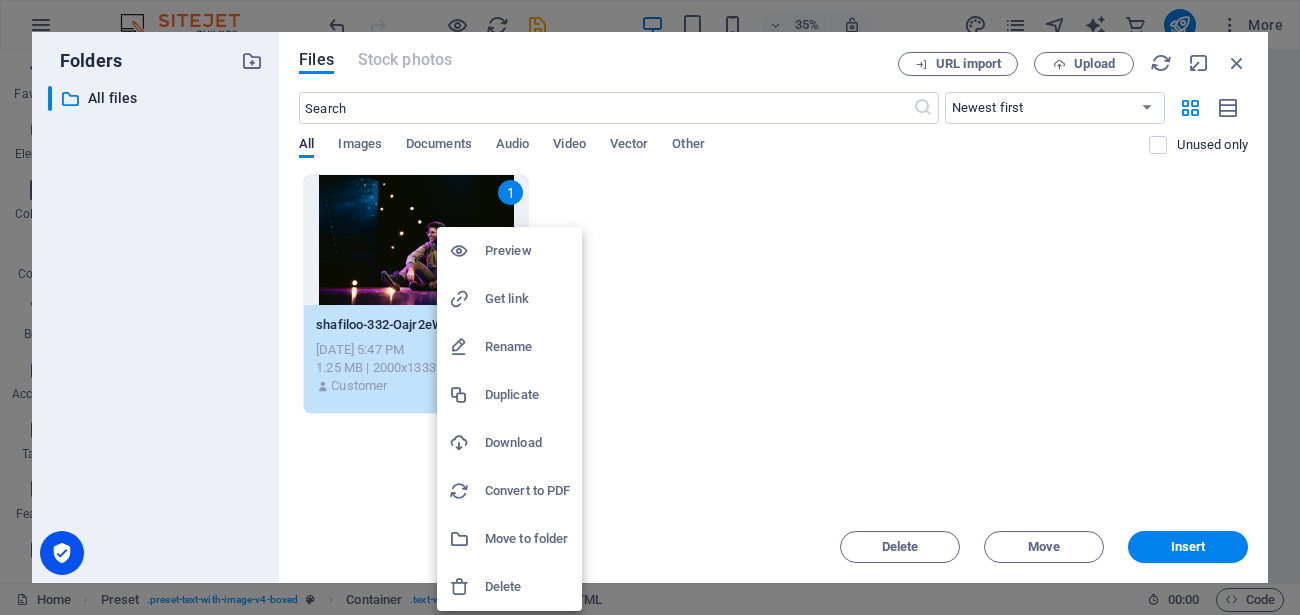 click at bounding box center (650, 307) 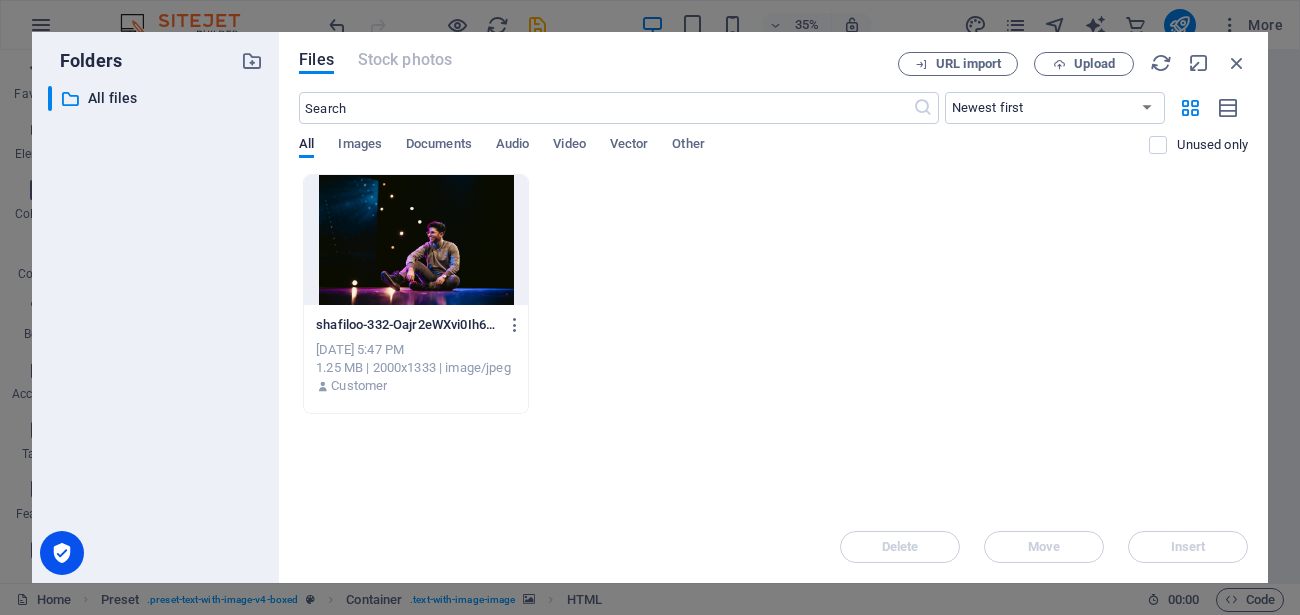 click on "shafiloo-332-Oajr2eWXvi0Ih6Y1MstF6A.jpg shafiloo-332-Oajr2eWXvi0Ih6Y1MstF6A.jpg Jul 13, 2025 5:47 PM 1.25 MB | 2000x1333 | image/jpeg Customer" at bounding box center [773, 294] 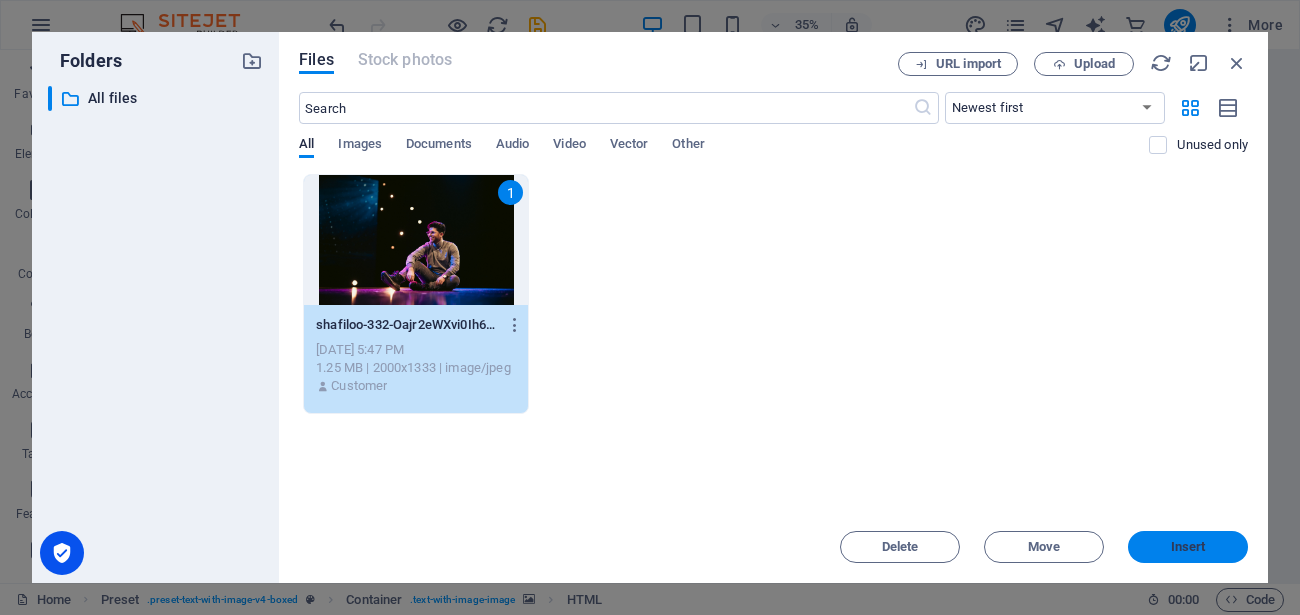 click on "Insert" at bounding box center [1188, 547] 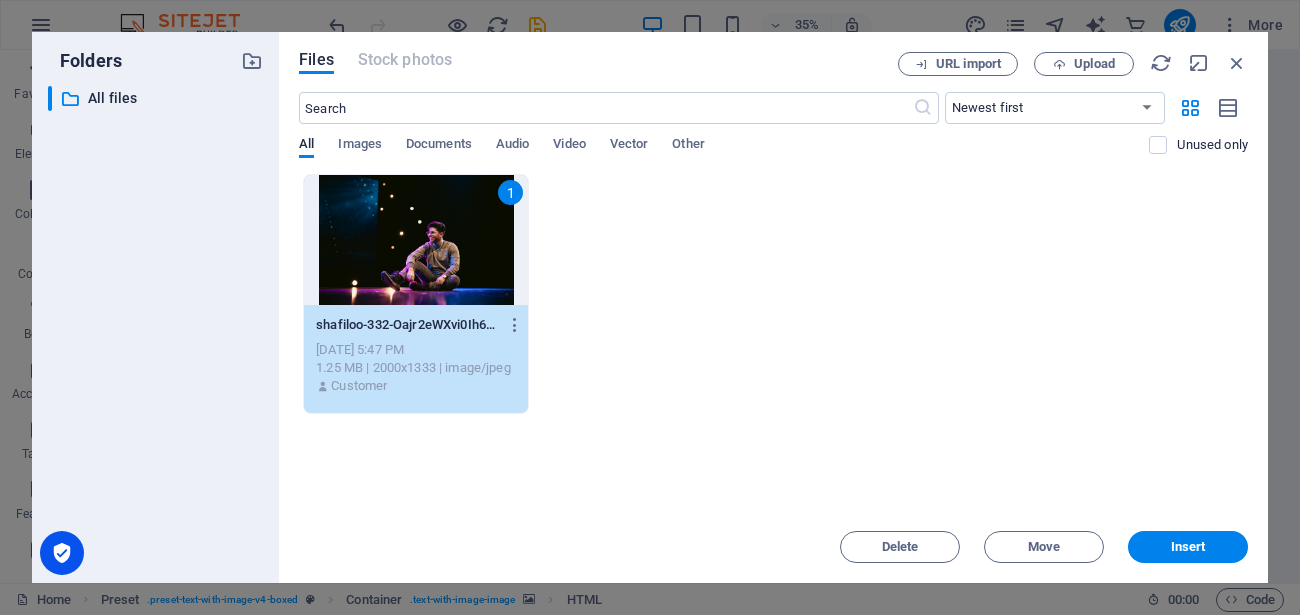 type on "https://cdn1.site-media.eu/images/0/17606088/shafiloo-332-Oajr2eWXvi0Ih6Y1MstF6A.jpg" 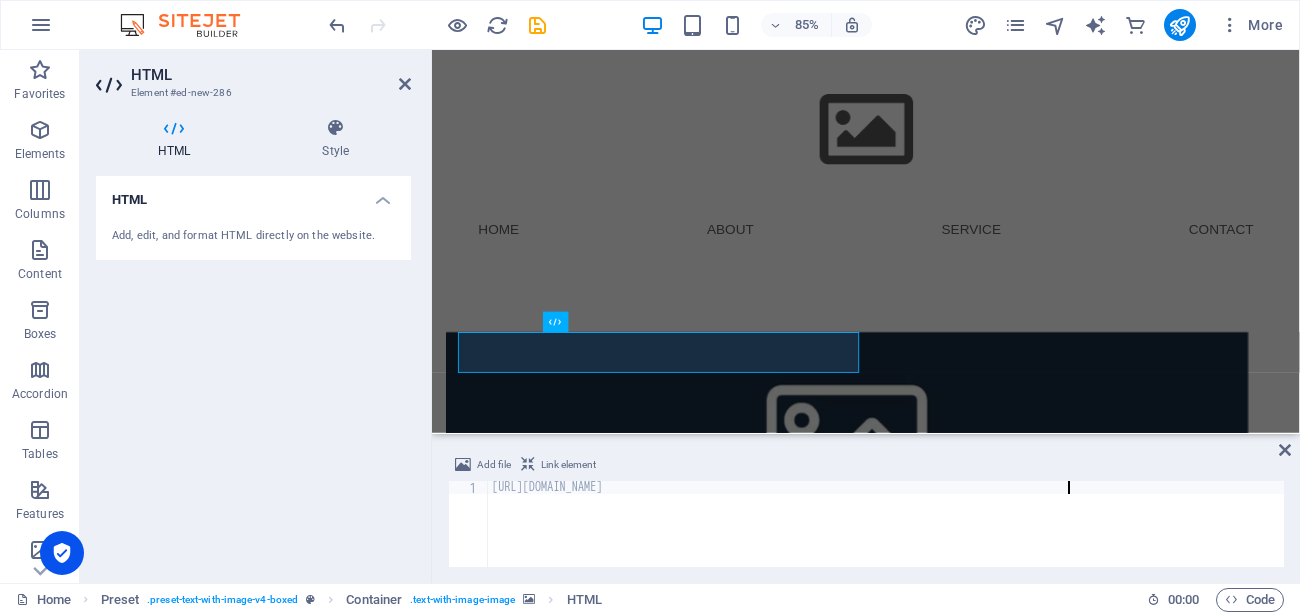 drag, startPoint x: 963, startPoint y: 383, endPoint x: 630, endPoint y: 448, distance: 339.28455 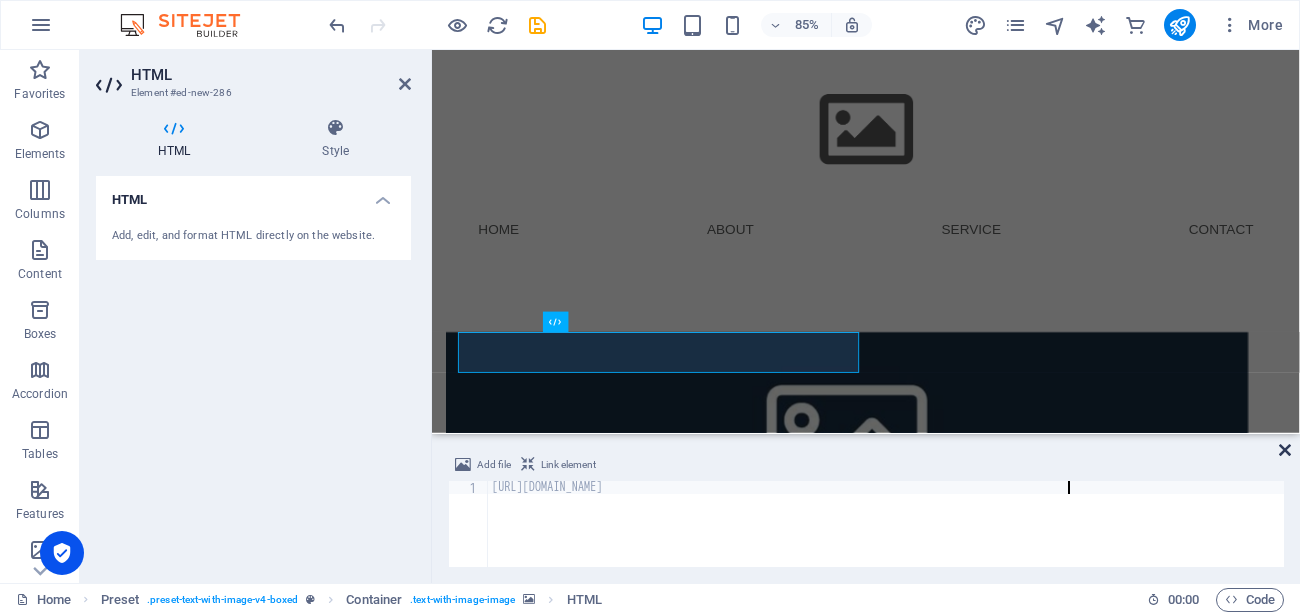 click at bounding box center (1285, 450) 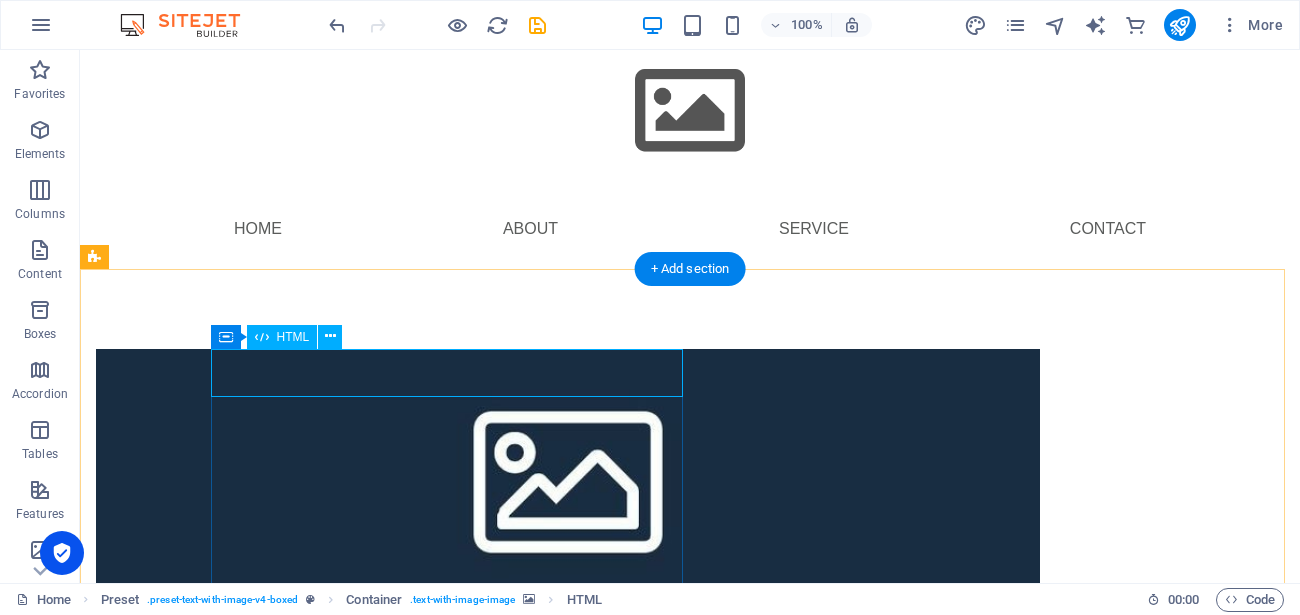 scroll, scrollTop: 0, scrollLeft: 0, axis: both 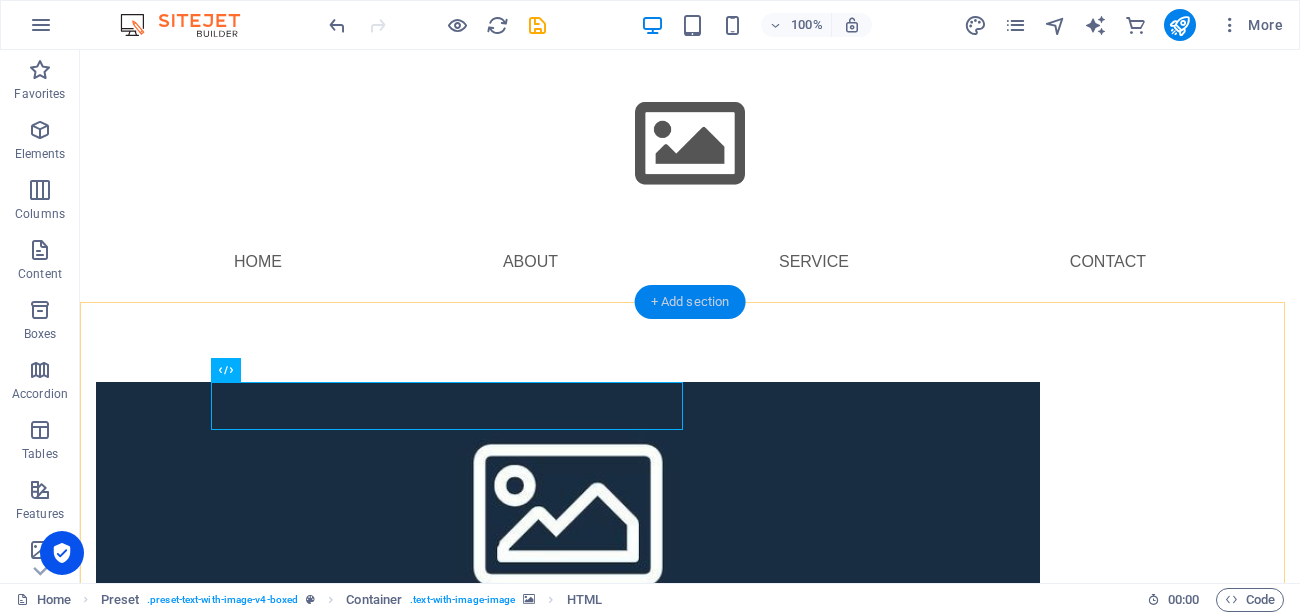 click on "+ Add section" at bounding box center [690, 302] 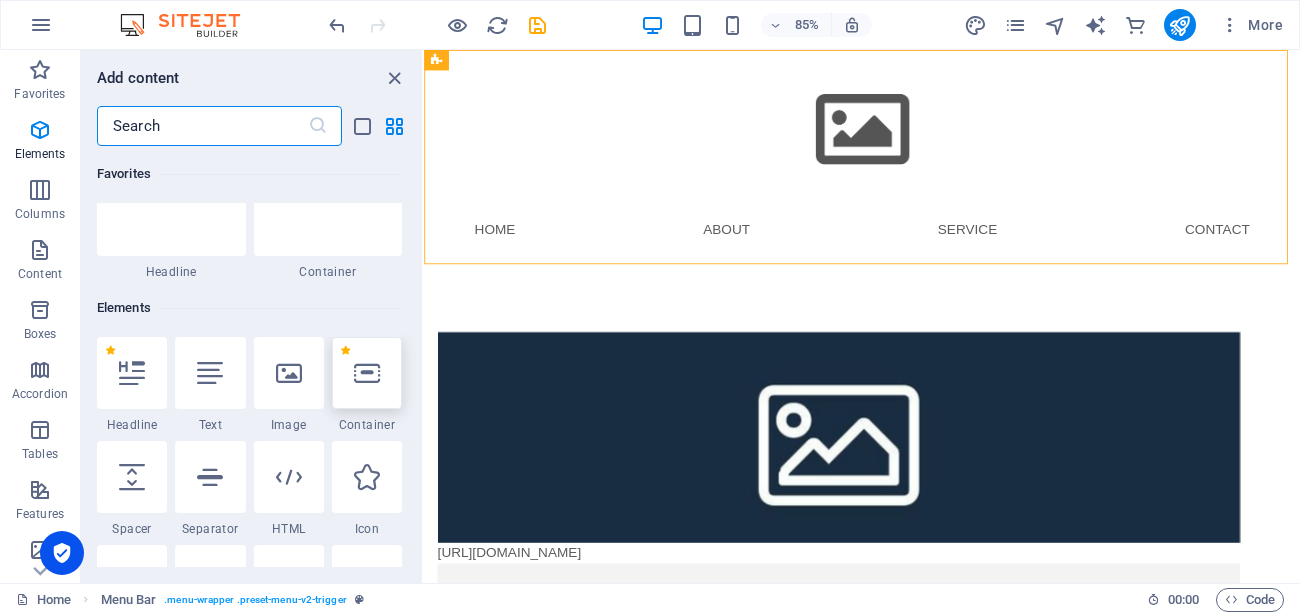 scroll, scrollTop: 0, scrollLeft: 0, axis: both 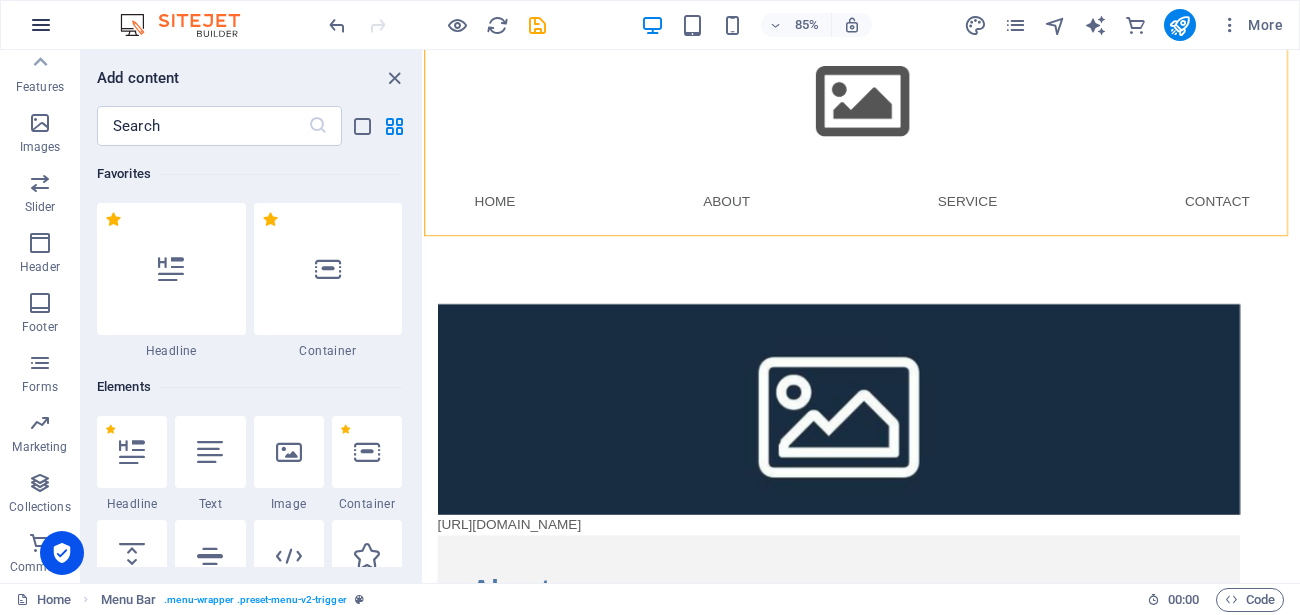 click at bounding box center [41, 25] 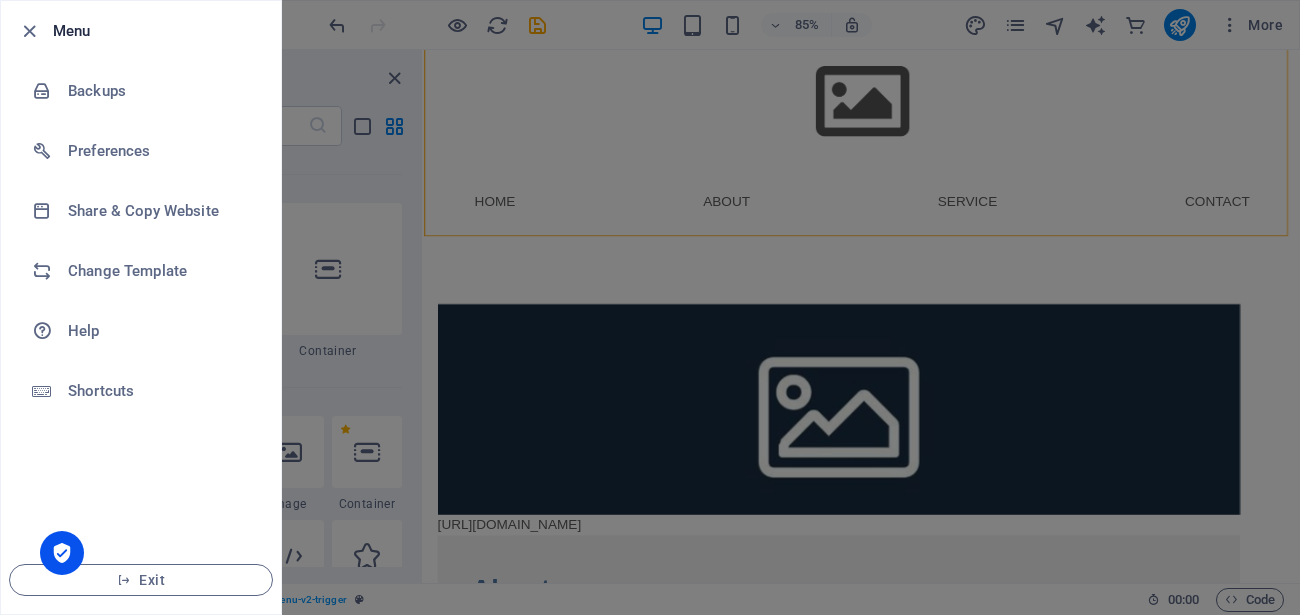 click at bounding box center [650, 307] 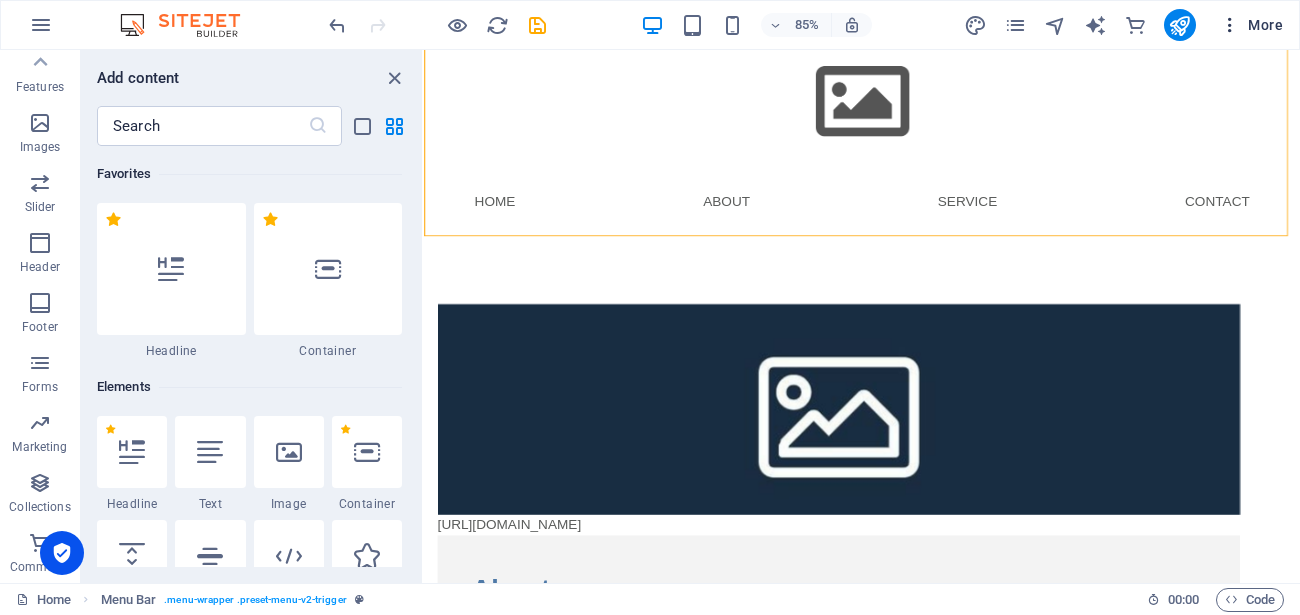 click on "More" at bounding box center [1251, 25] 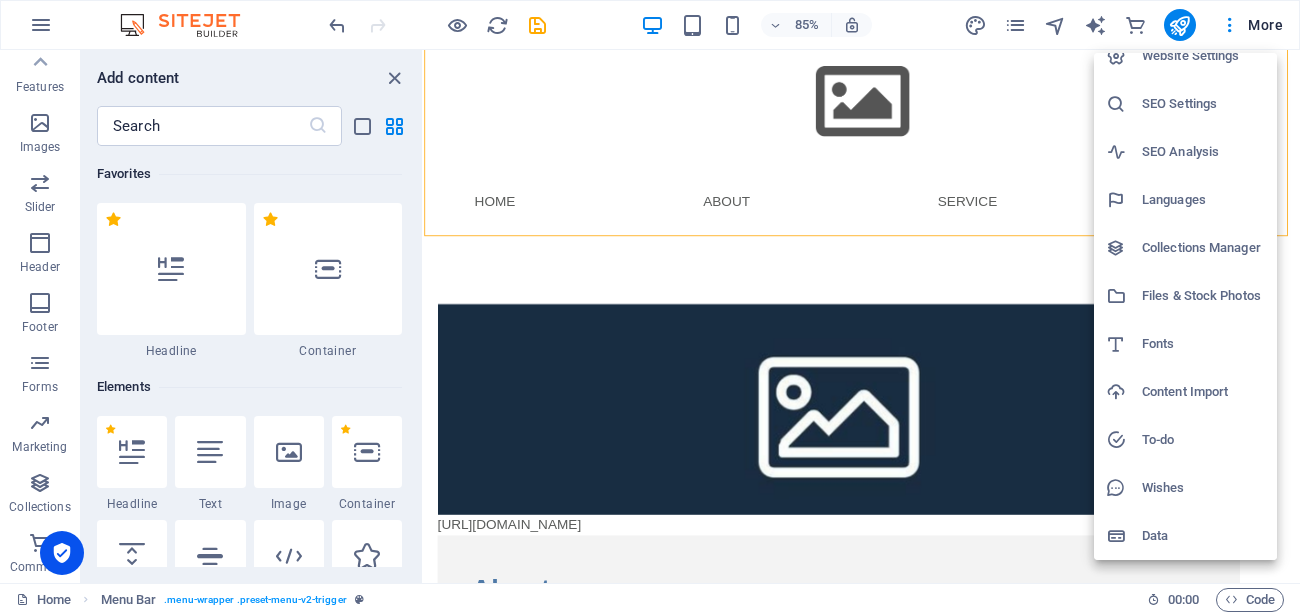 scroll, scrollTop: 0, scrollLeft: 0, axis: both 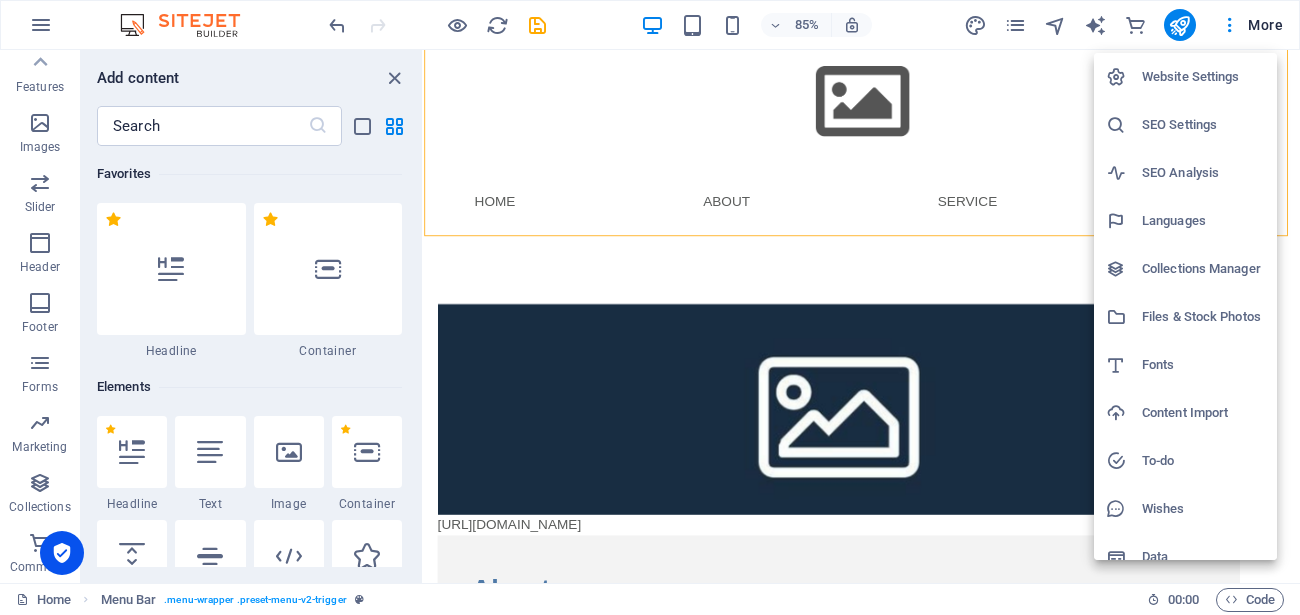click at bounding box center (650, 307) 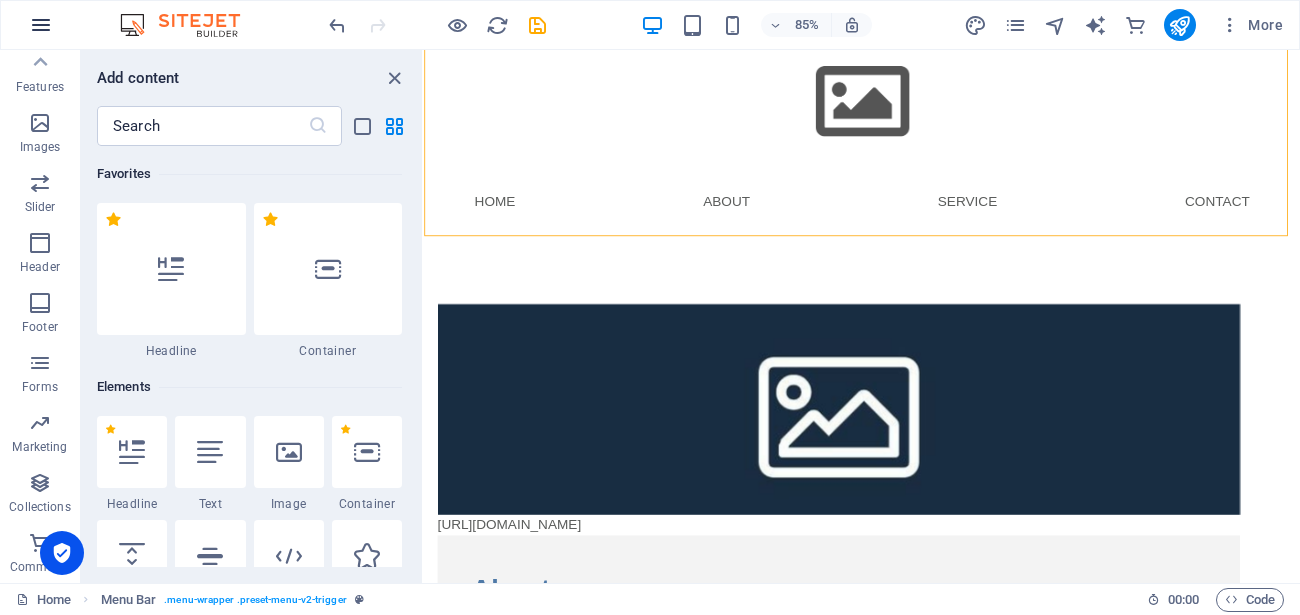 click at bounding box center [41, 25] 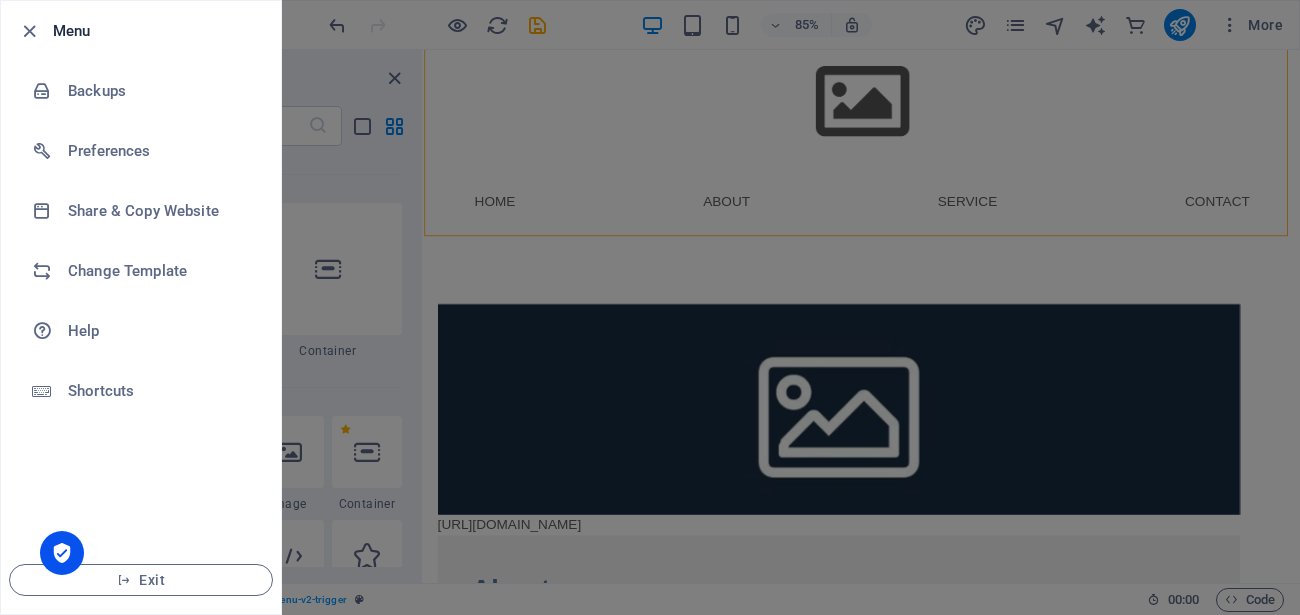 click at bounding box center [650, 307] 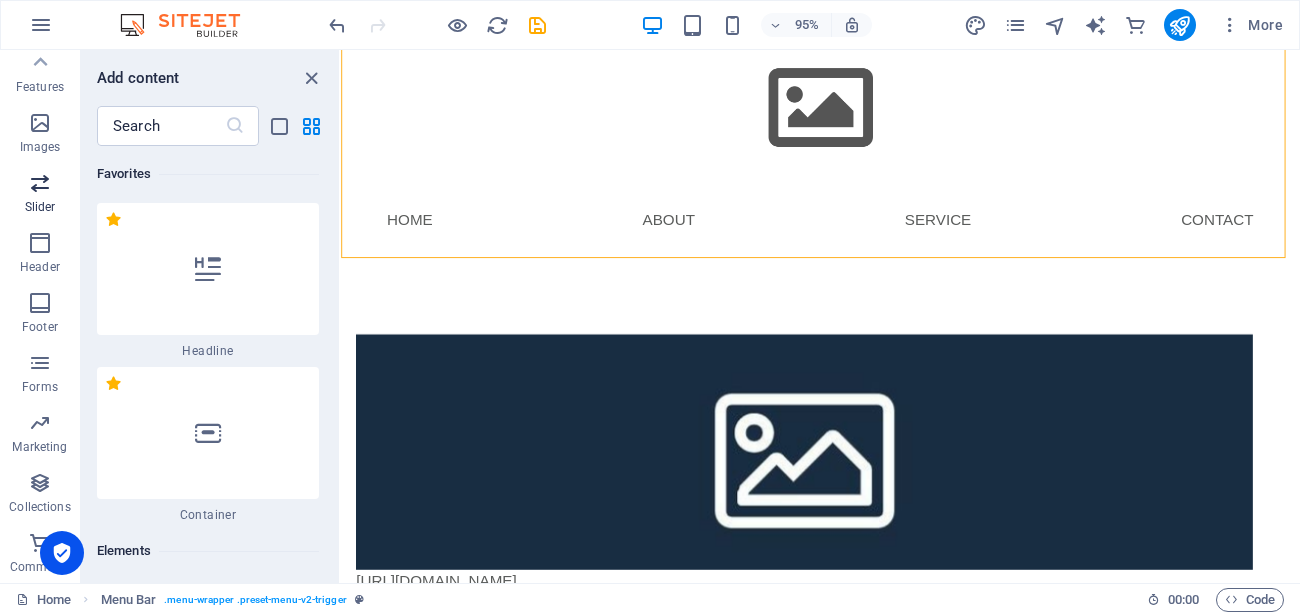 drag, startPoint x: 422, startPoint y: 226, endPoint x: 23, endPoint y: 196, distance: 400.12622 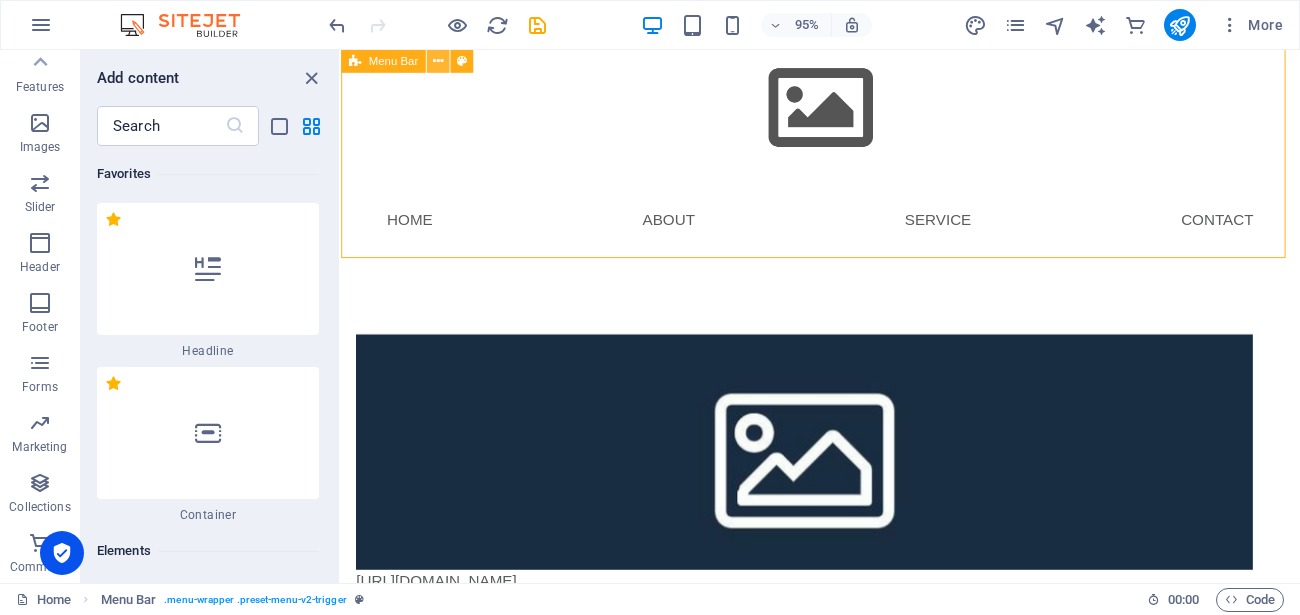 click at bounding box center (438, 61) 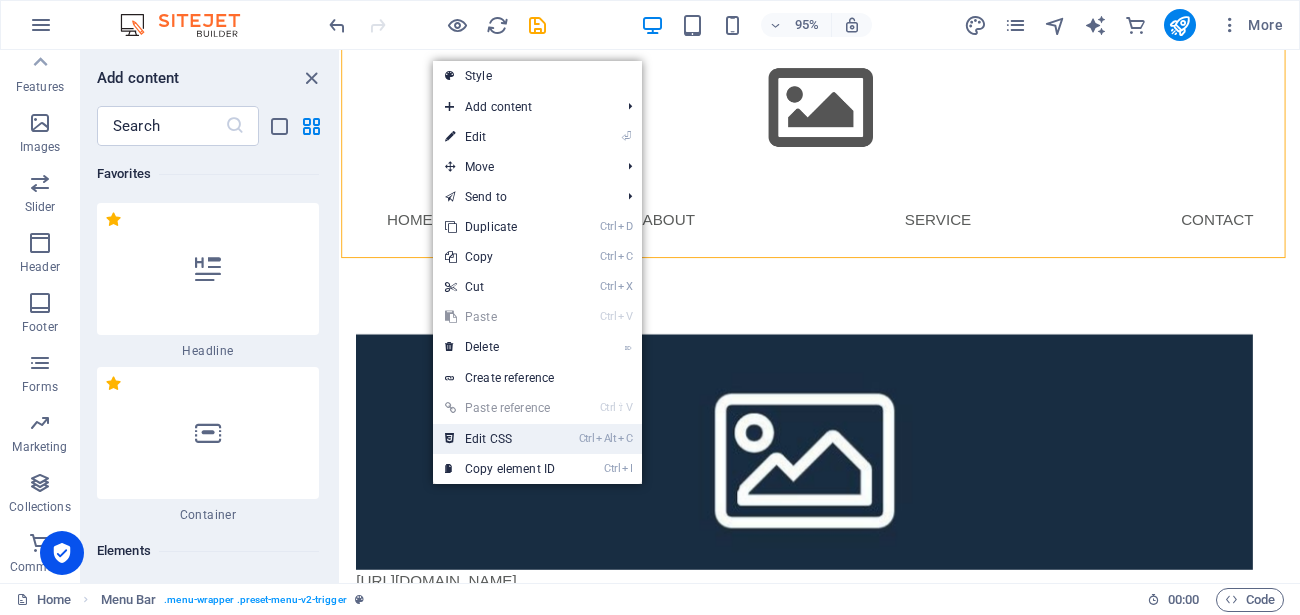 click on "Ctrl Alt C  Edit CSS" at bounding box center [500, 439] 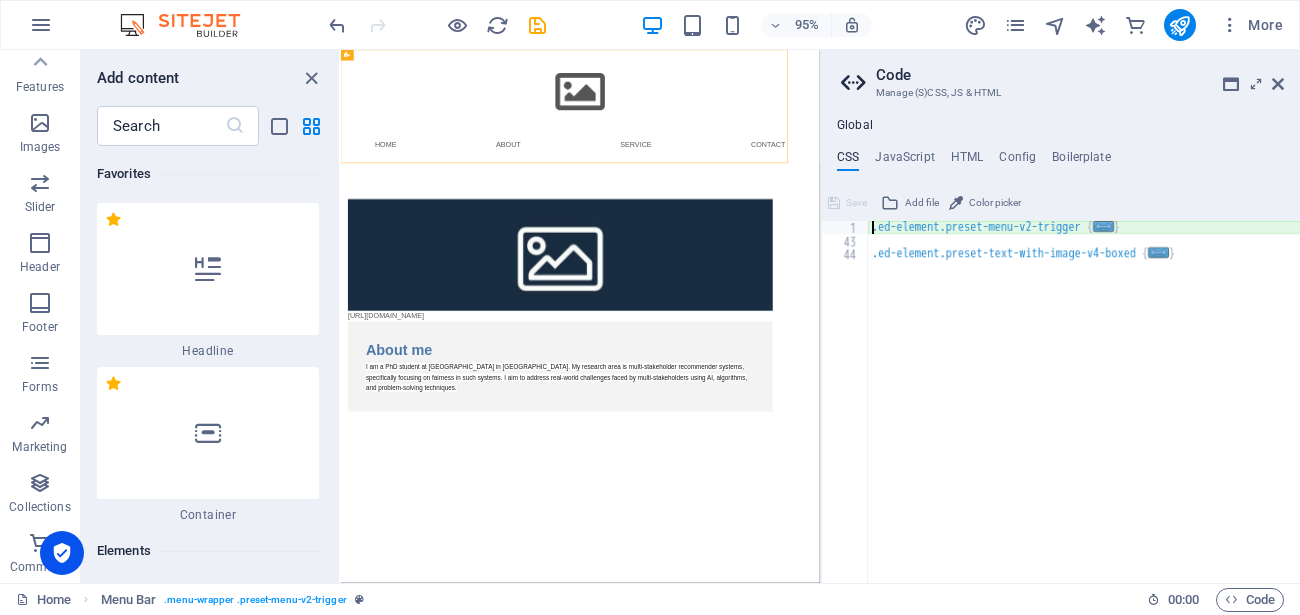 scroll, scrollTop: 0, scrollLeft: 0, axis: both 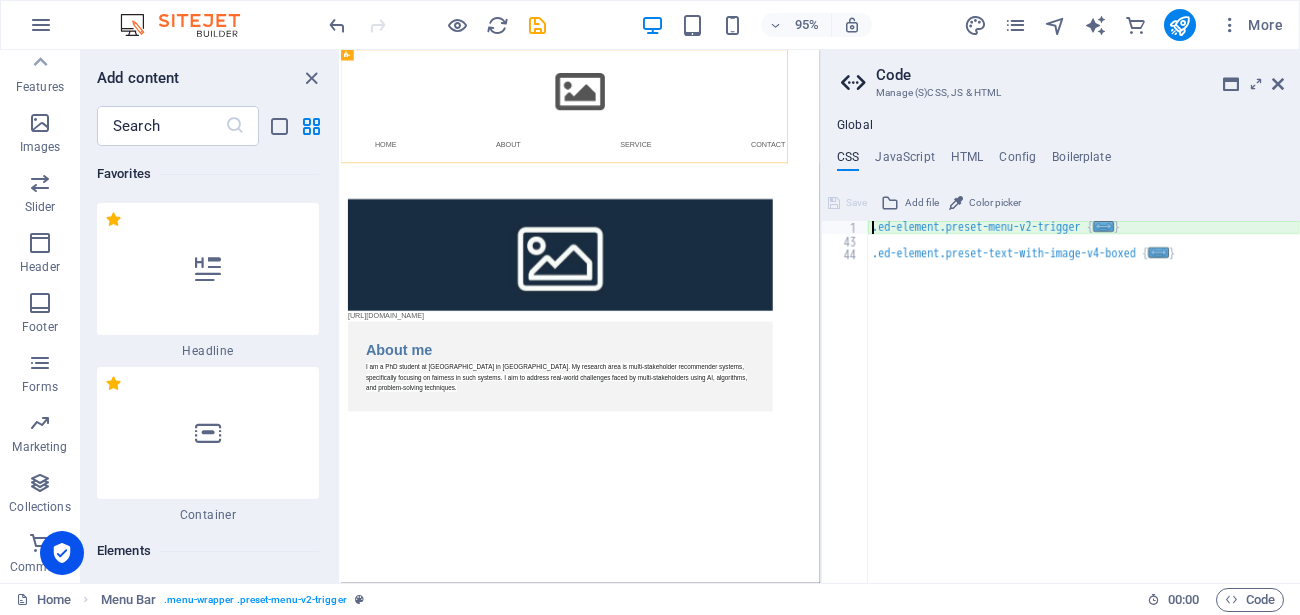 type on "@include menu-v2(" 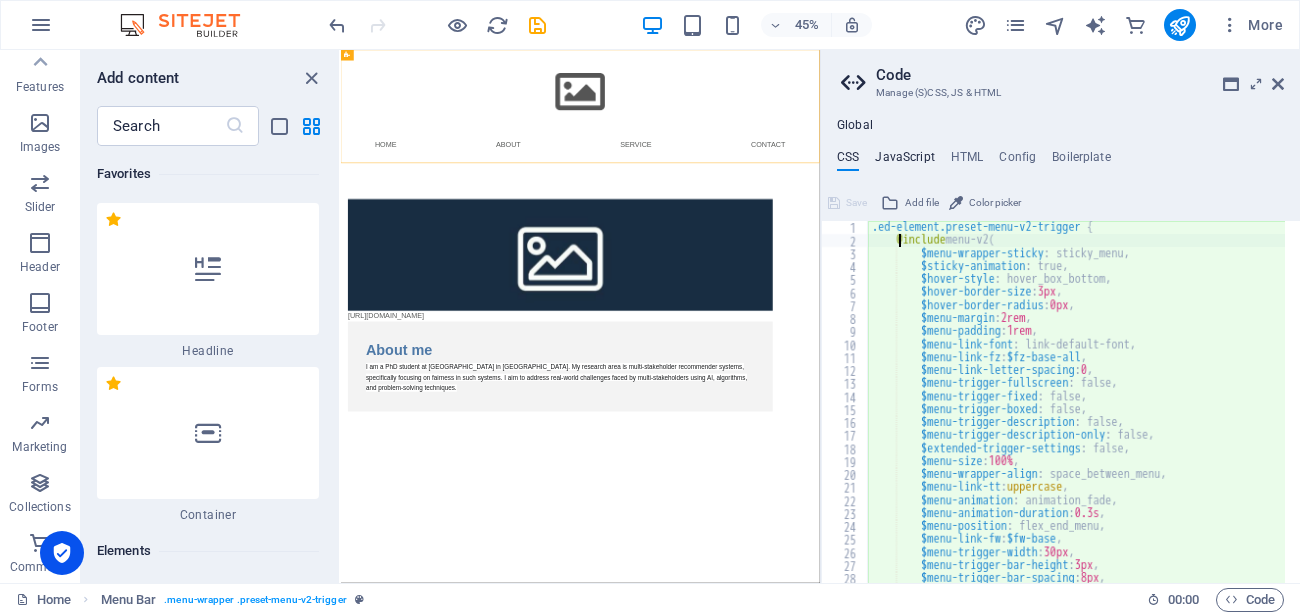 click on "JavaScript" at bounding box center (904, 161) 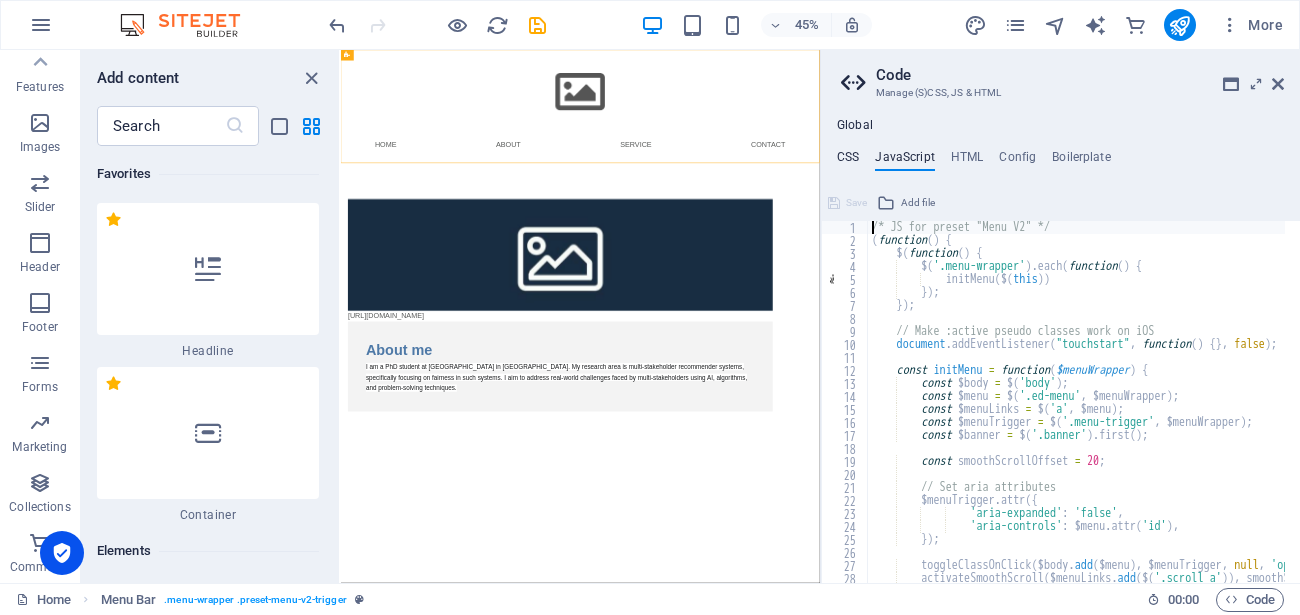 click on "CSS" at bounding box center [848, 161] 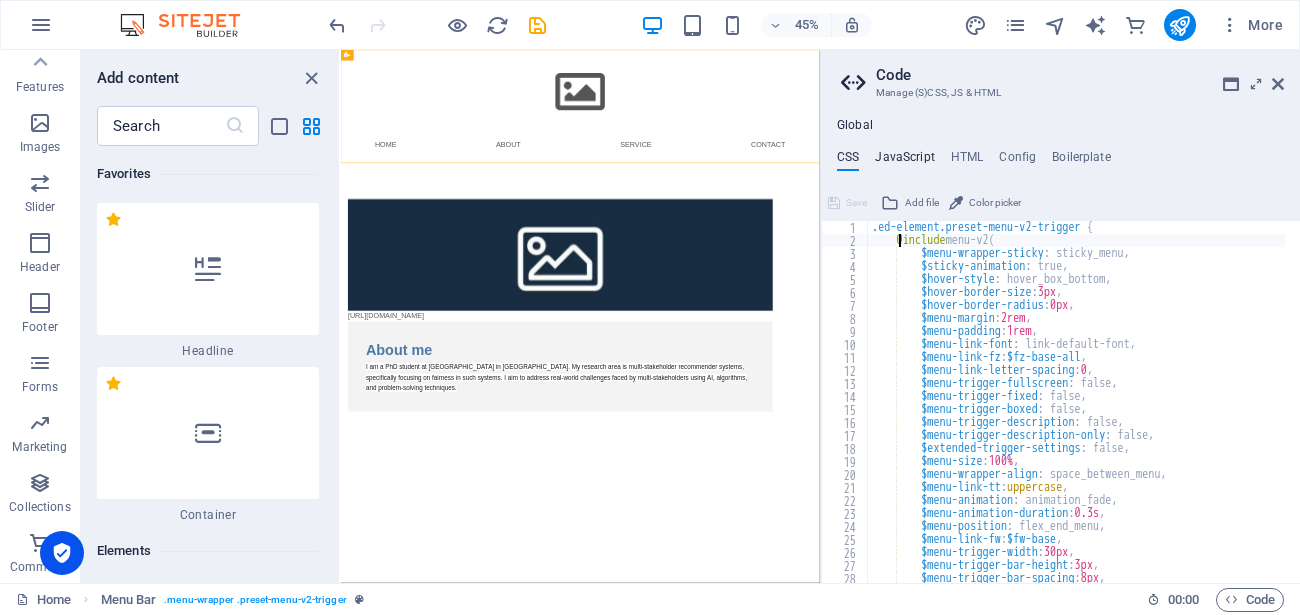 click on "JavaScript" at bounding box center [904, 161] 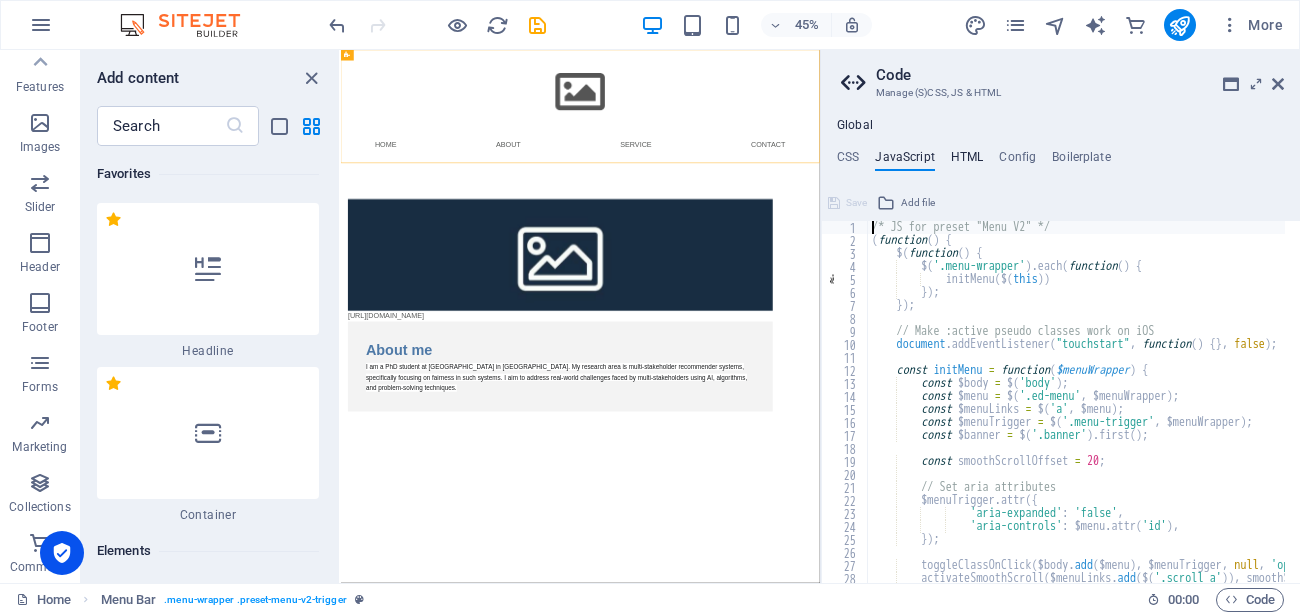 click on "HTML" at bounding box center (967, 161) 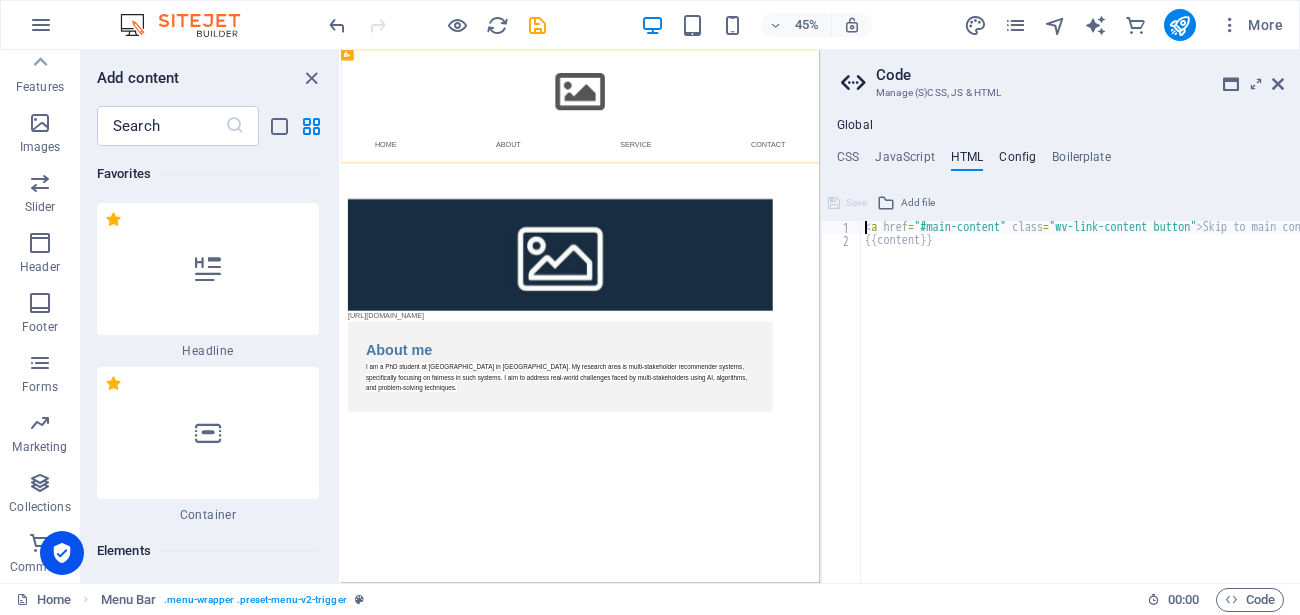 click on "Config" at bounding box center (1017, 161) 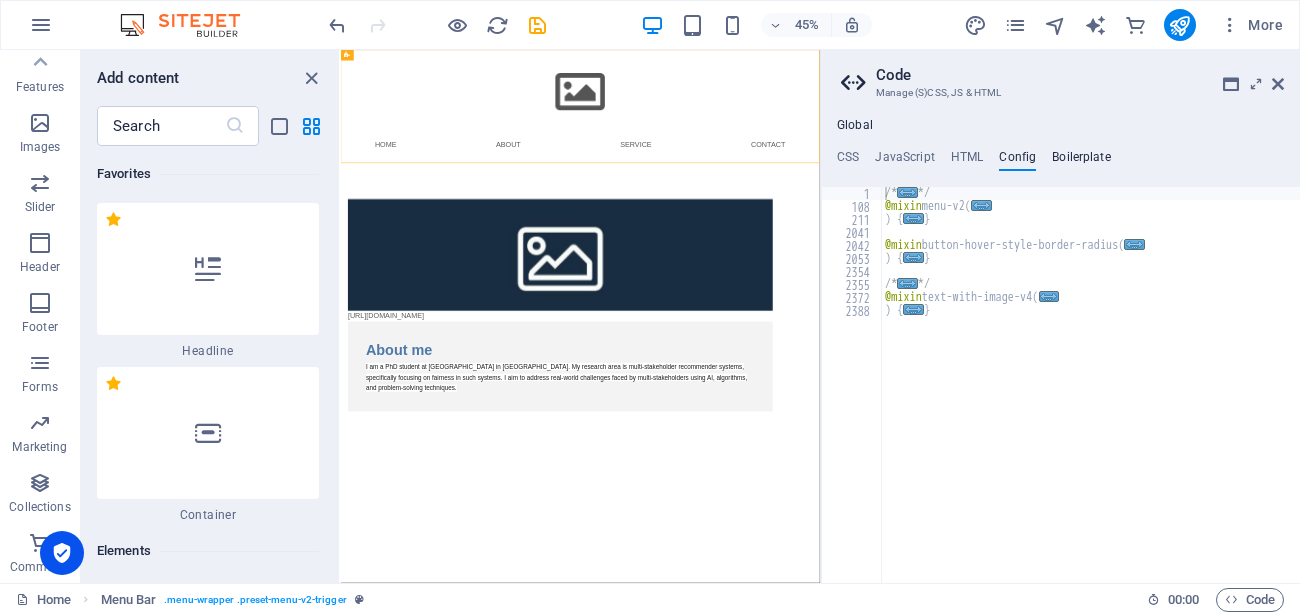 click on "Boilerplate" at bounding box center [1081, 161] 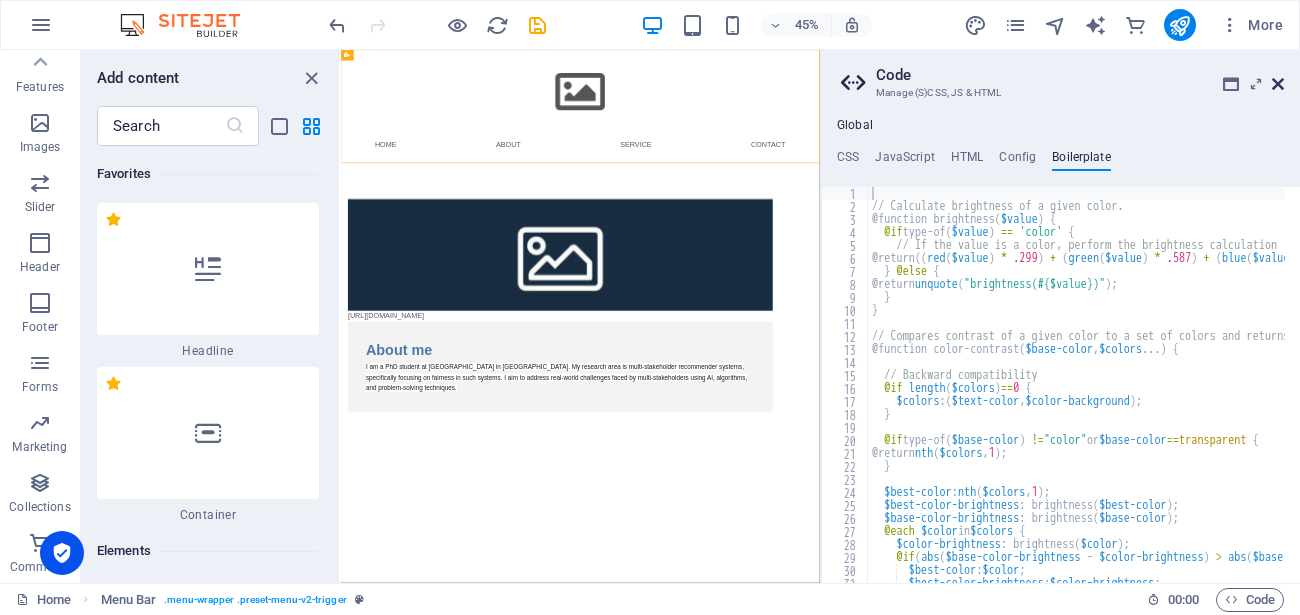 drag, startPoint x: 1275, startPoint y: 89, endPoint x: 657, endPoint y: 150, distance: 621.00323 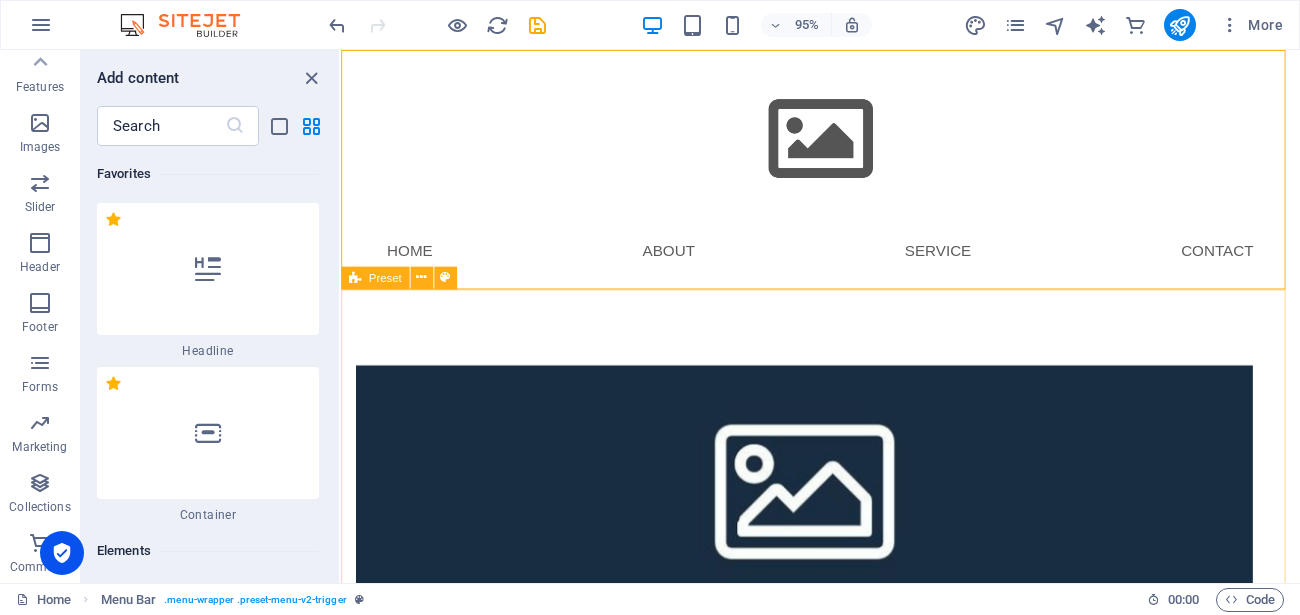 click at bounding box center (355, 277) 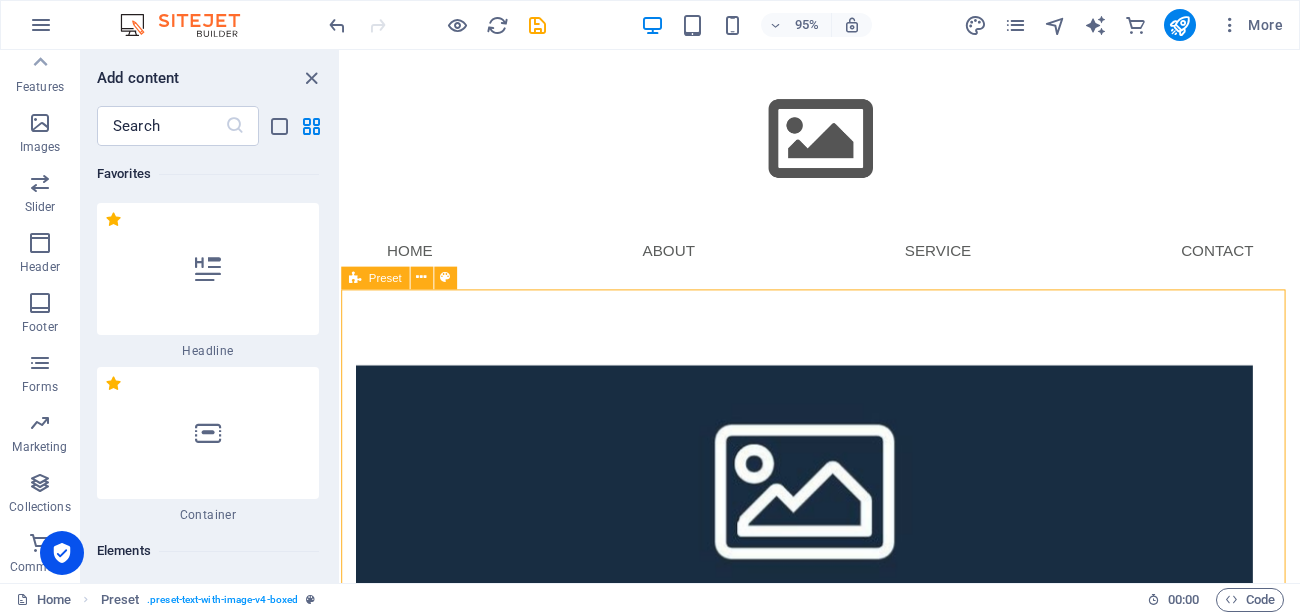 click at bounding box center [355, 277] 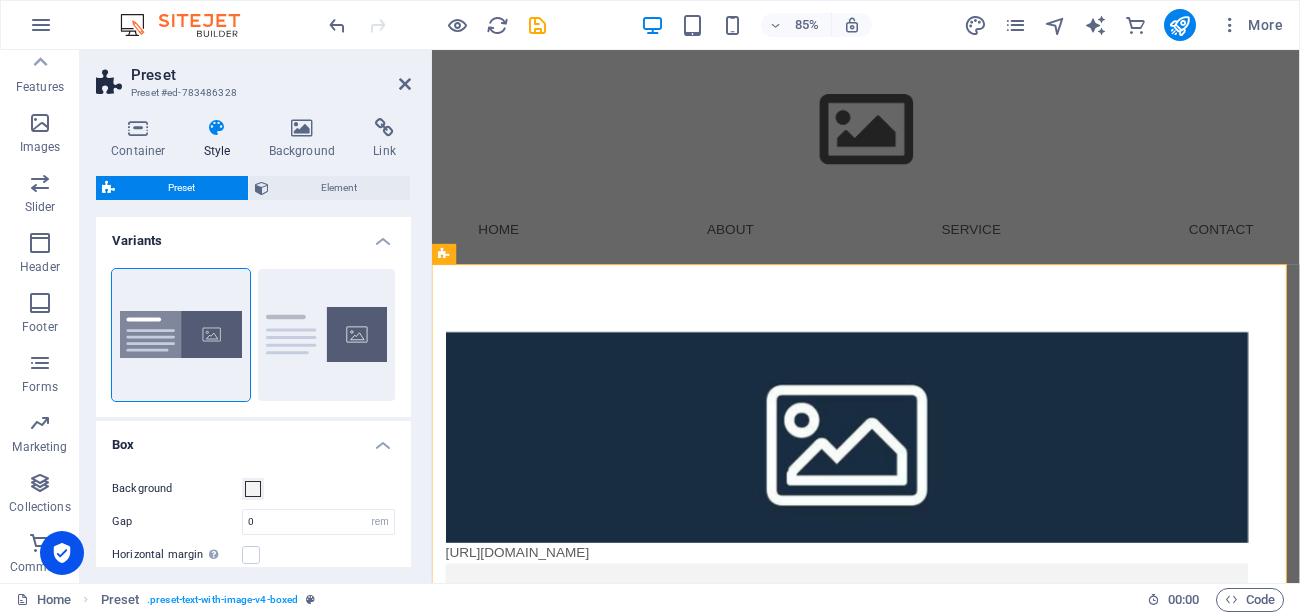 click on "Preset" at bounding box center [271, 75] 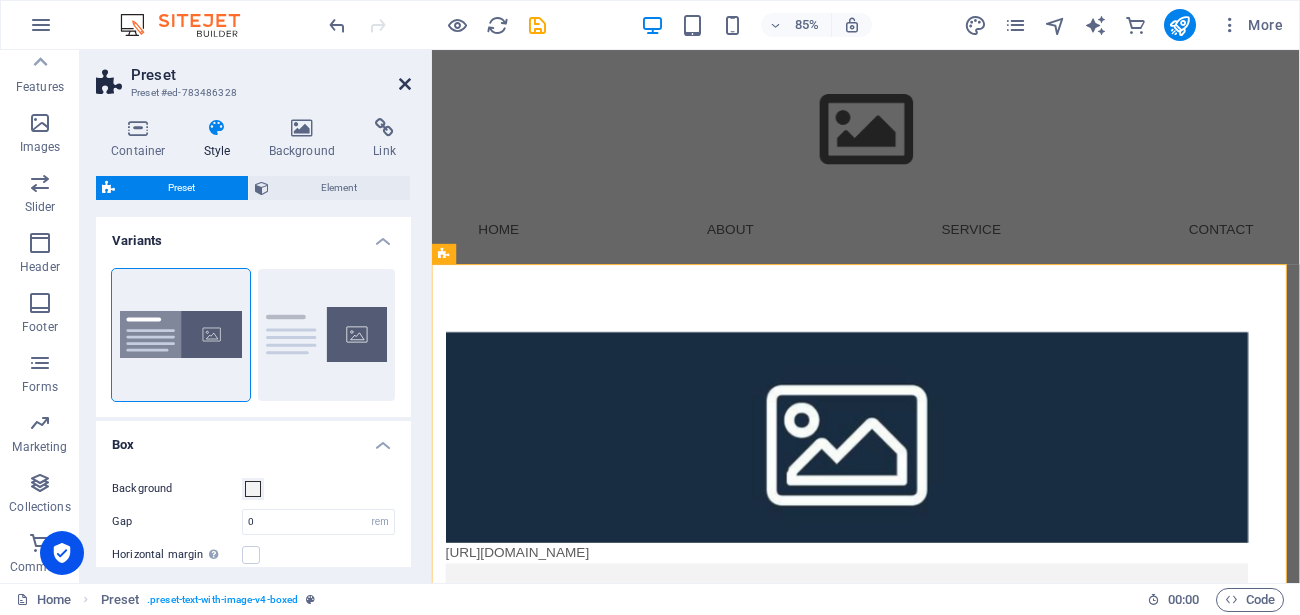 click at bounding box center [405, 84] 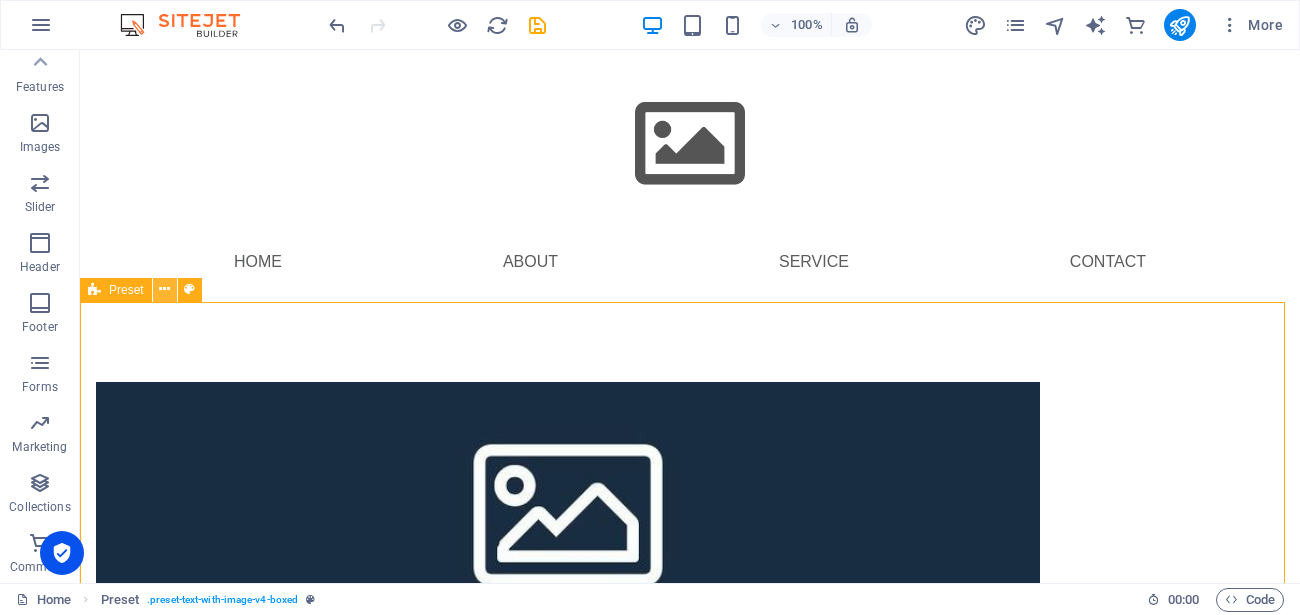 click at bounding box center (164, 289) 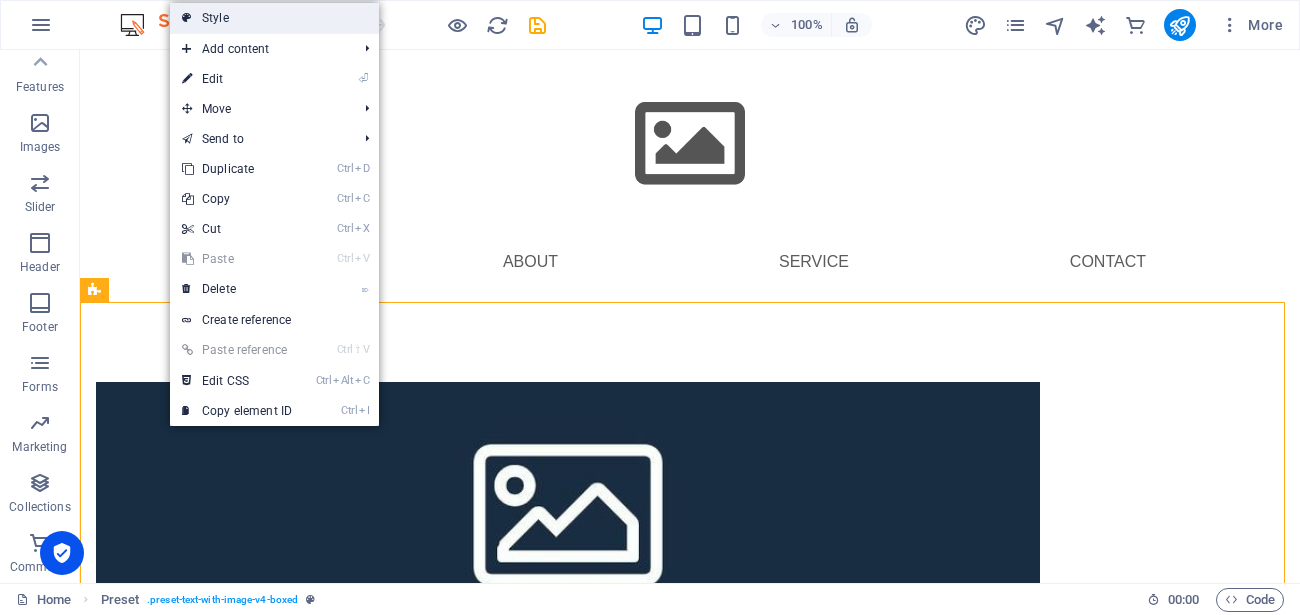 click on "Style" at bounding box center (274, 18) 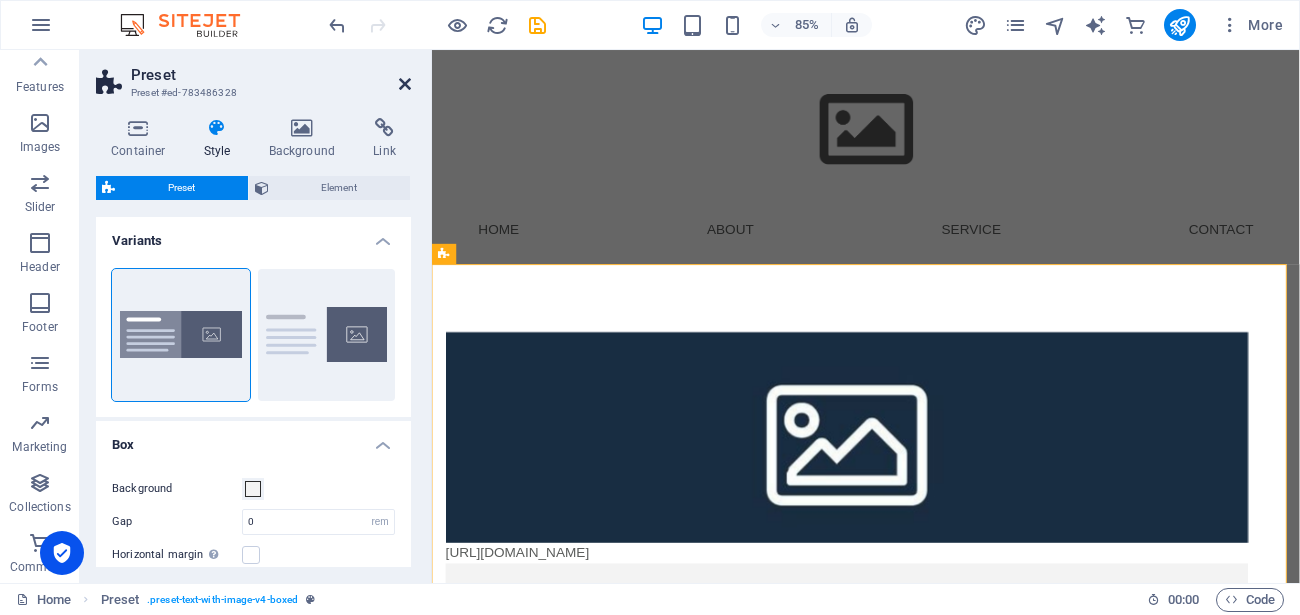 click at bounding box center (405, 84) 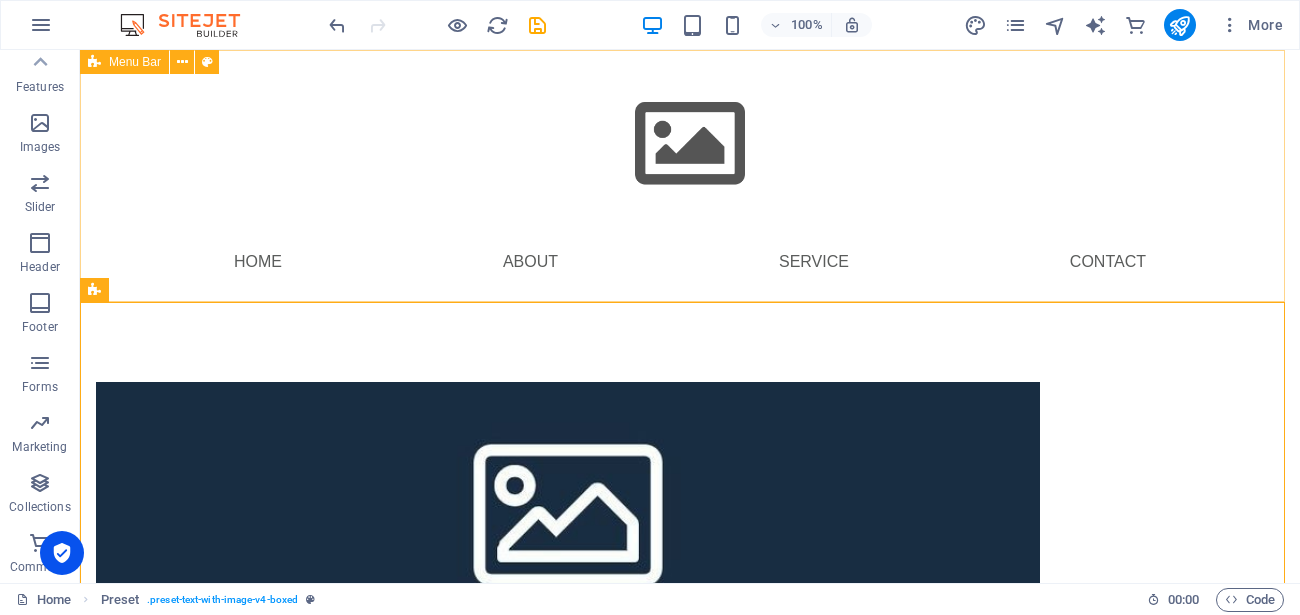 click at bounding box center (94, 62) 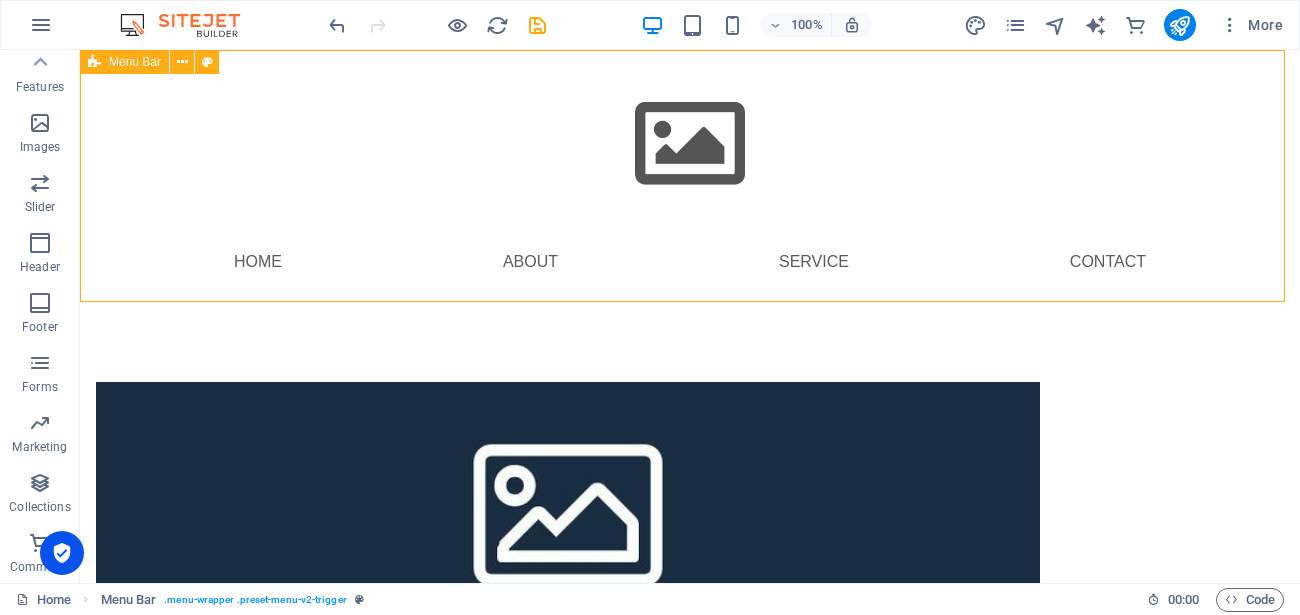 click at bounding box center (94, 62) 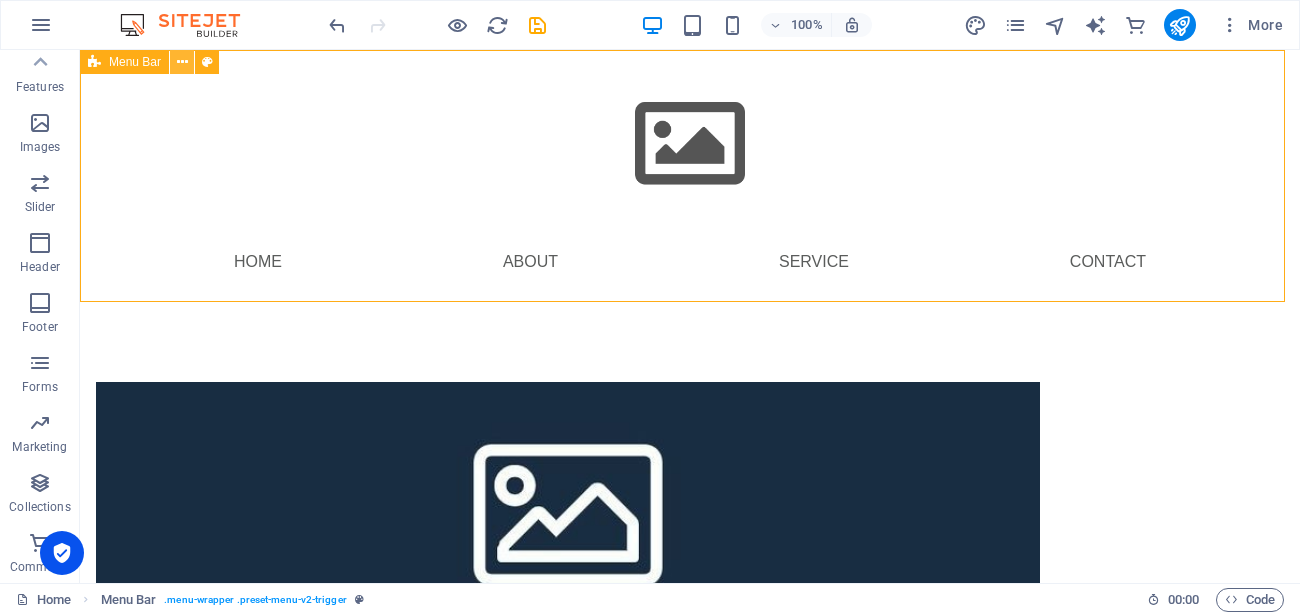 click at bounding box center (182, 62) 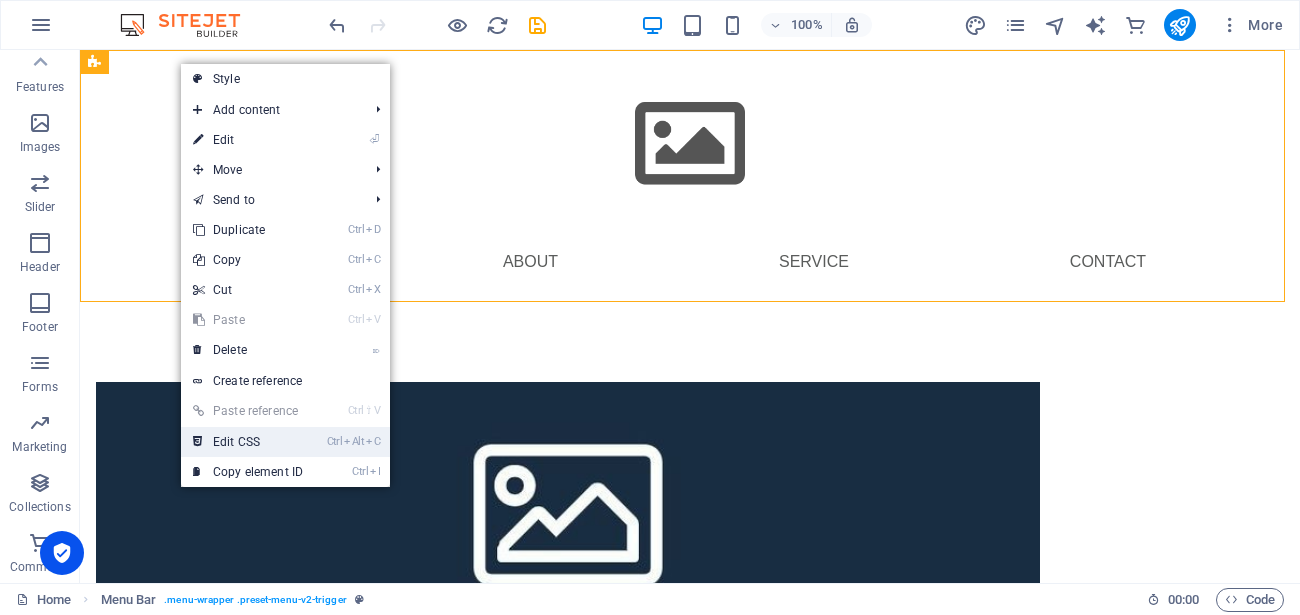 click on "Ctrl Alt C  Edit CSS" at bounding box center (248, 442) 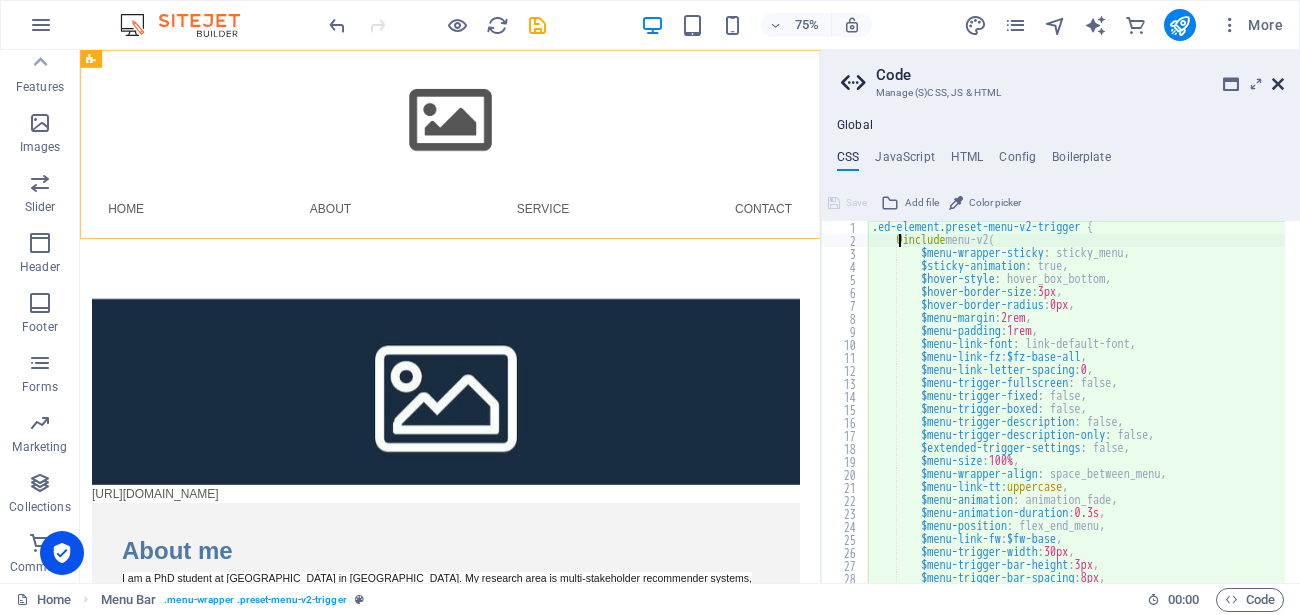 click at bounding box center (1278, 84) 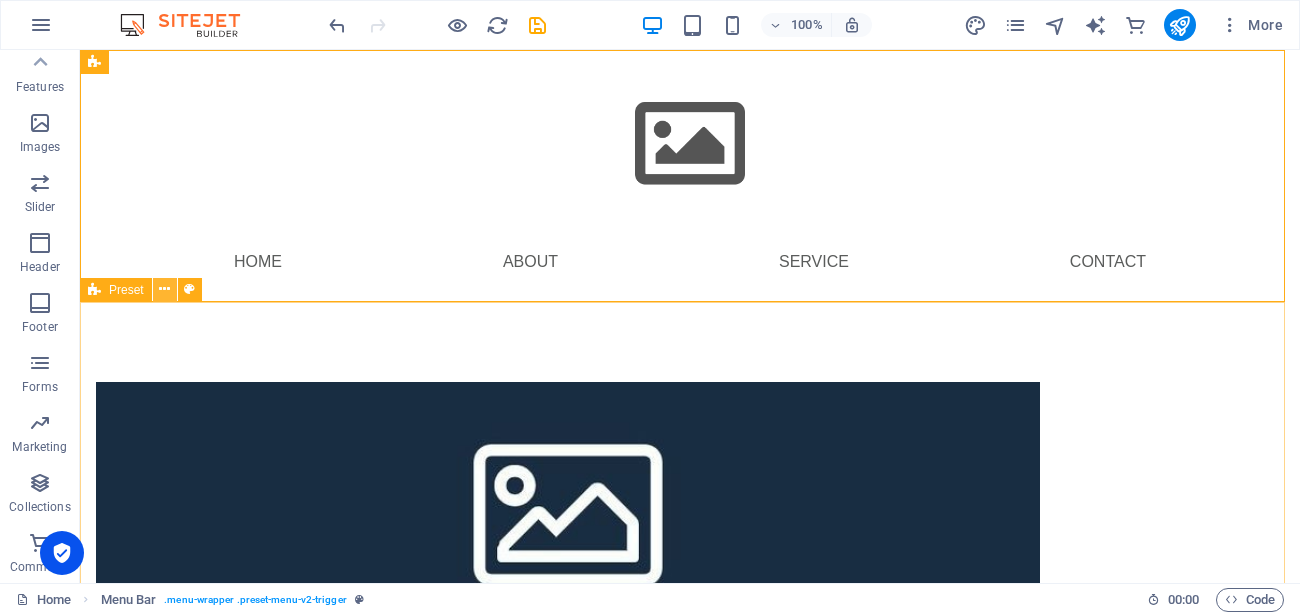 click at bounding box center [164, 289] 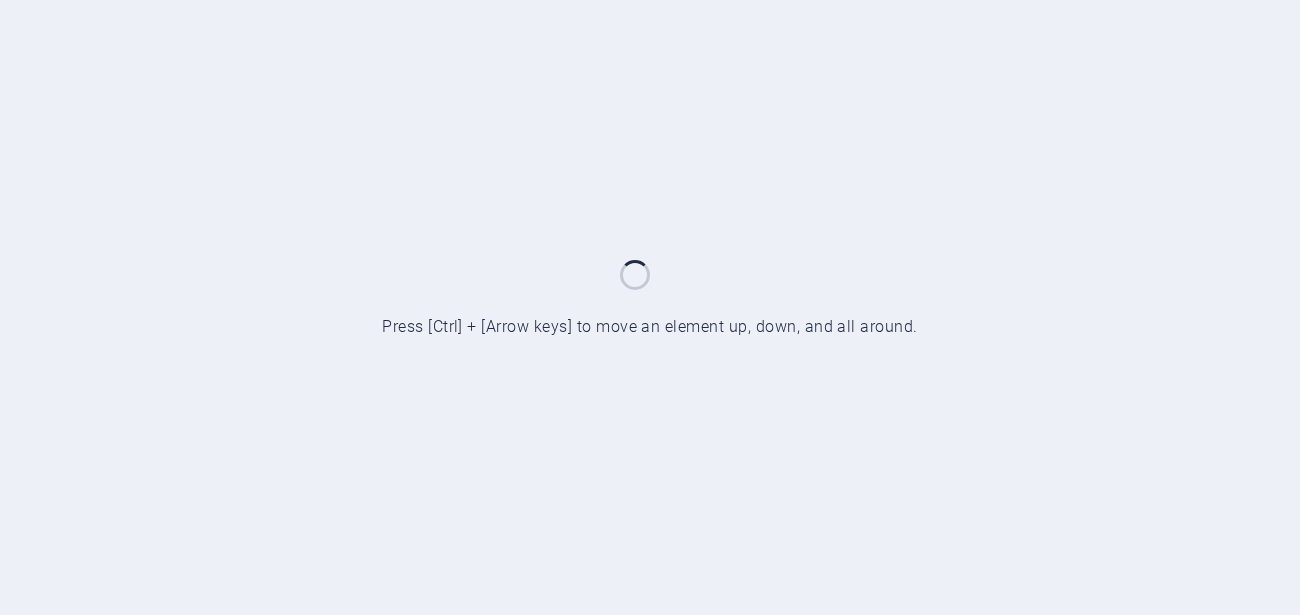 scroll, scrollTop: 0, scrollLeft: 0, axis: both 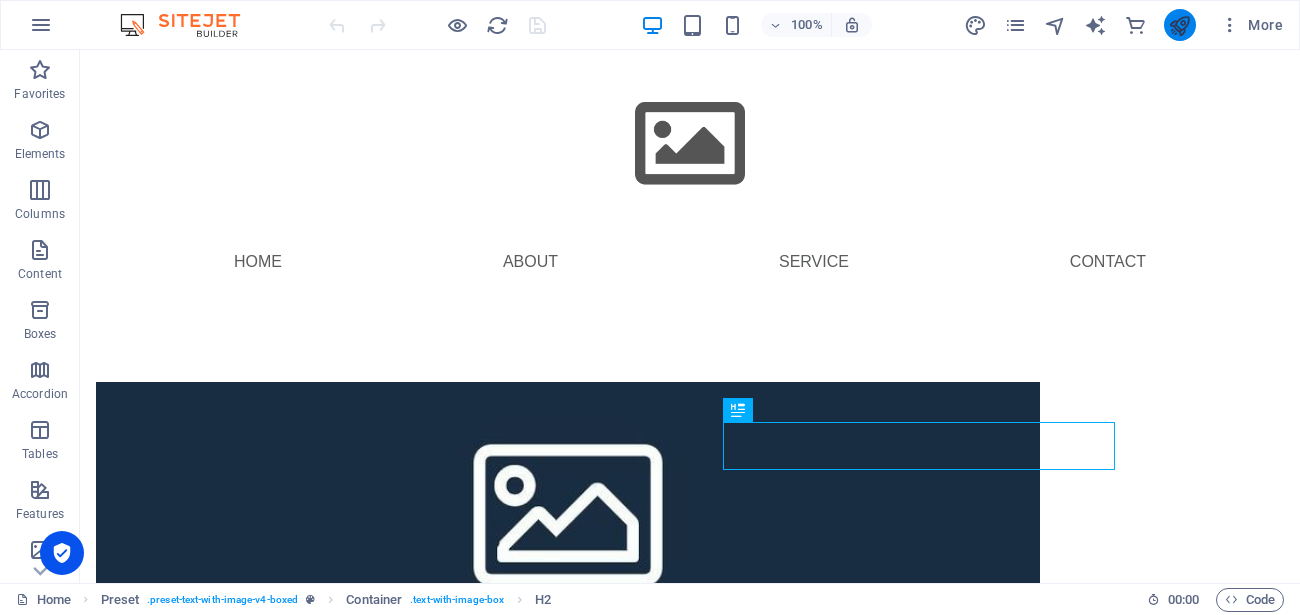 click at bounding box center (1179, 25) 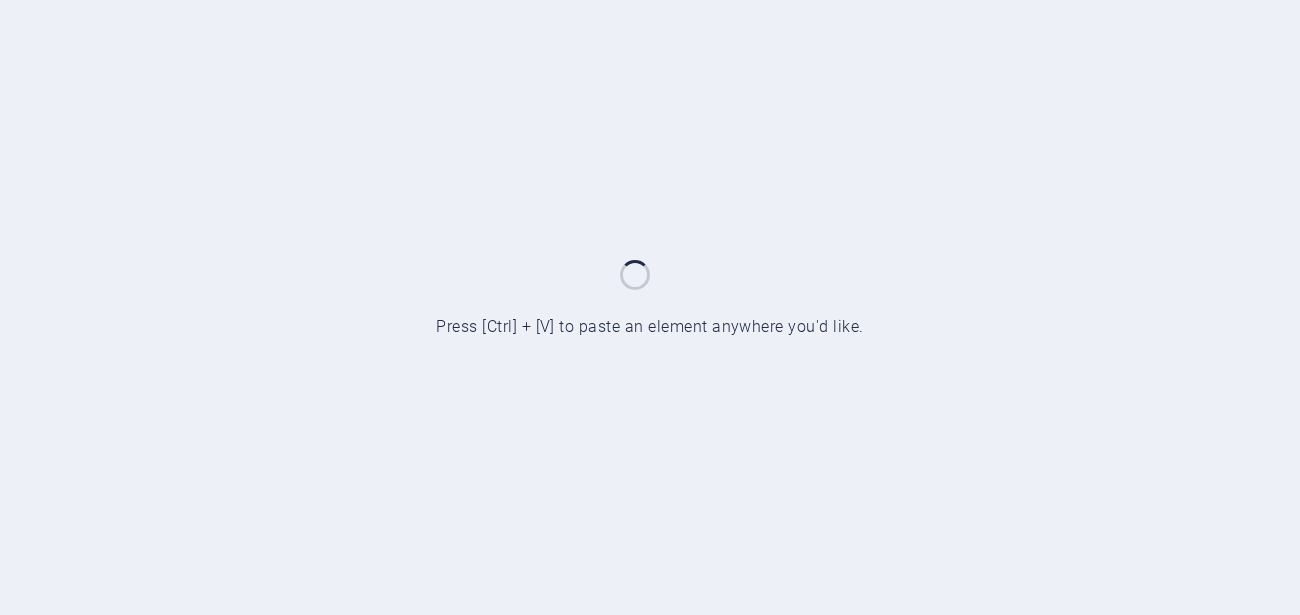scroll, scrollTop: 0, scrollLeft: 0, axis: both 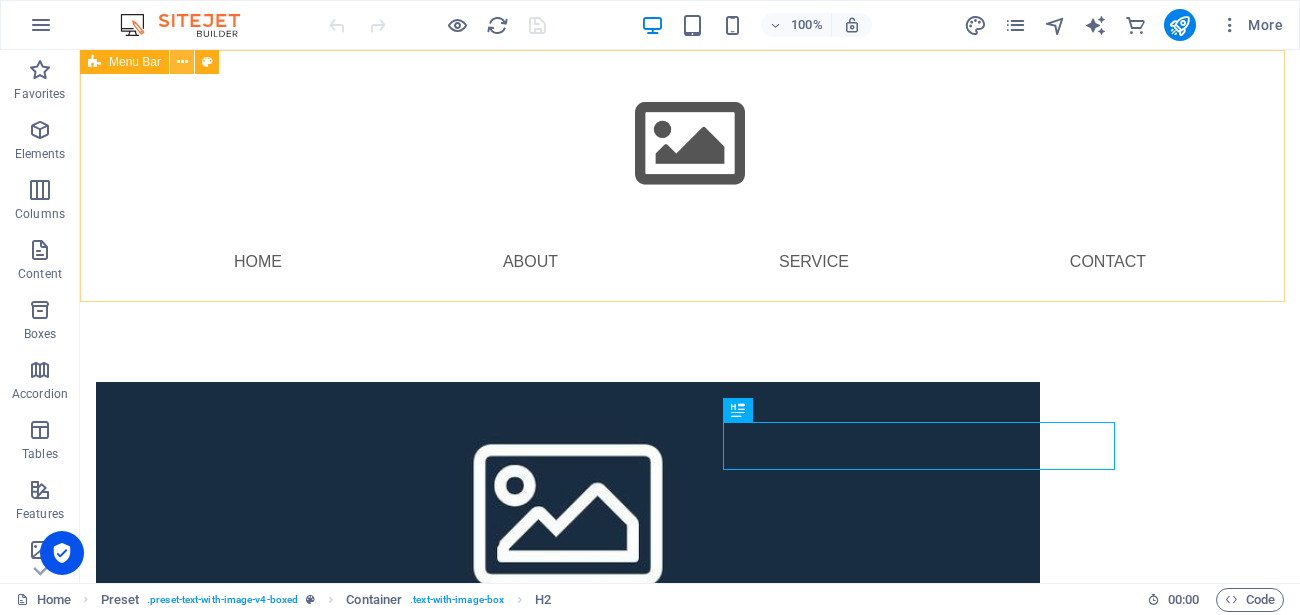 click at bounding box center [182, 62] 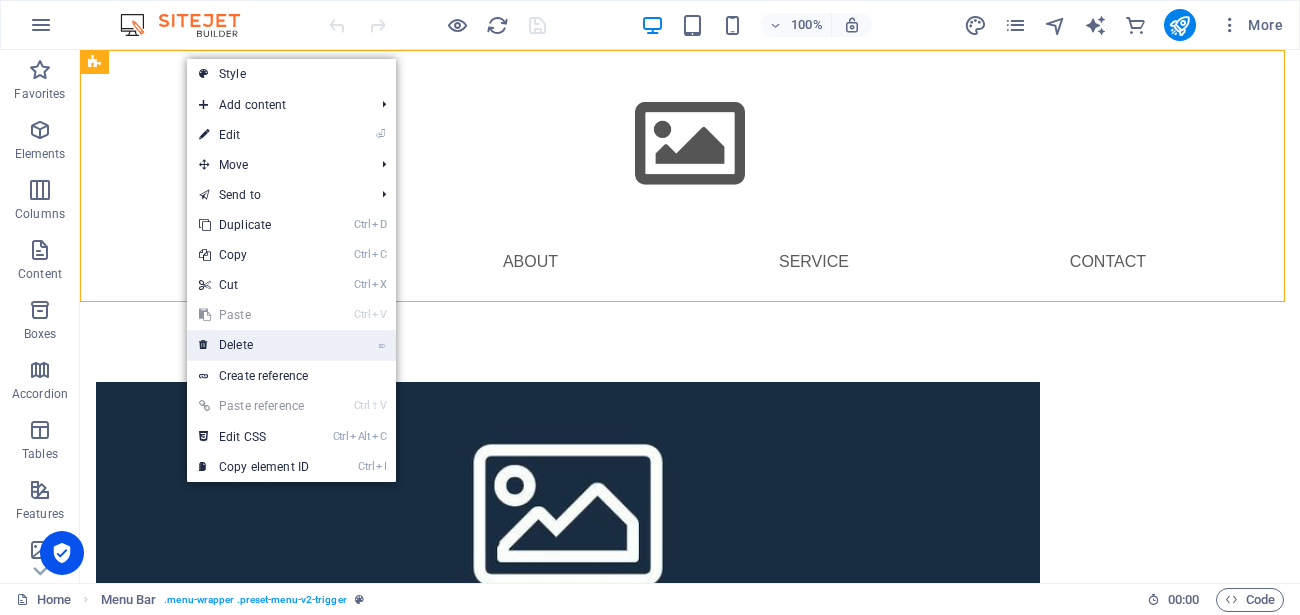 click on "⌦  Delete" at bounding box center (254, 345) 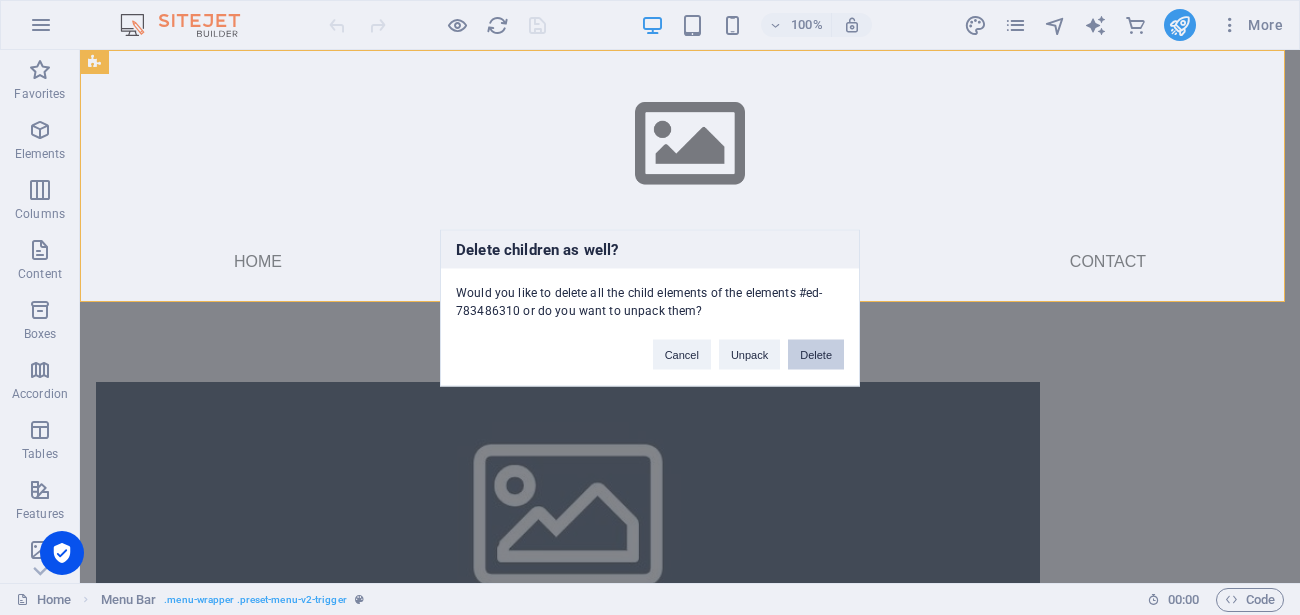 drag, startPoint x: 812, startPoint y: 361, endPoint x: 731, endPoint y: 310, distance: 95.71834 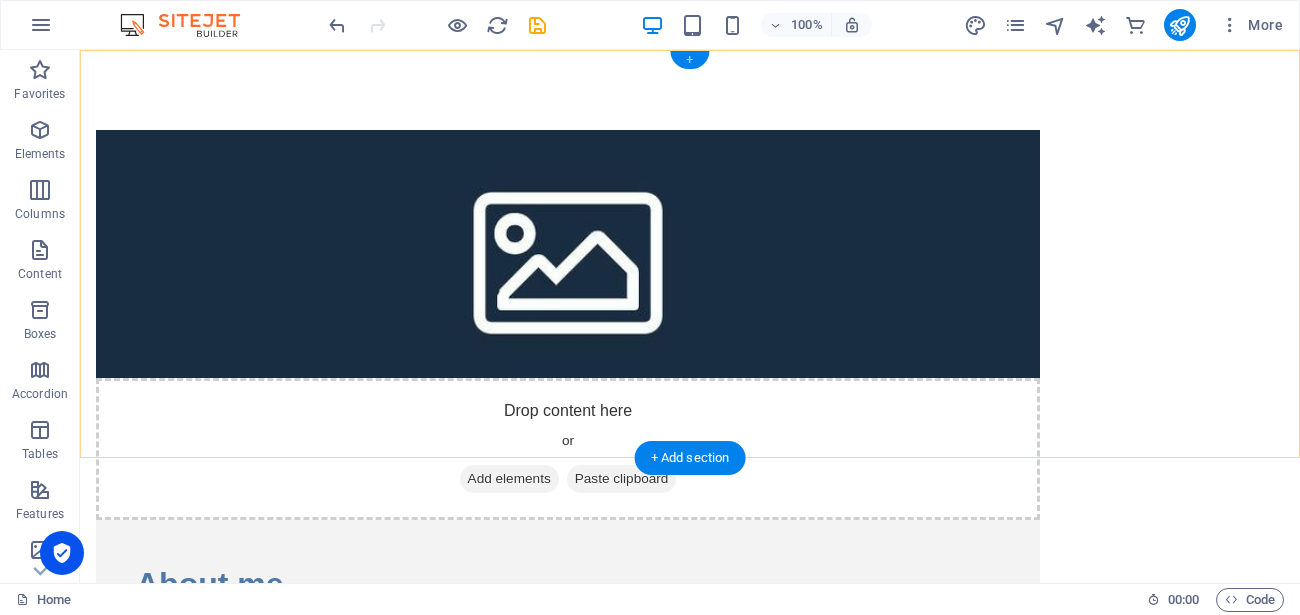 click on "+" at bounding box center (689, 60) 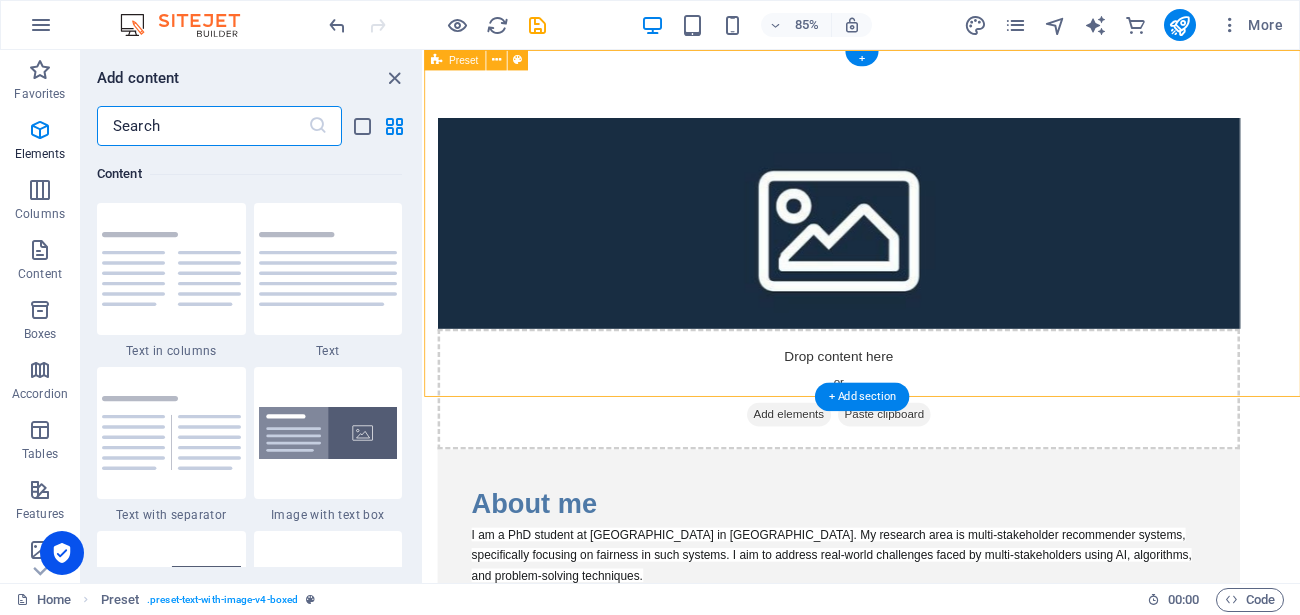 scroll, scrollTop: 3499, scrollLeft: 0, axis: vertical 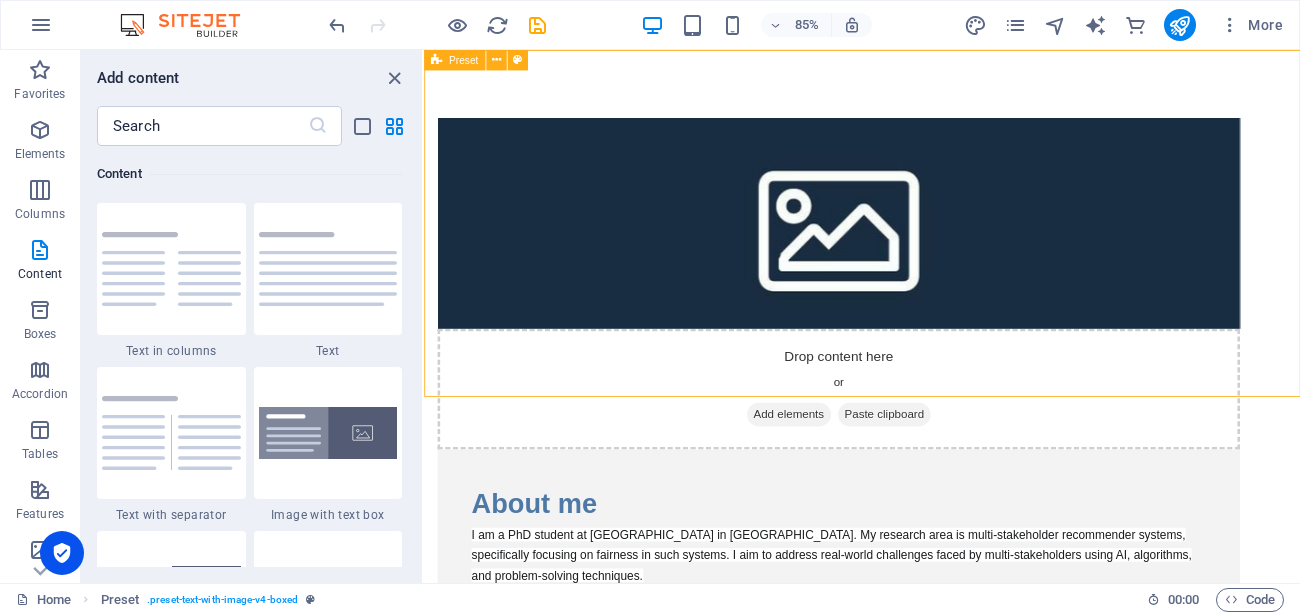 click at bounding box center (436, 60) 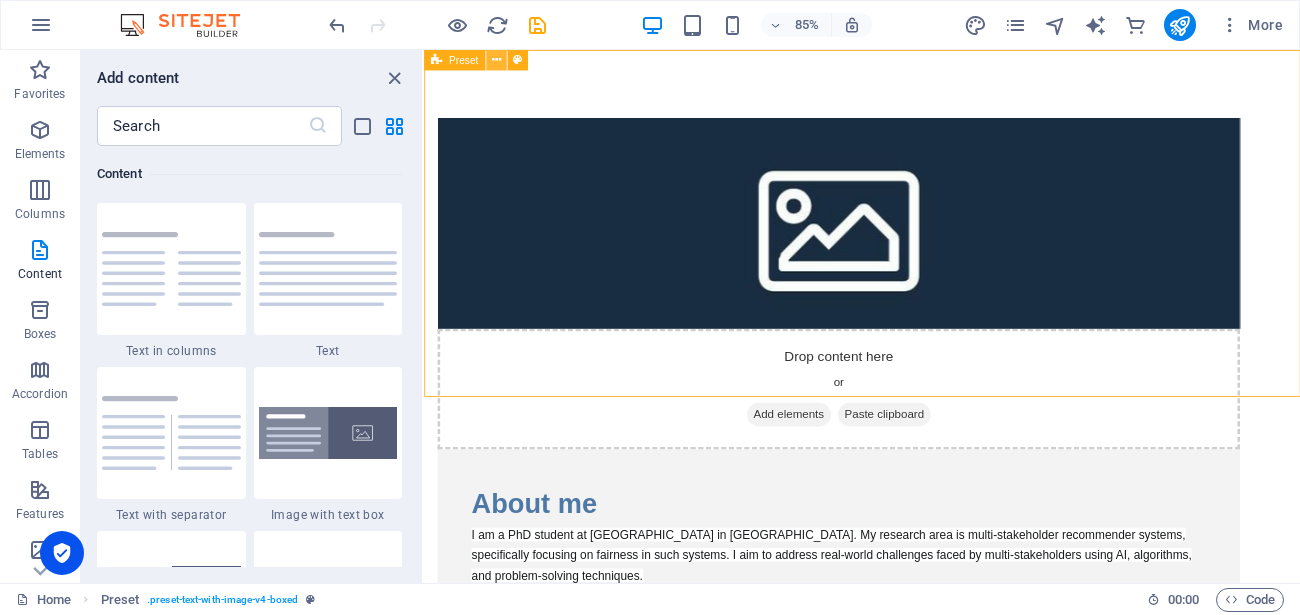 click at bounding box center [495, 60] 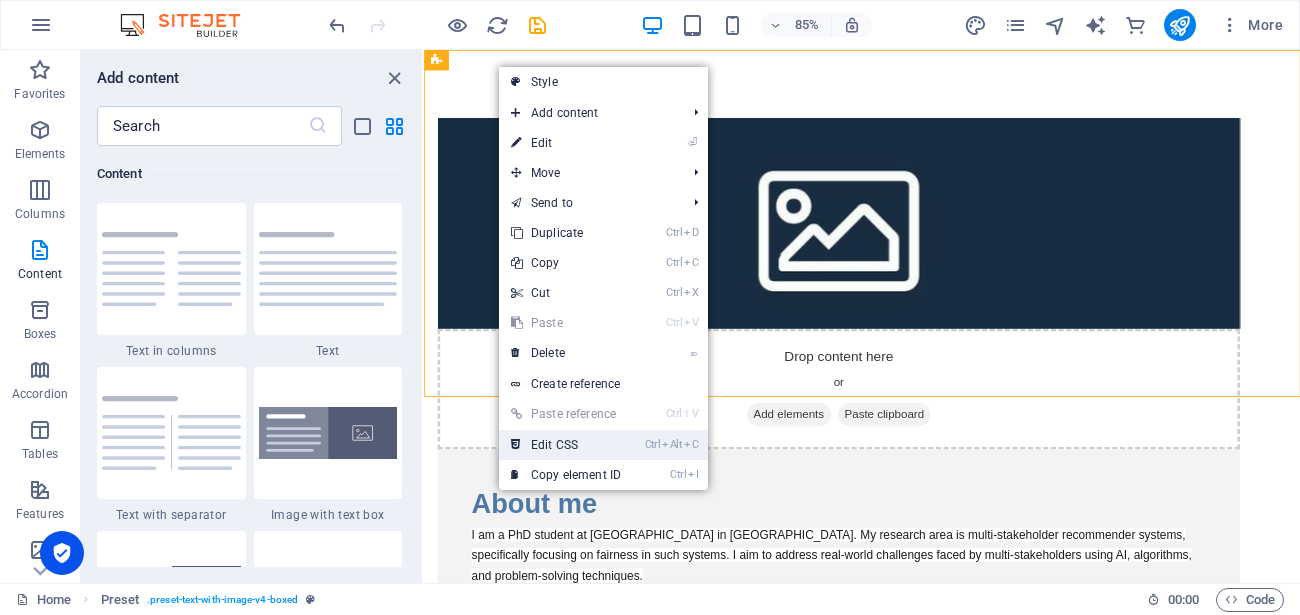 click on "Ctrl Alt C  Edit CSS" at bounding box center [566, 445] 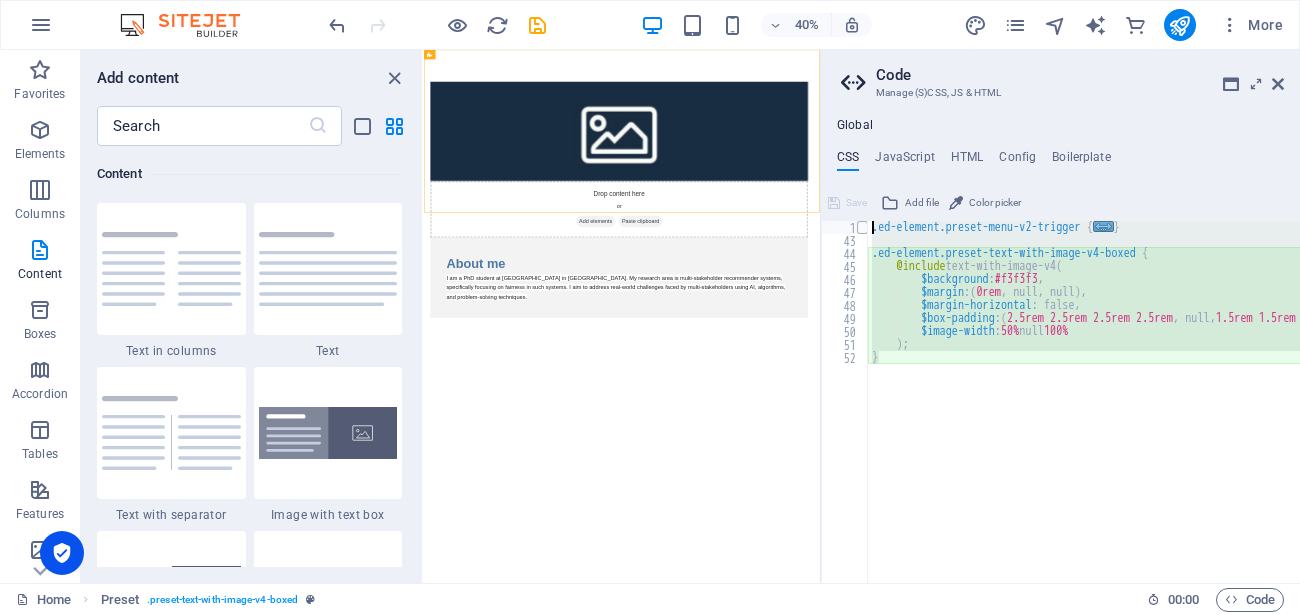 drag, startPoint x: 906, startPoint y: 360, endPoint x: 865, endPoint y: 227, distance: 139.17615 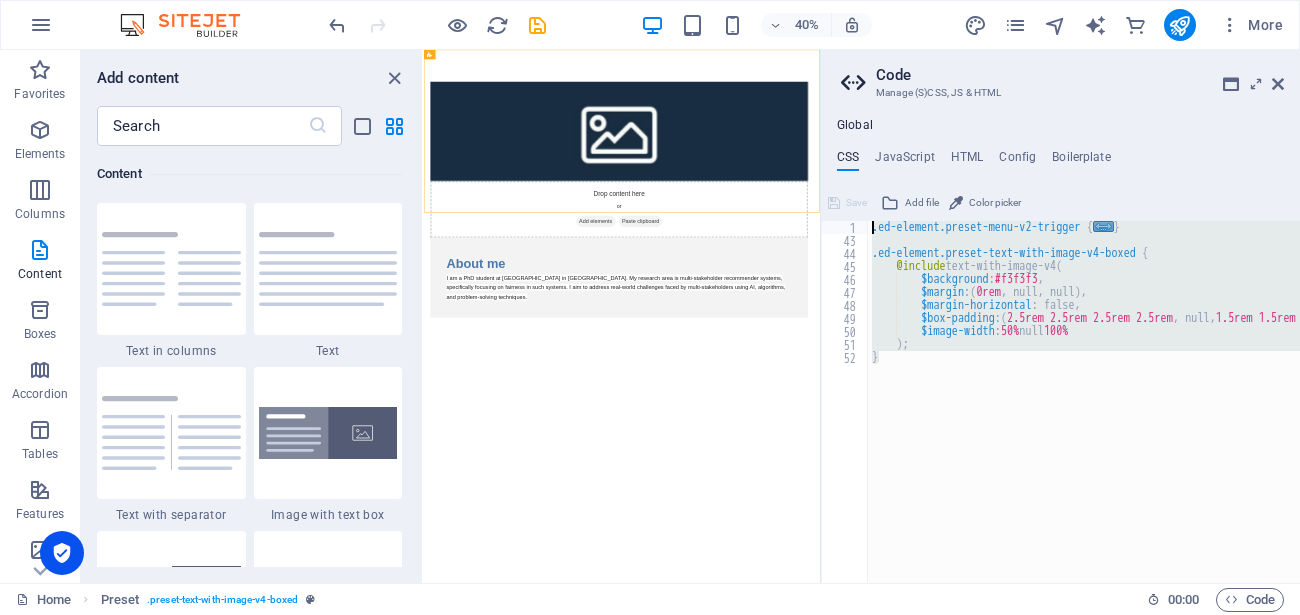 click on ".ed-element.preset-menu-v2-trigger   { ... } .ed-element.preset-text-with-image-v4-boxed   {      @include  text-with-image-v4 (           $background :  #f3f3f3 ,            $margin :  ( 0rem , null, null ) ,            $margin-horizontal : false,            $box-padding :  ( 2.5rem   2.5rem   2.5rem   2.5rem , null,  1.5rem   1.5rem   1.5rem   1.5rem ) ,            $image-width :  50%  null  100%      ) ; }" at bounding box center (1084, 402) 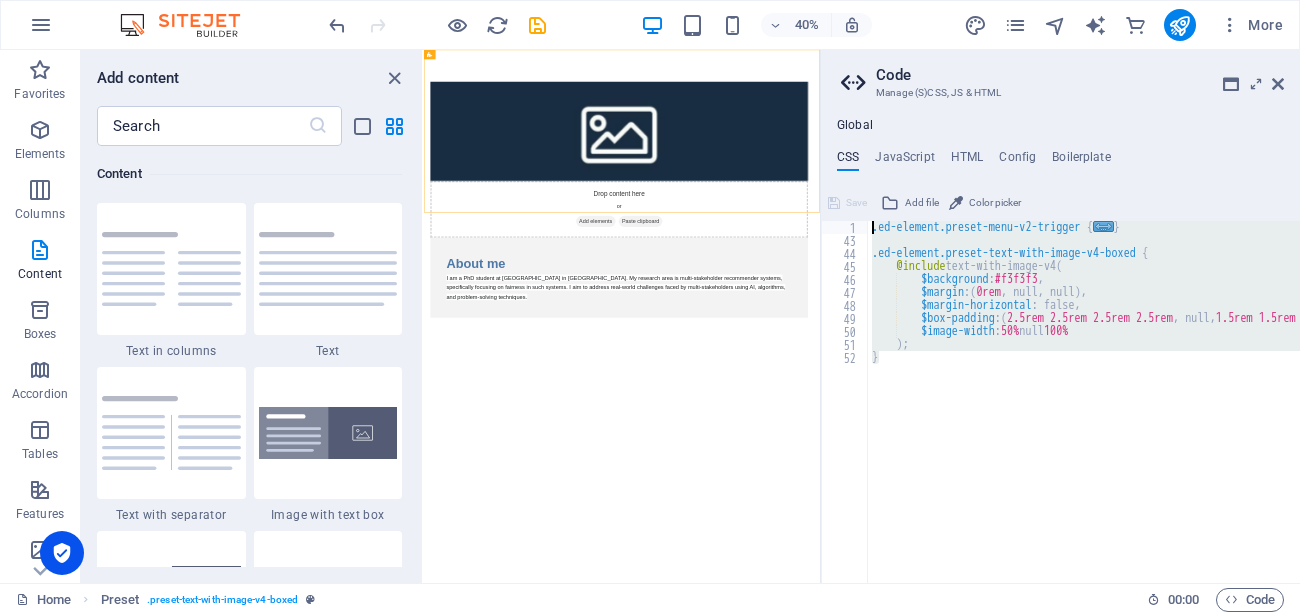 drag, startPoint x: 886, startPoint y: 359, endPoint x: 869, endPoint y: 203, distance: 156.92355 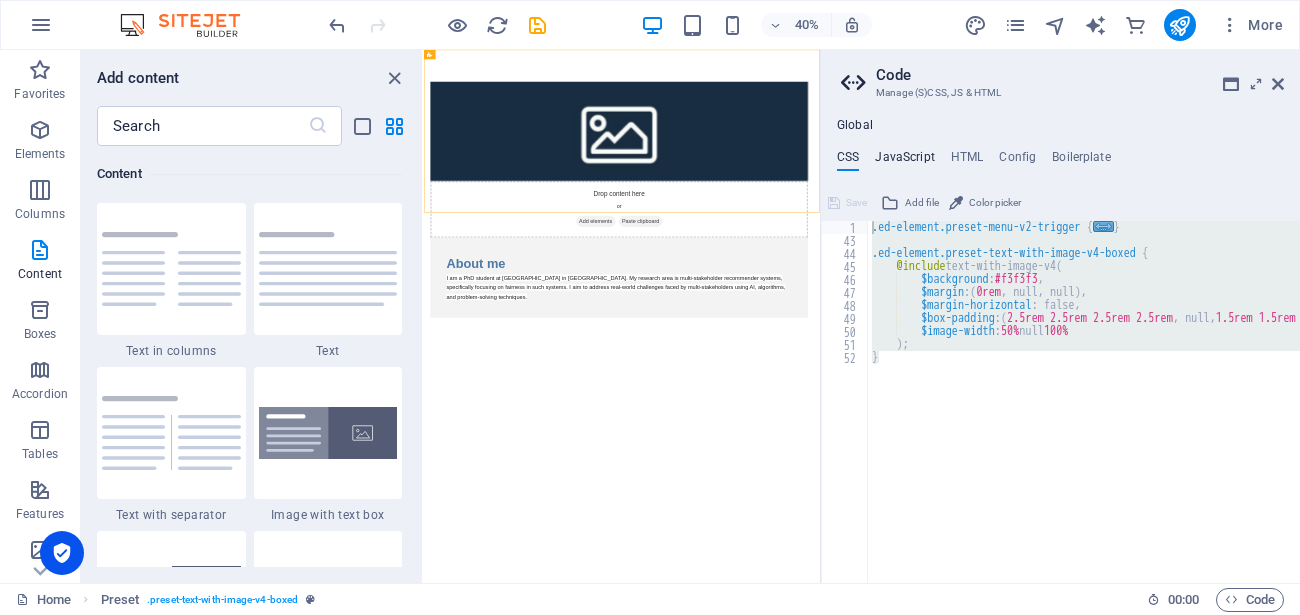 click on "JavaScript" at bounding box center (904, 161) 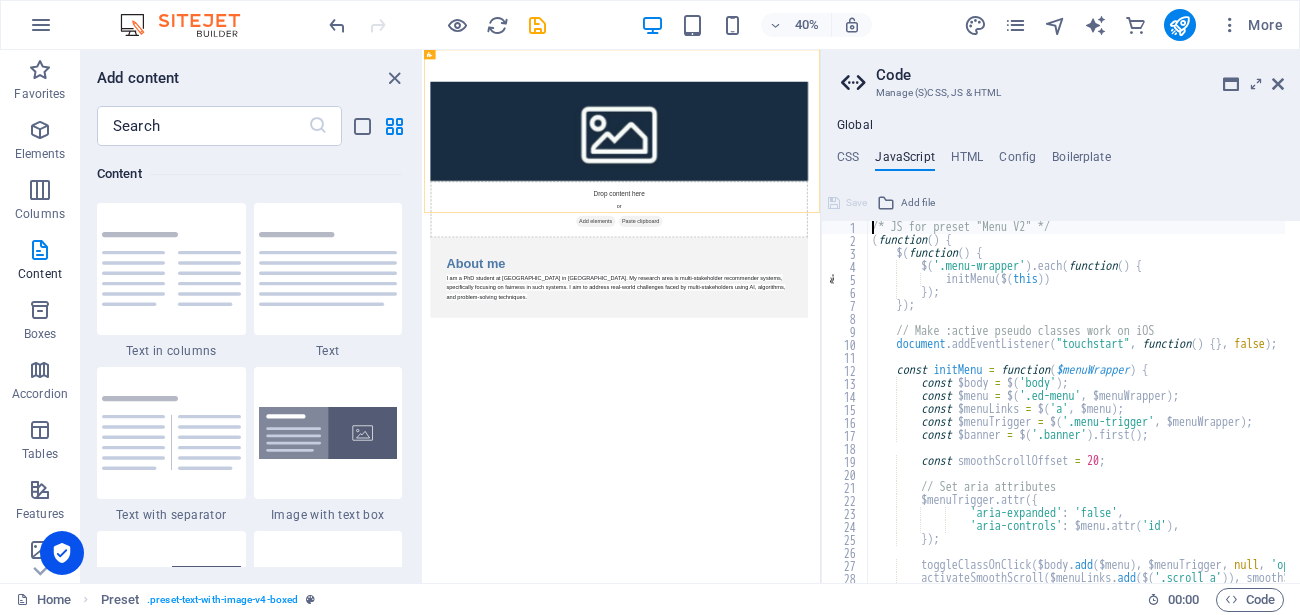 type on "})();
/* End JS for preset "Menu V2" */" 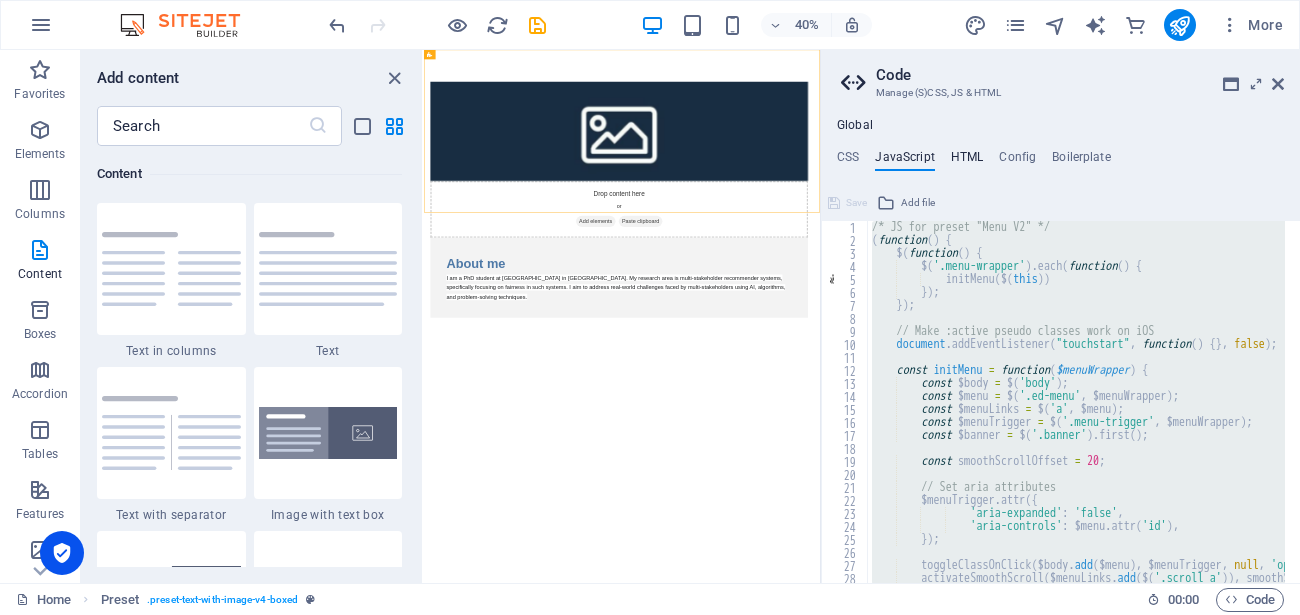 click on "HTML" at bounding box center (967, 161) 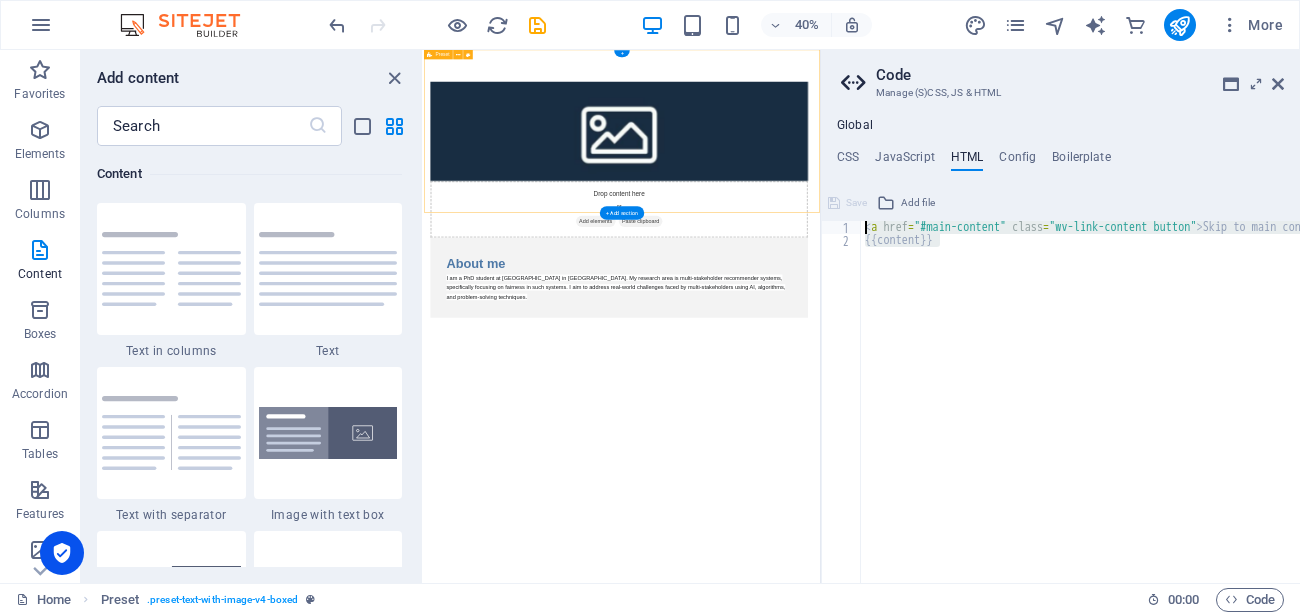 drag, startPoint x: 1401, startPoint y: 298, endPoint x: 1246, endPoint y: 405, distance: 188.34543 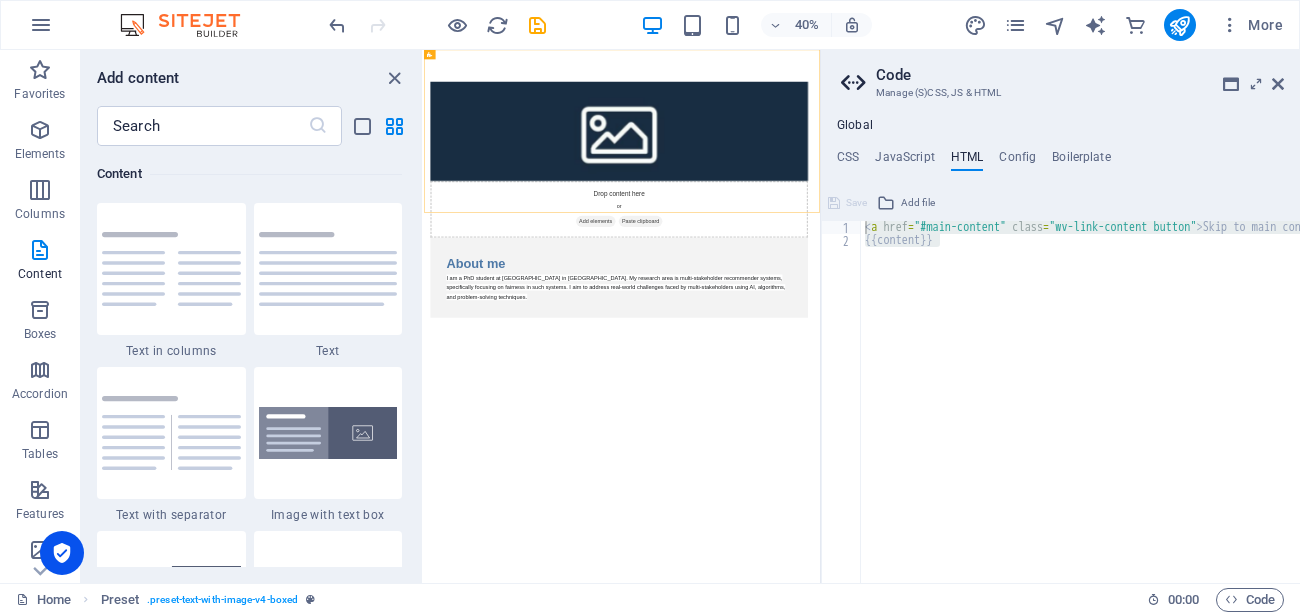 click on "< a   href = "#main-content"   class = "wv-link-content button" > Skip to main content </ a > {{content}}" at bounding box center [1080, 402] 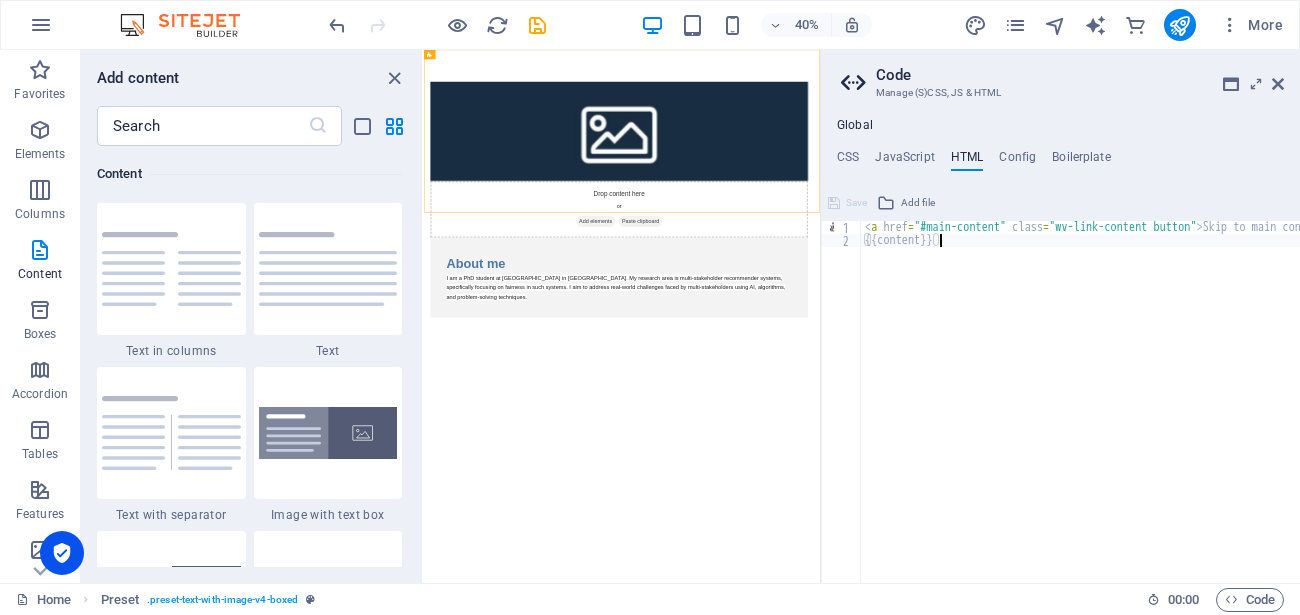drag, startPoint x: 1420, startPoint y: 291, endPoint x: 1186, endPoint y: 392, distance: 254.86664 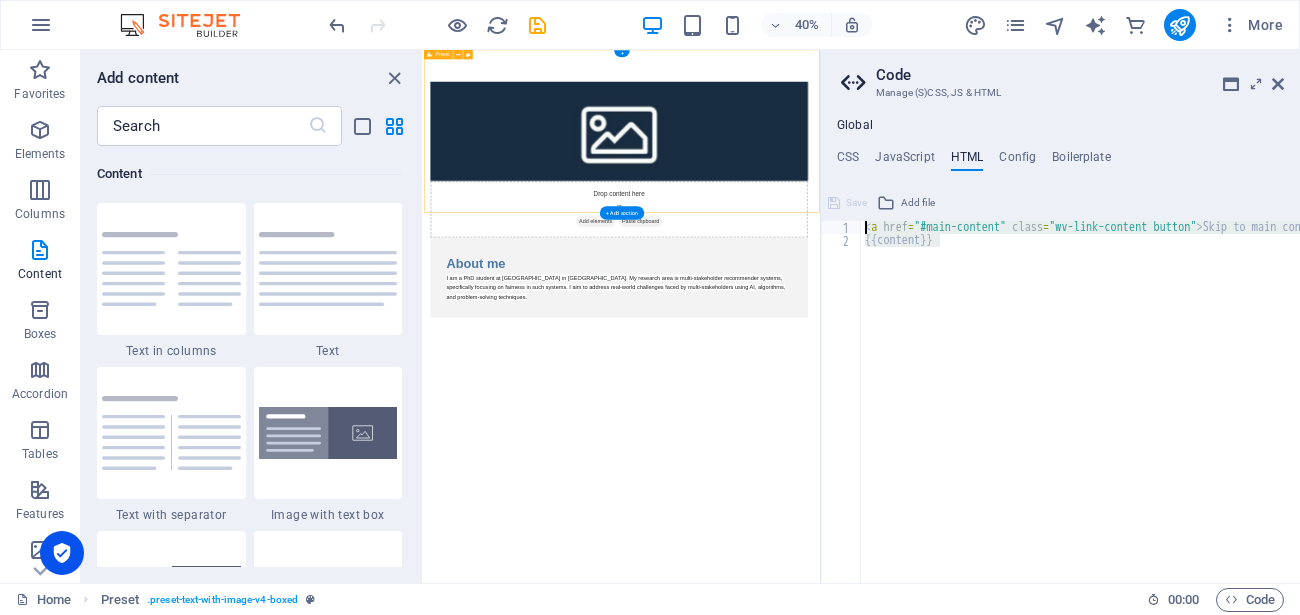 paste 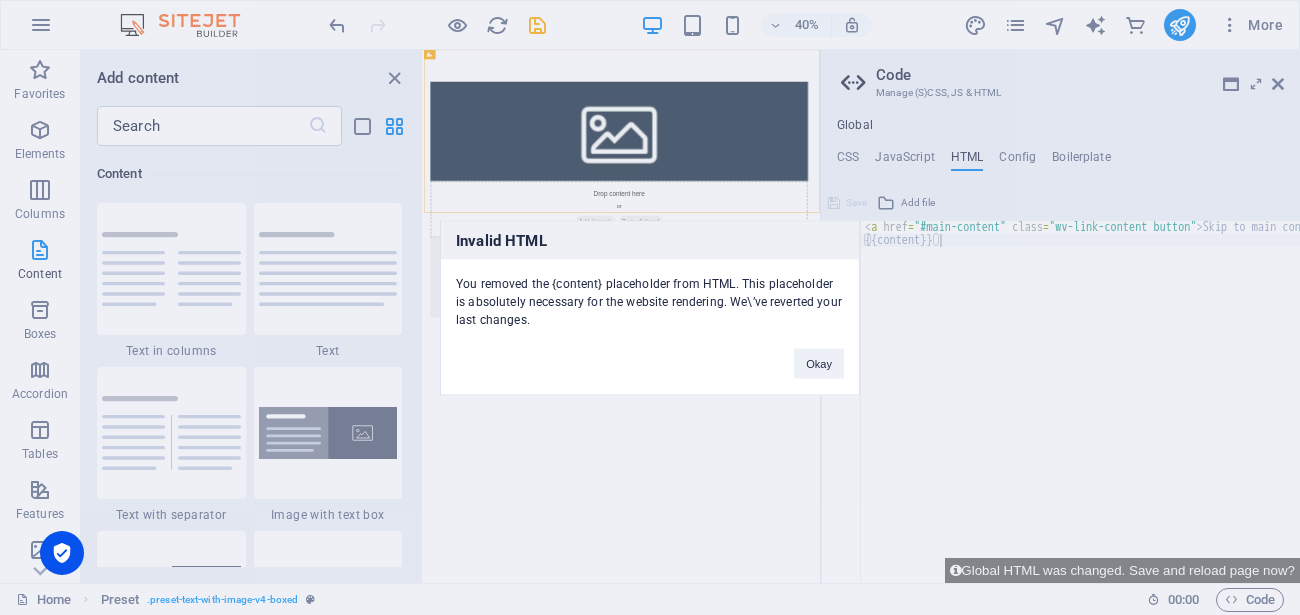 type 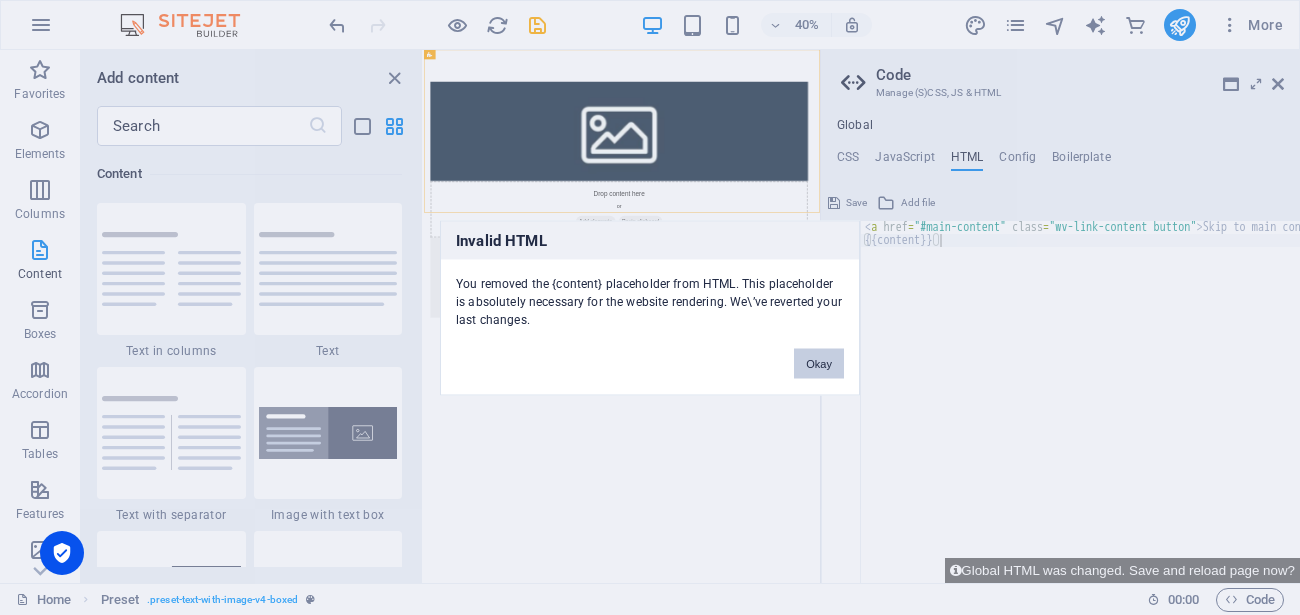 click on "Okay" at bounding box center [819, 363] 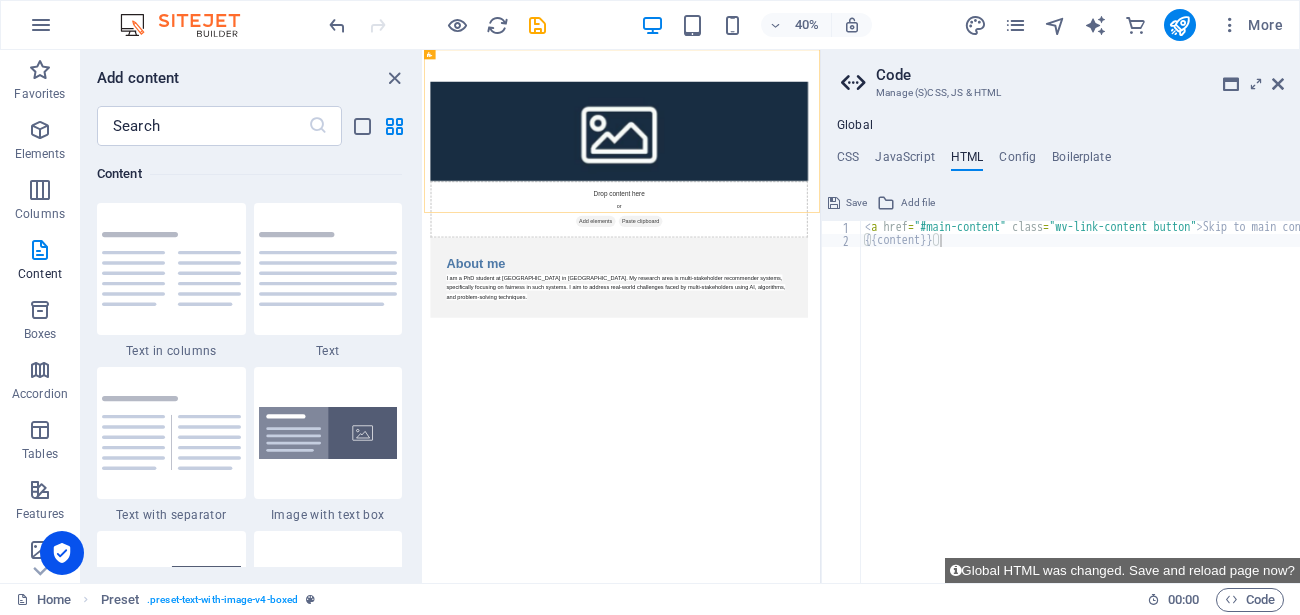 type on "{{content}}" 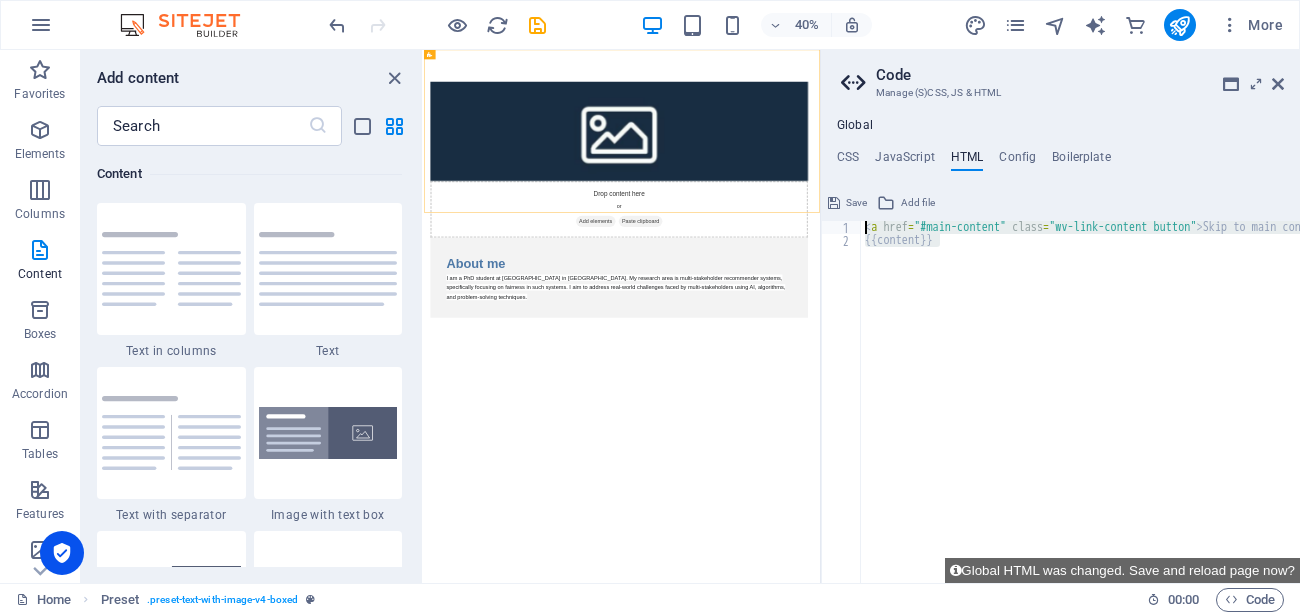 drag, startPoint x: 1398, startPoint y: 297, endPoint x: 1361, endPoint y: 462, distance: 169.09761 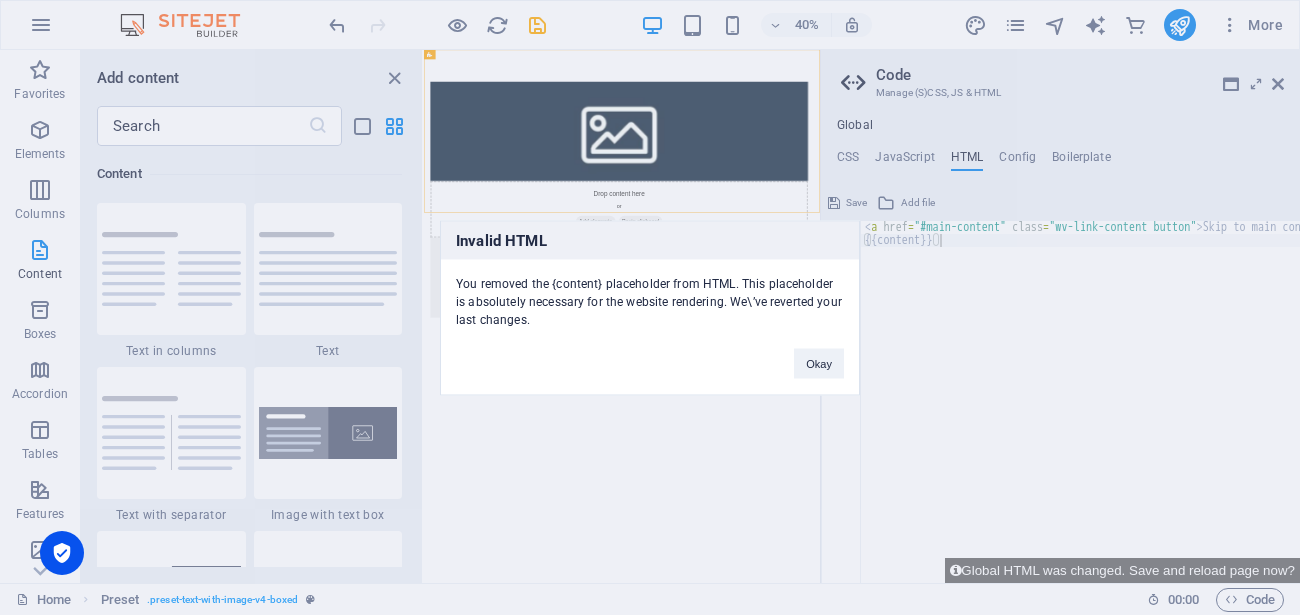 click on "Invalid HTML You removed the {content} placeholder from HTML. This placeholder is absolutely necessary for the website rendering. We\’ve reverted your last changes. Okay" at bounding box center [650, 307] 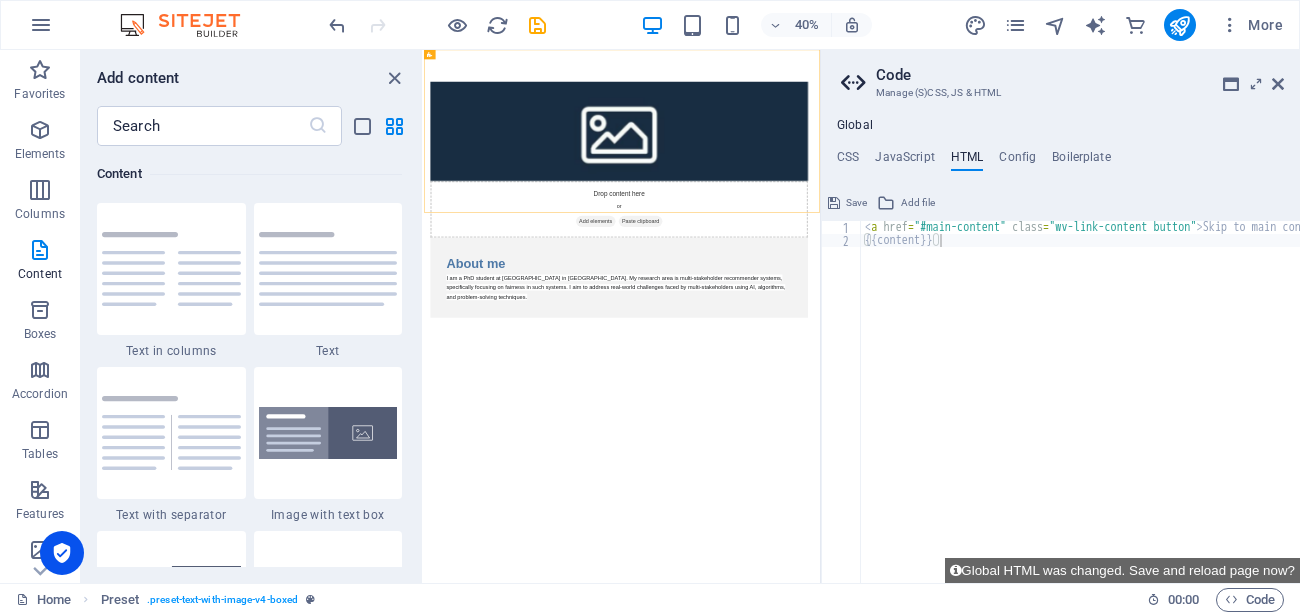 type on "{{content}}" 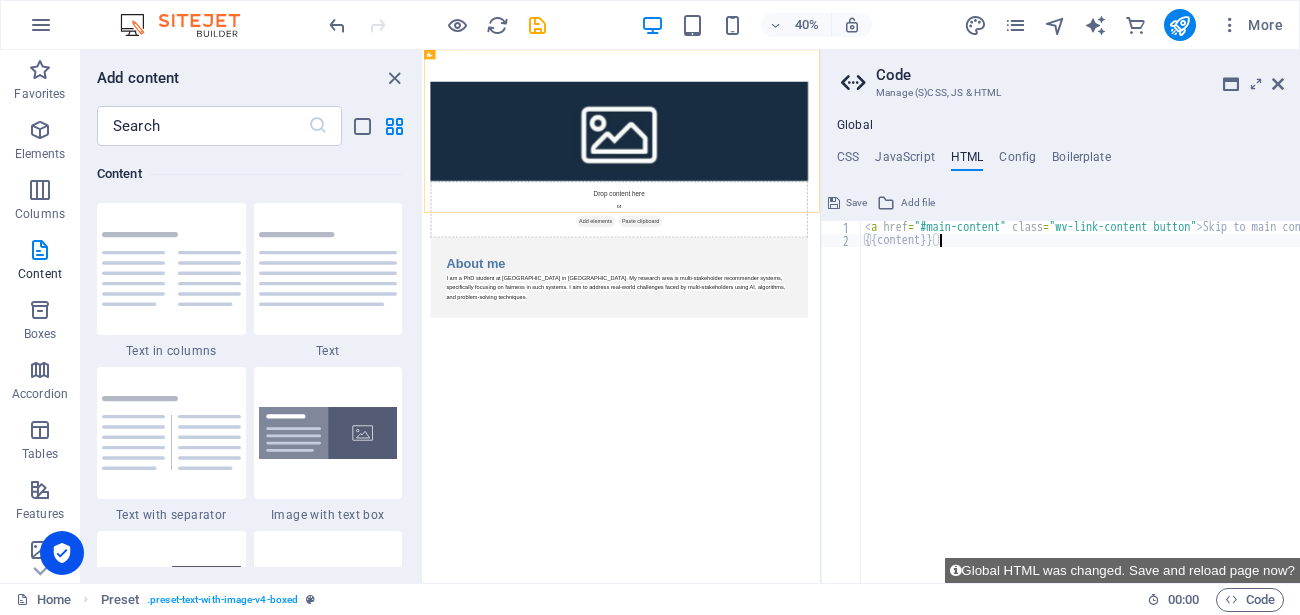 click on "< a   href = "#main-content"   class = "wv-link-content button" > Skip to main content </ a > {{content}}" at bounding box center [1136, 407] 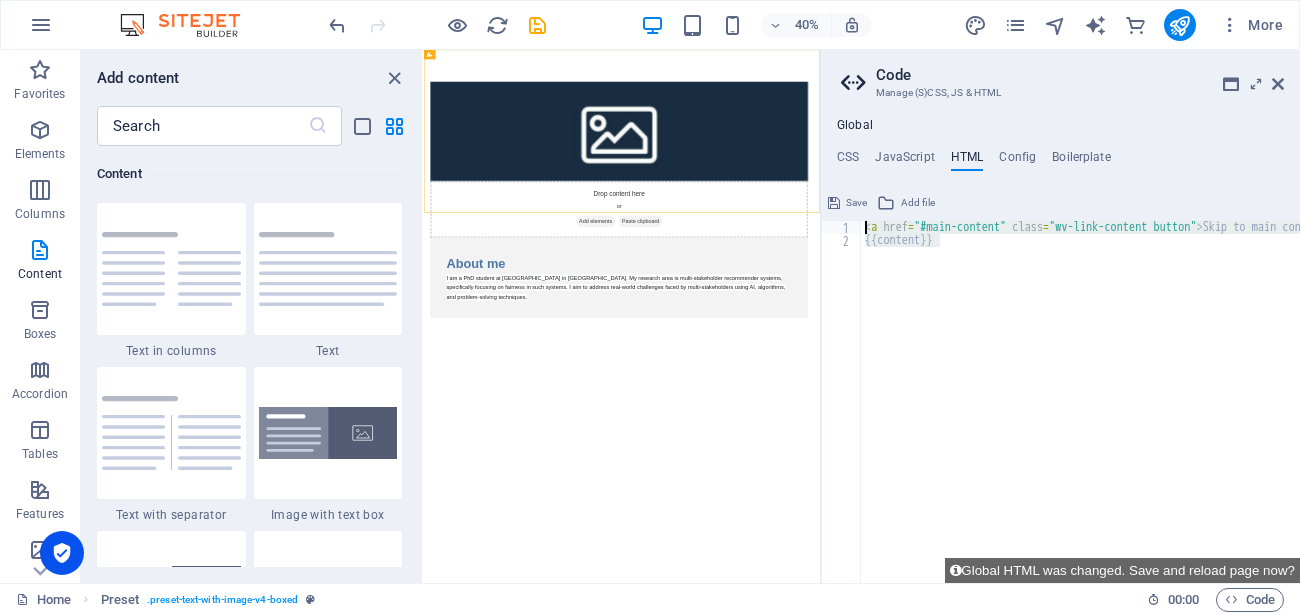 drag, startPoint x: 1371, startPoint y: 292, endPoint x: 1386, endPoint y: 462, distance: 170.66048 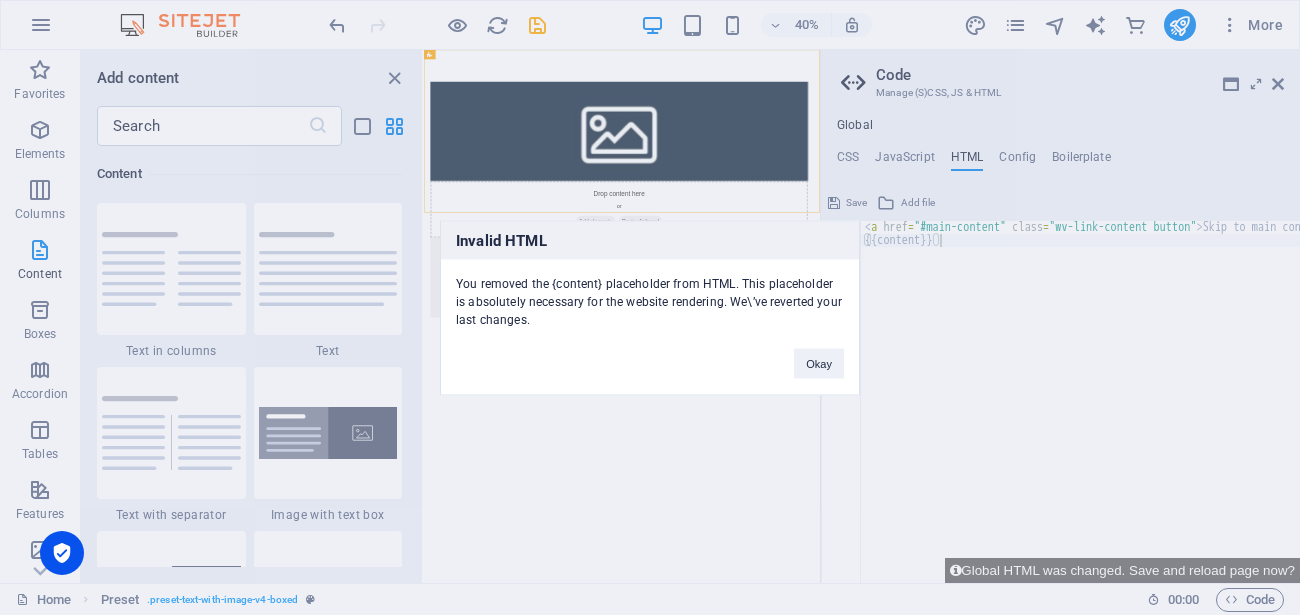 type 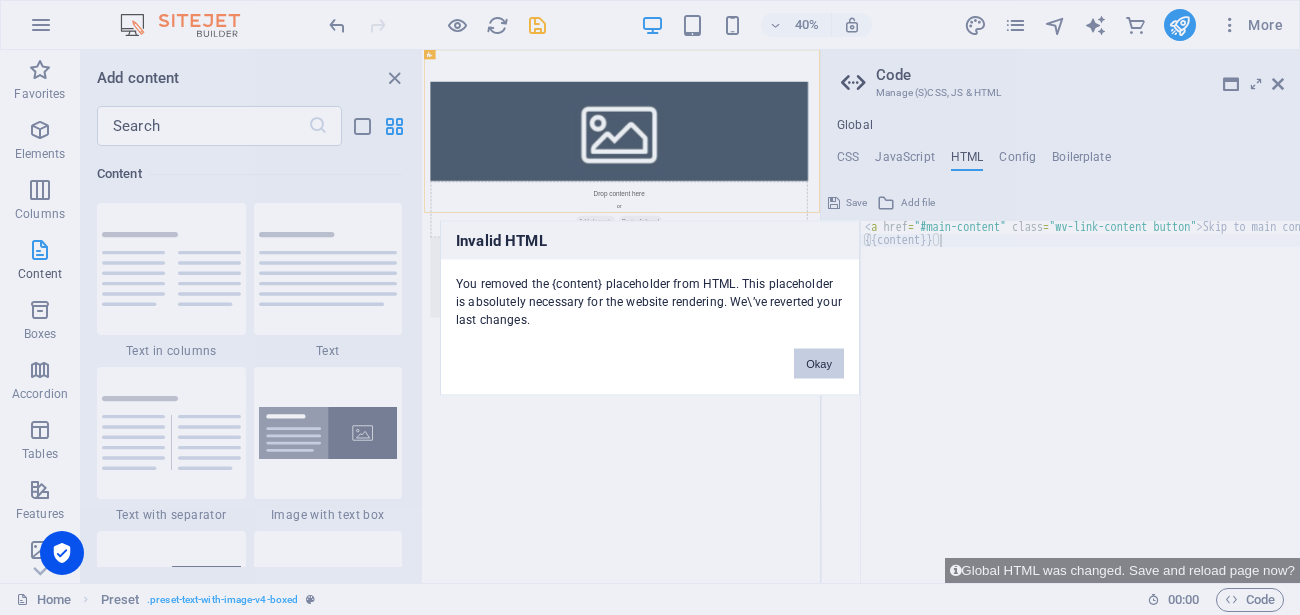 click on "Okay" at bounding box center [819, 363] 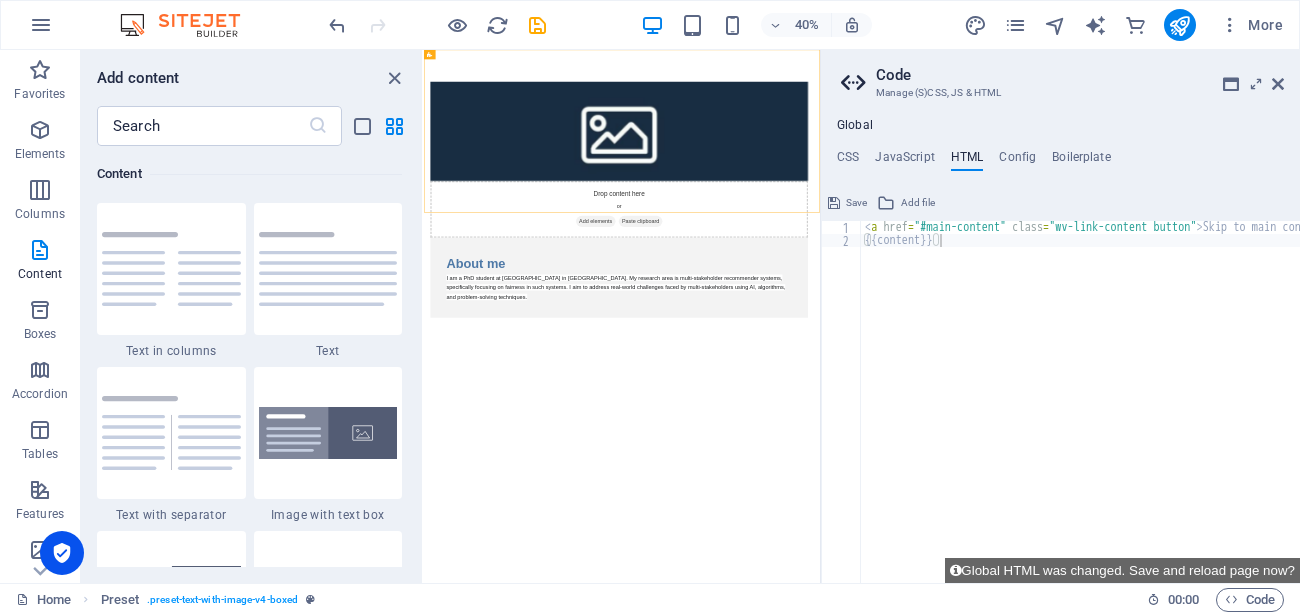 type on "<a href="#main-content" class="wv-link-content button">Skip to main content</a>" 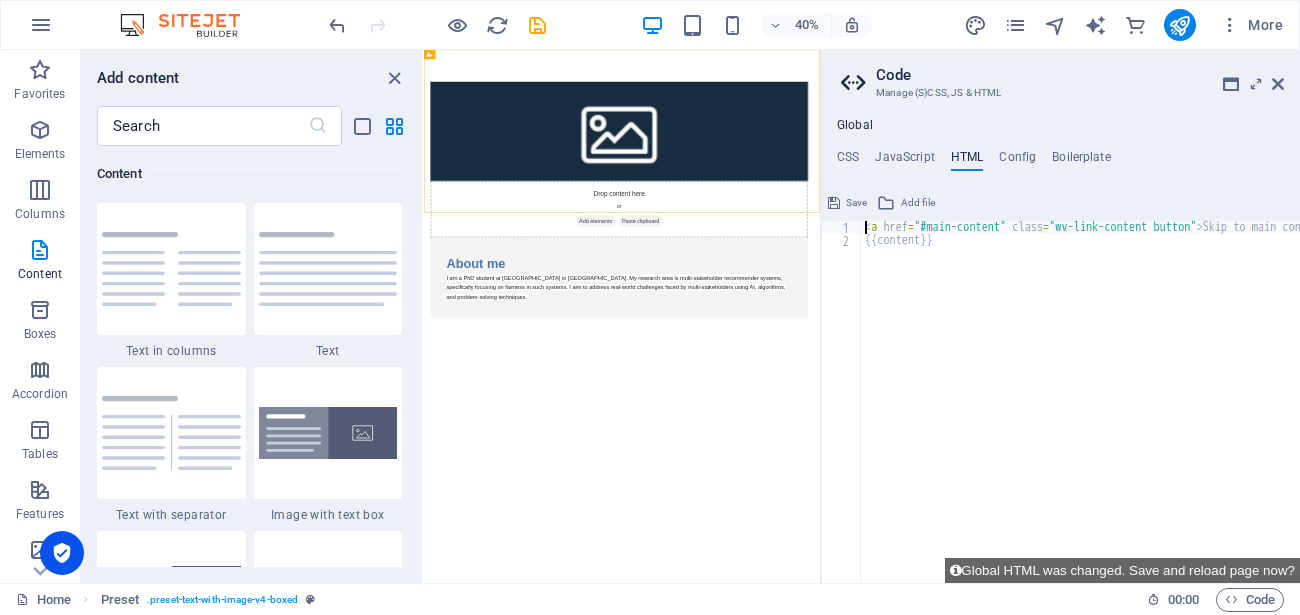 click on "< a   href = "#main-content"   class = "wv-link-content button" > Skip to main content </ a > {{content}}" at bounding box center (1136, 407) 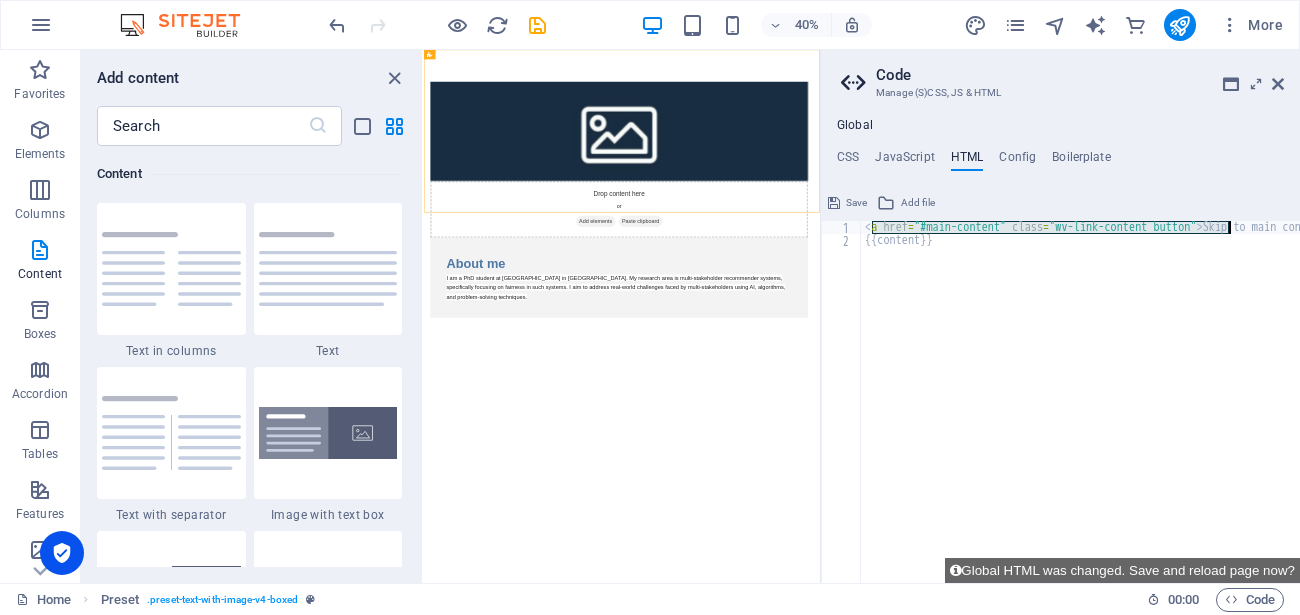 scroll, scrollTop: 0, scrollLeft: 111, axis: horizontal 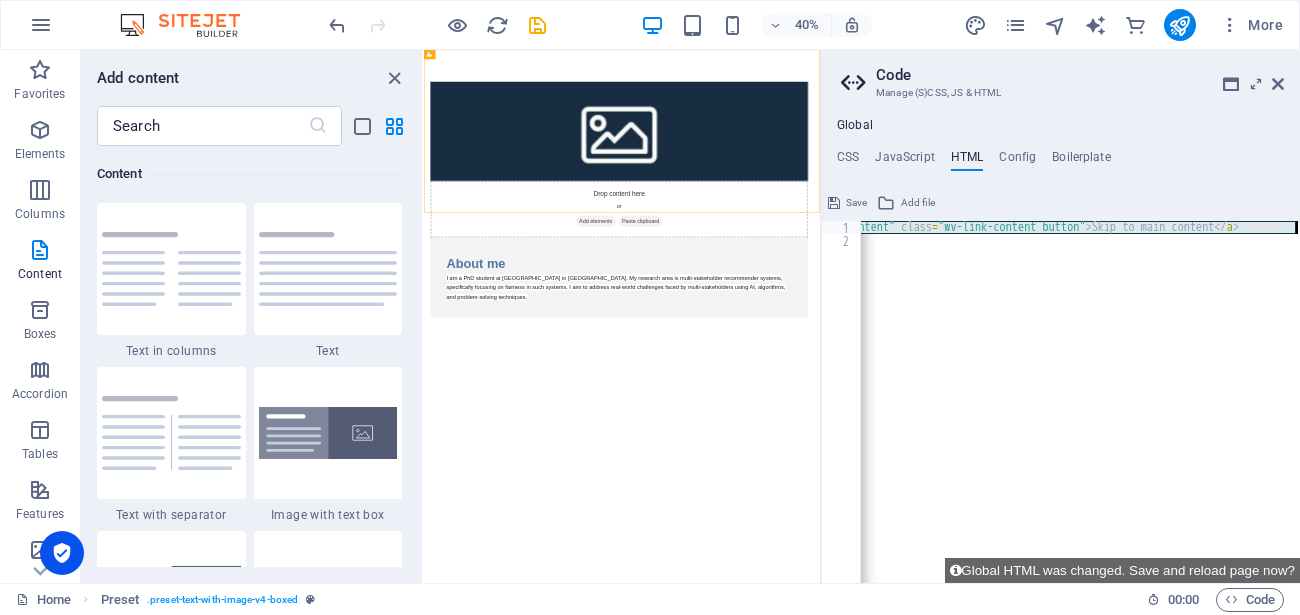 drag, startPoint x: 869, startPoint y: 228, endPoint x: 1368, endPoint y: 223, distance: 499.02505 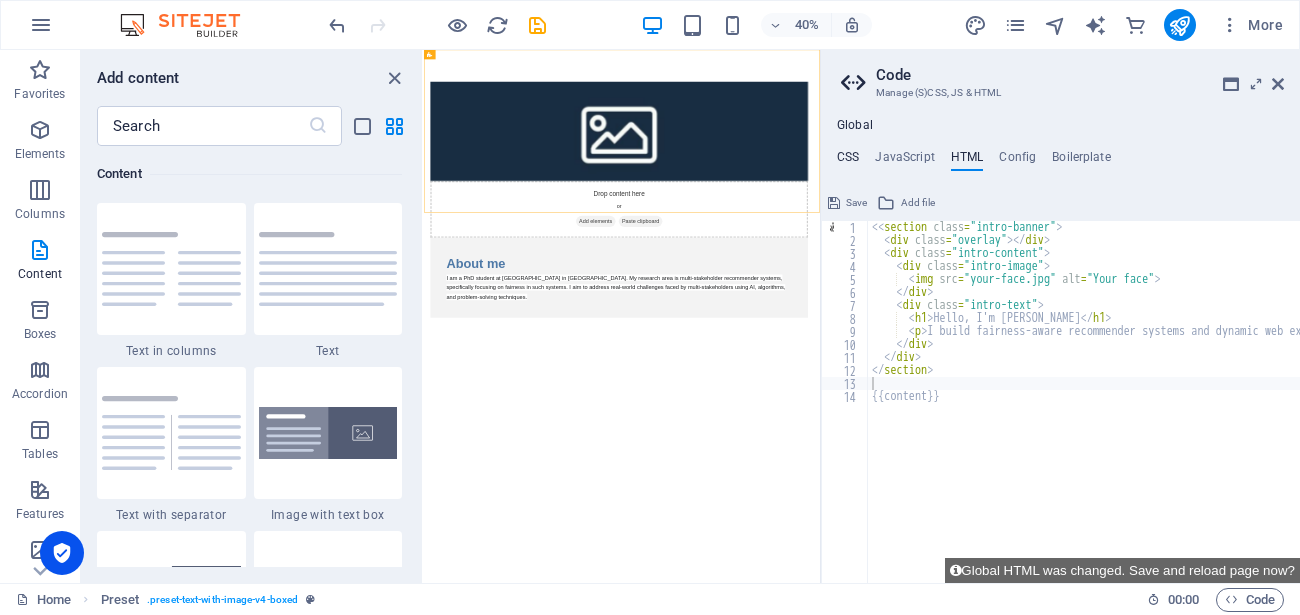 click on "CSS" at bounding box center [848, 161] 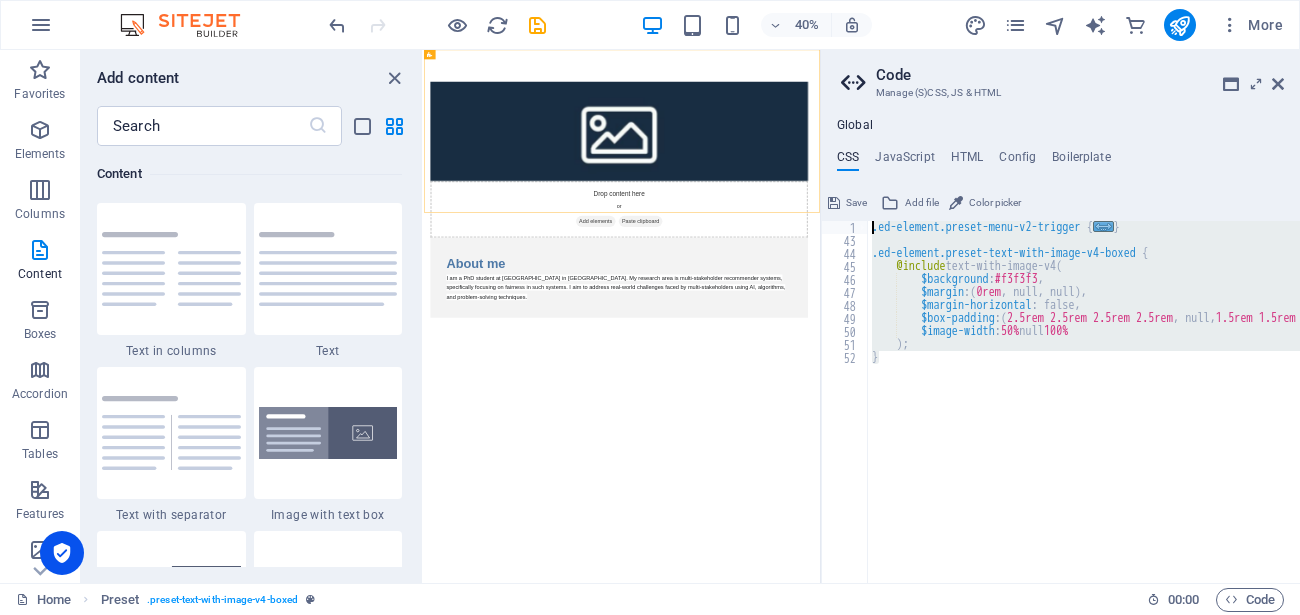 click on ".ed-element.preset-menu-v2-trigger   { ... } .ed-element.preset-text-with-image-v4-boxed   {      @include  text-with-image-v4 (           $background :  #f3f3f3 ,            $margin :  ( 0rem , null, null ) ,            $margin-horizontal : false,            $box-padding :  ( 2.5rem   2.5rem   2.5rem   2.5rem , null,  1.5rem   1.5rem   1.5rem   1.5rem ) ,            $image-width :  50%  null  100%      ) ; }" at bounding box center (1084, 402) 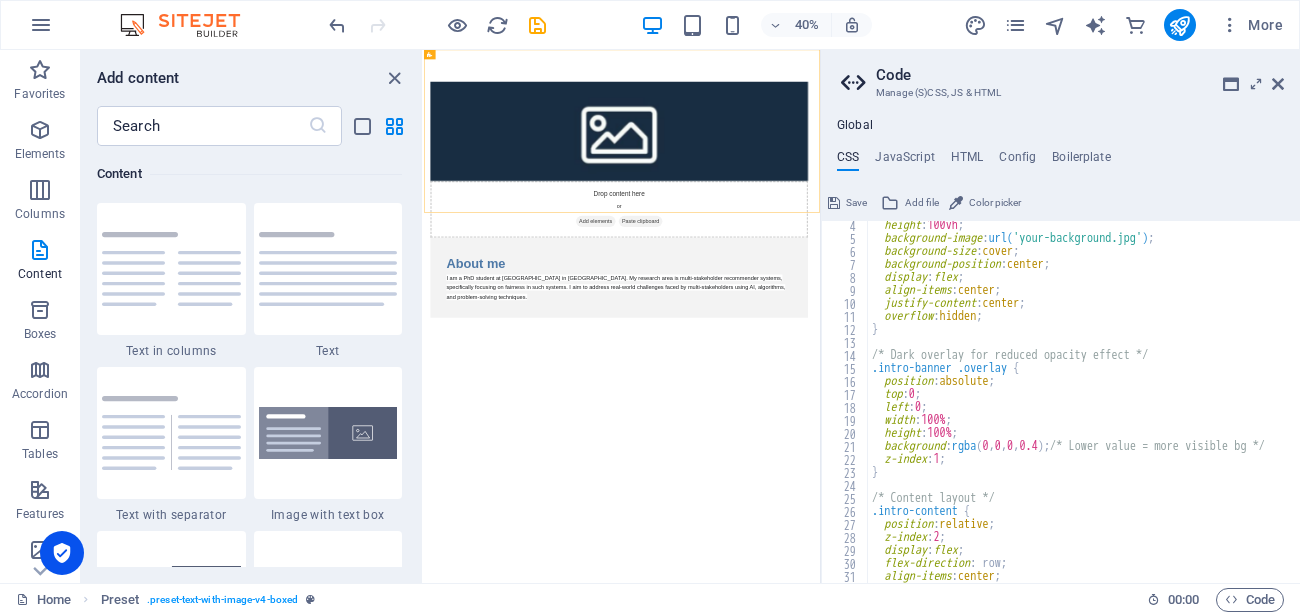 scroll, scrollTop: 0, scrollLeft: 0, axis: both 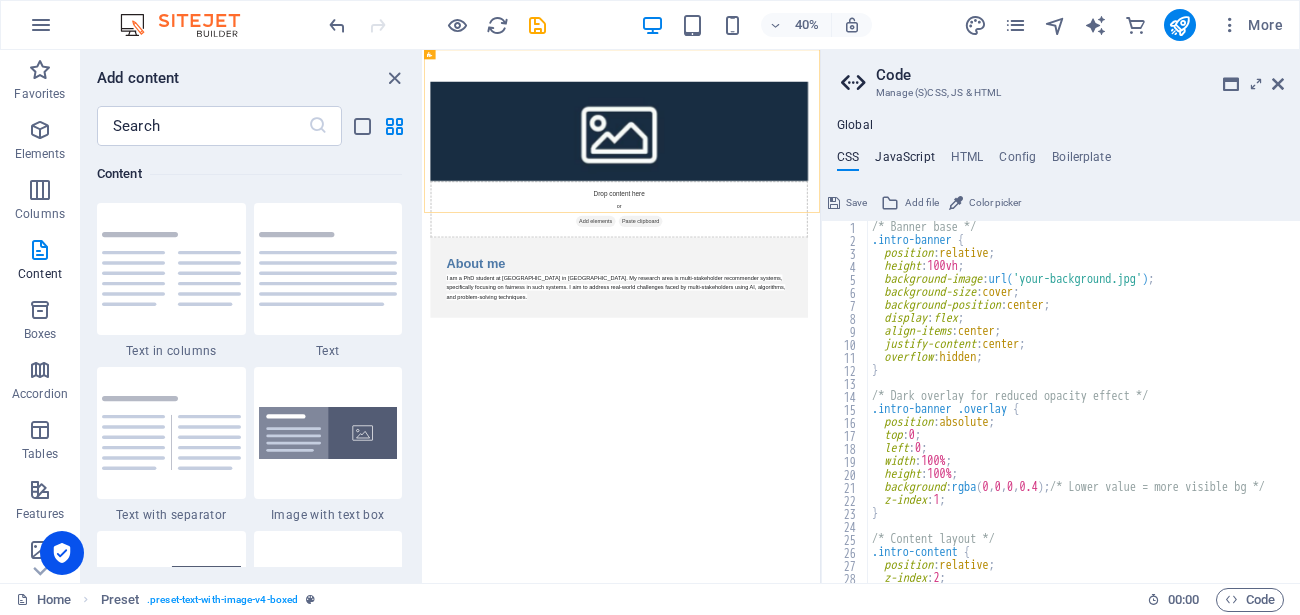 click on "JavaScript" at bounding box center (904, 161) 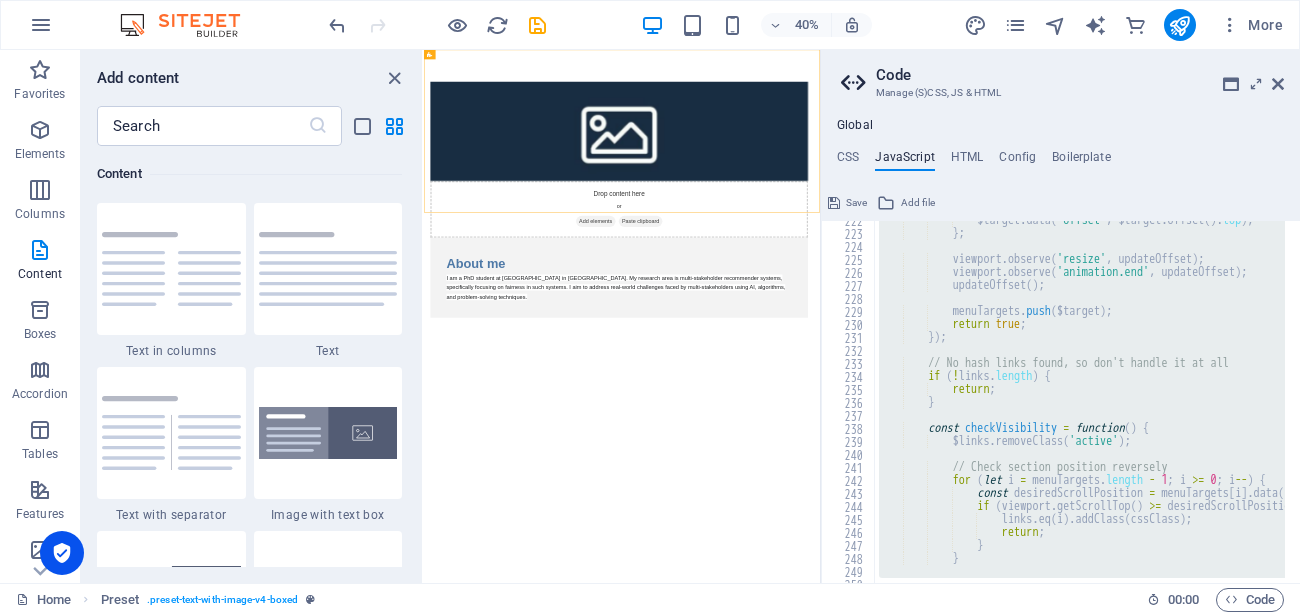 scroll, scrollTop: 3007, scrollLeft: 0, axis: vertical 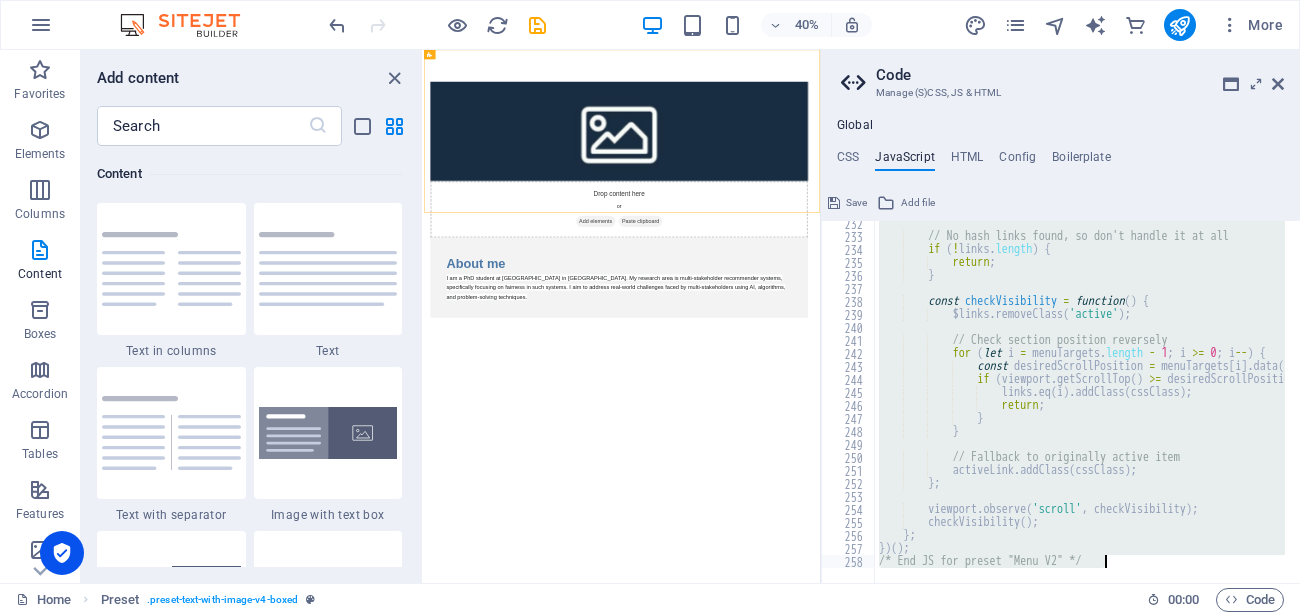 click on "// No hash links found, so don't handle it at all           if   ( ! links . length )   {                return ;           }           const   checkVisibility   =   function ( )   {                $links . removeClass ( 'active' ) ;                // Check section position reversely                for   ( let   i   =   menuTargets . length   -   1 ;   i   >=   0 ;   i -- )   {                     const   desiredScrollPosition   =   menuTargets [ i ] . data ( 'offset' )   -   viewport . getHeight ( )   *   ( 1   -   sectionViewportRatio ) ;                     if   ( viewport . getScrollTop ( )   >=   desiredScrollPosition   &&   menuTargets [ i ] [ 0 ] . offsetParent   !==   null )   {                          links . eq ( i ) . addClass ( cssClass ) ;                          return ;                     }                }                // Fallback to originally active item                activeLink . addClass ( cssClass ) ;           } ;           viewport . observe ( 'scroll' ,   ) ;" at bounding box center [1080, 402] 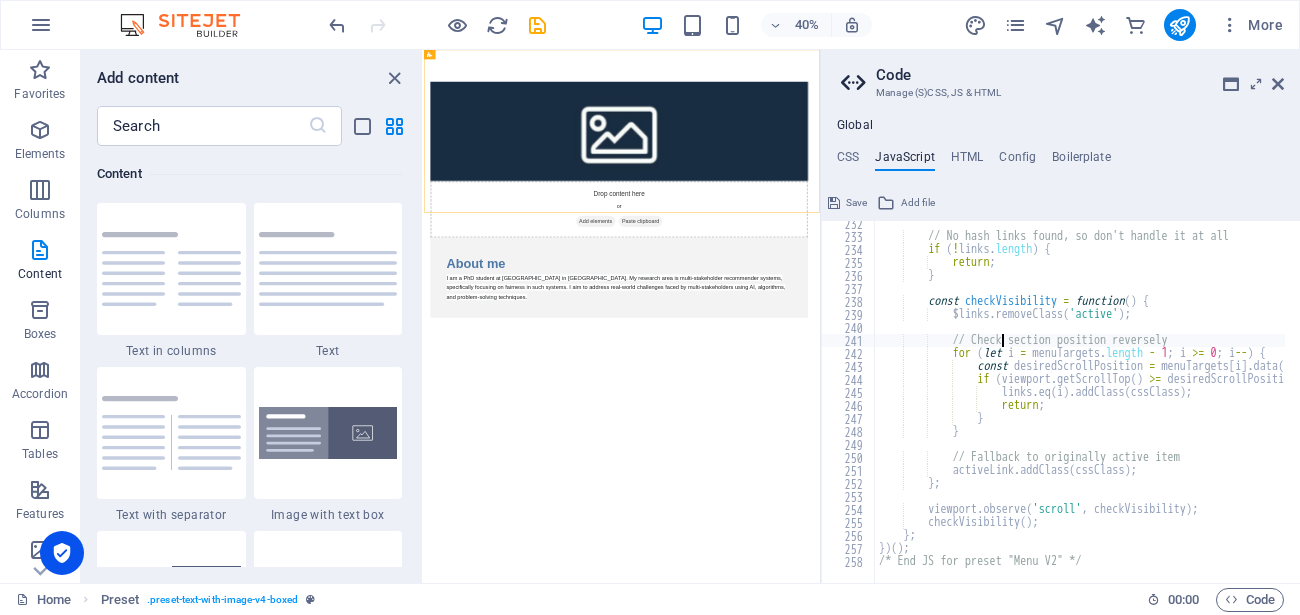 type on "})();
/* End JS for preset "Menu V2" */" 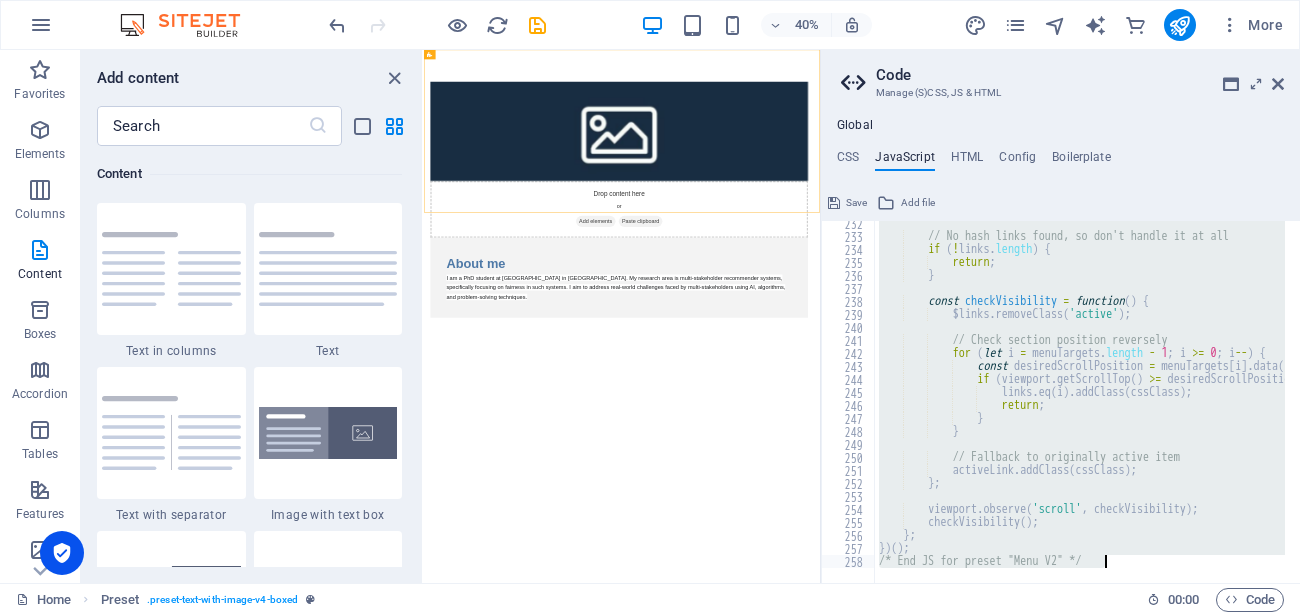 paste 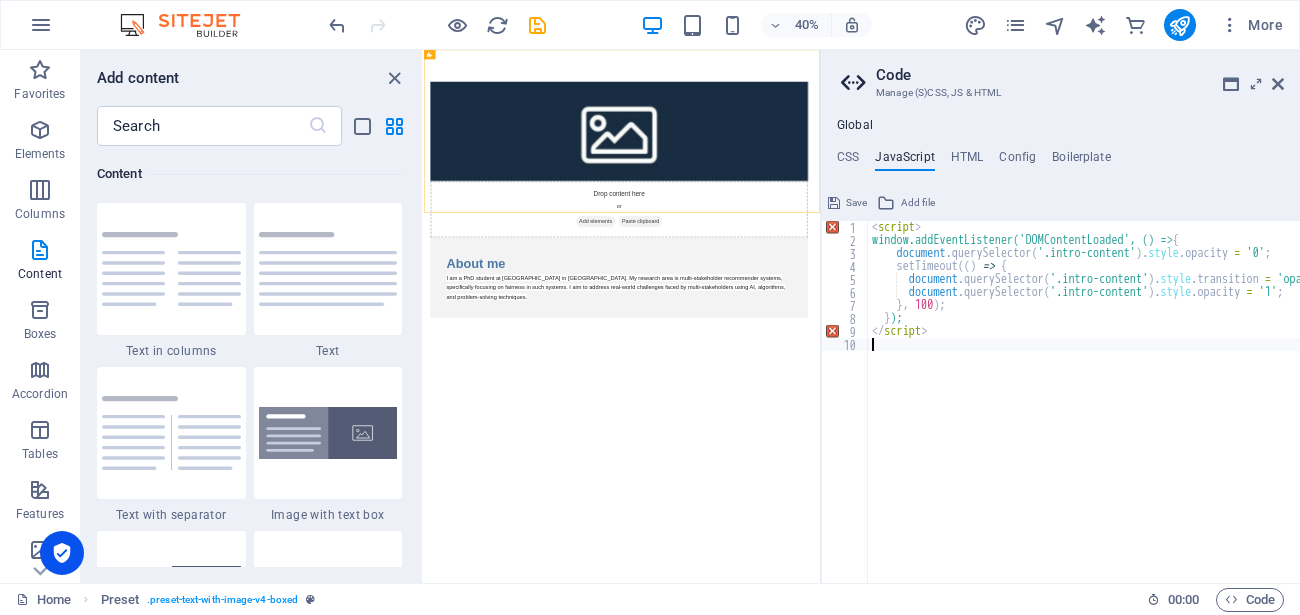 type on "})();
/* End JS for preset "Menu V2" */" 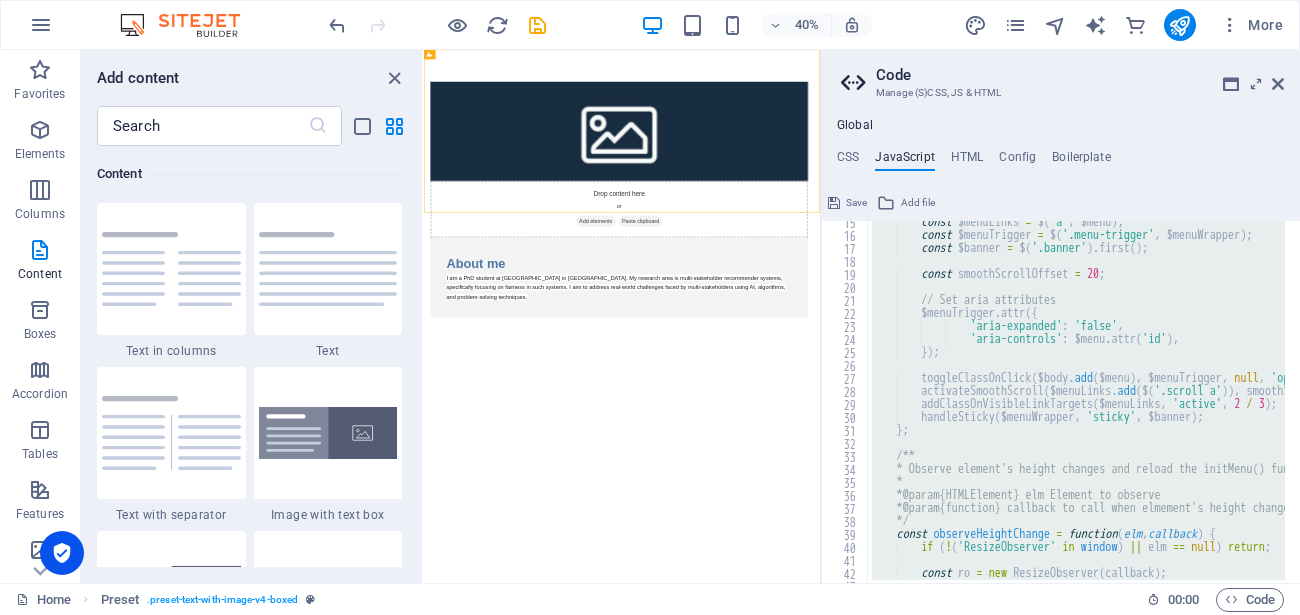 scroll, scrollTop: 0, scrollLeft: 0, axis: both 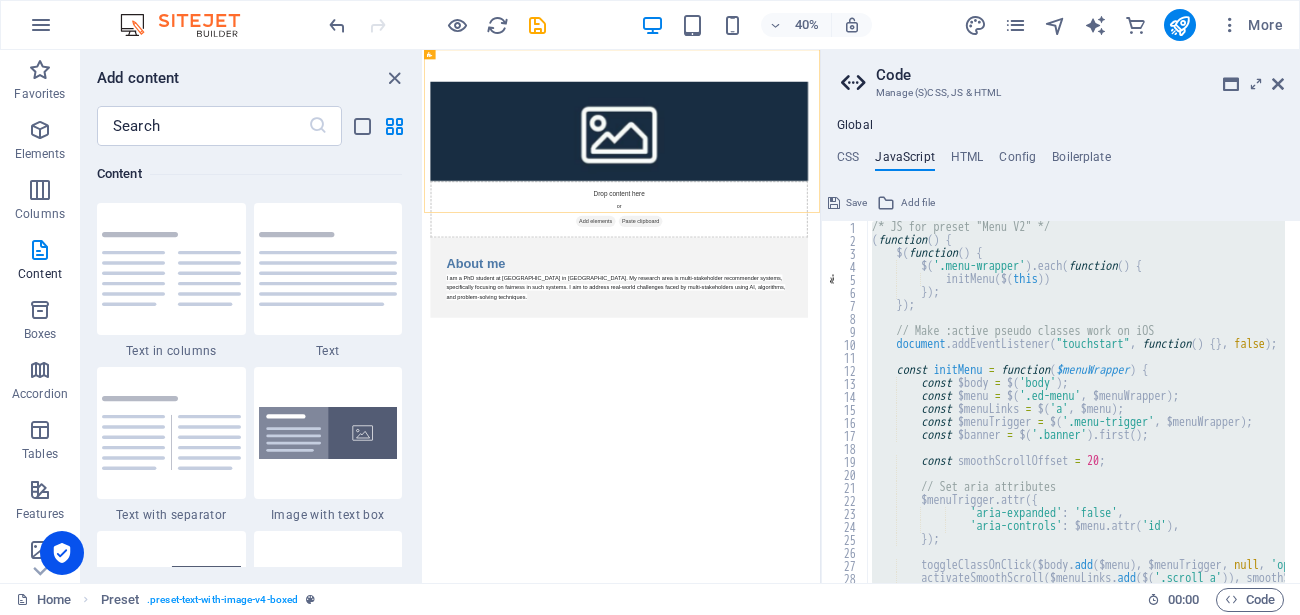 click on "/* JS for preset "Menu V2" */ ( function ( )   {      $ ( function ( )   {           $ ( '.menu-wrapper' ) . each ( function ( )   {                initMenu ( $ ( this ))           }) ;      }) ;      // Make :active pseudo classes work on iOS      document . addEventListener ( "touchstart" ,   function ( )   { } ,   false ) ;      const   initMenu   =   function ( $menuWrapper )   {           const   $body   =   $ ( 'body' ) ;           const   $menu   =   $ ( '.ed-menu' ,   $menuWrapper ) ;           const   $menuLinks   =   $ ( 'a' ,   $menu ) ;           const   $menuTrigger   =   $ ( '.menu-trigger' ,   $menuWrapper ) ;           const   $banner   =   $ ( '.banner' ) . first ( ) ;           const   smoothScrollOffset   =   20 ;                     // Set aria attributes           $menuTrigger . attr ({                     'aria-expanded' :   'false' ,                     'aria-controls' :   $menu . attr ( 'id' ) ,           }) ;           toggleClassOnClick ( $body . add ( $menu ) ,   $menuTrigger ,   ," at bounding box center [1076, 402] 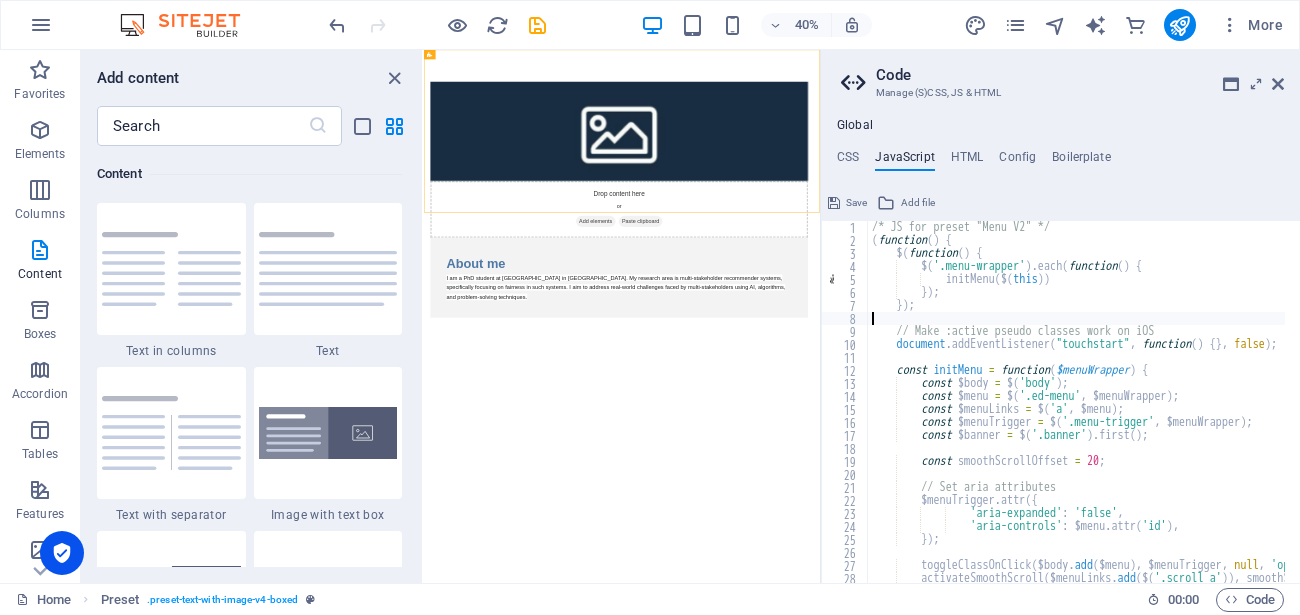type on "})();
/* End JS for preset "Menu V2" */" 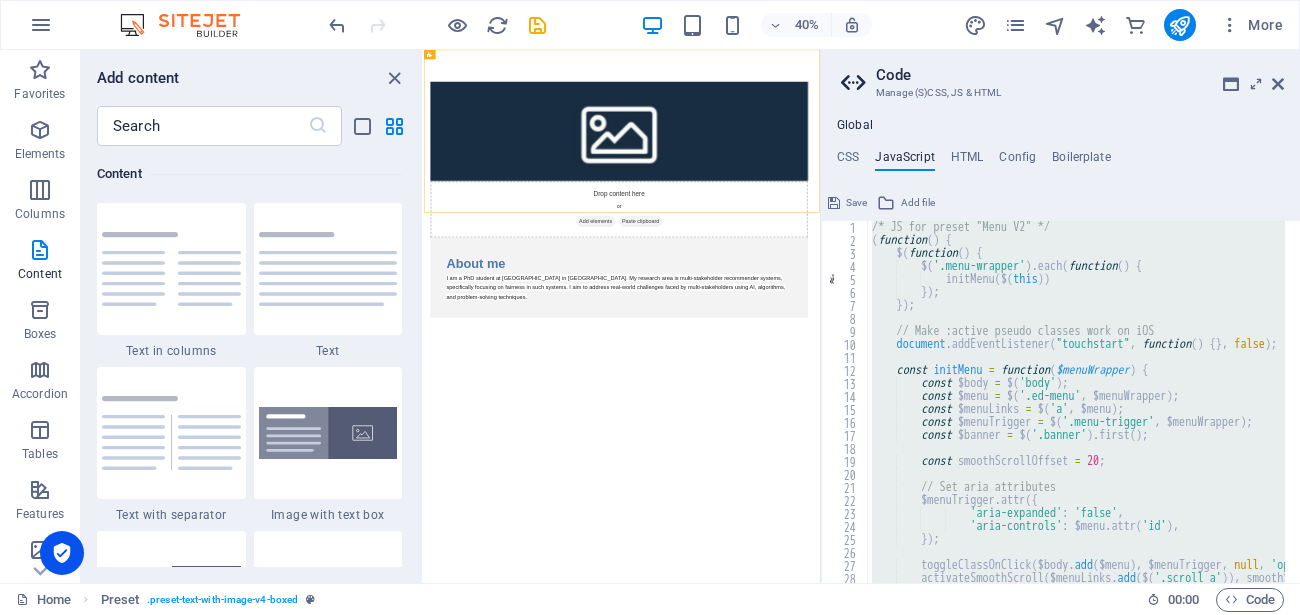 paste 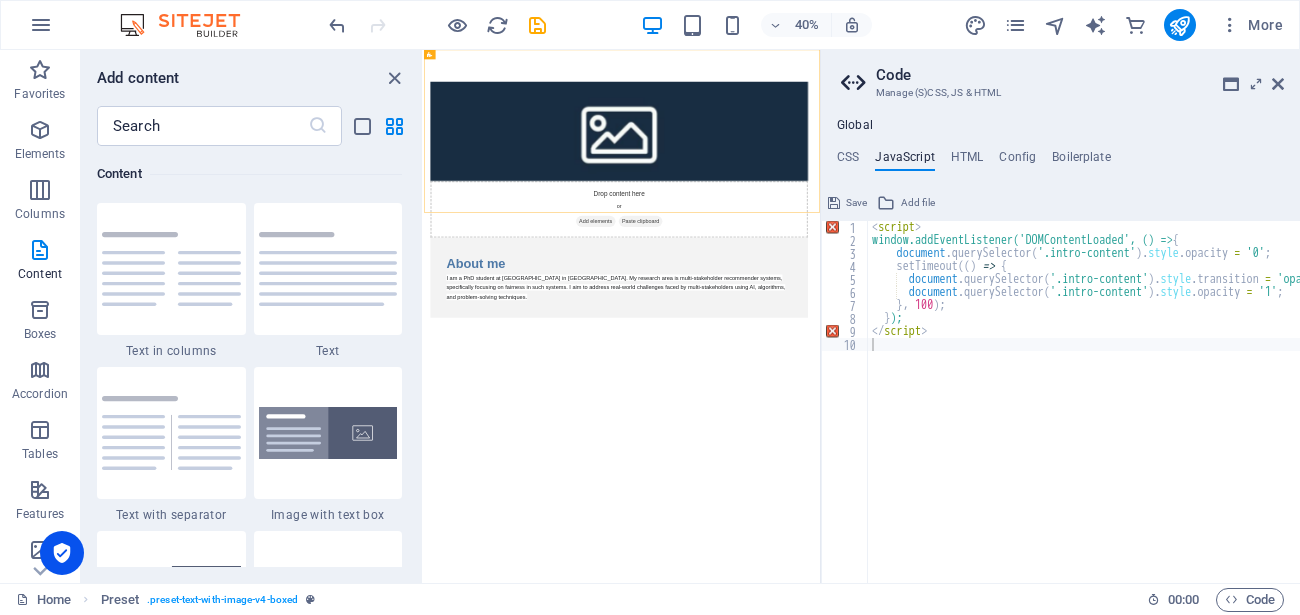 click on "< script >   window.addEventListener('DOMContentLoaded', () =>  {      document . querySelector ( '.intro-content' ) . style . opacity   =   '0' ;      setTimeout (( )   =>   {         document . querySelector ( '.intro-content' ) . style . transition   =   'opacity 1s ease' ;         document . querySelector ( '.intro-content' ) . style . opacity   =   '1' ;      } ,   100 ) ;    } ); </ script >" at bounding box center [1160, 407] 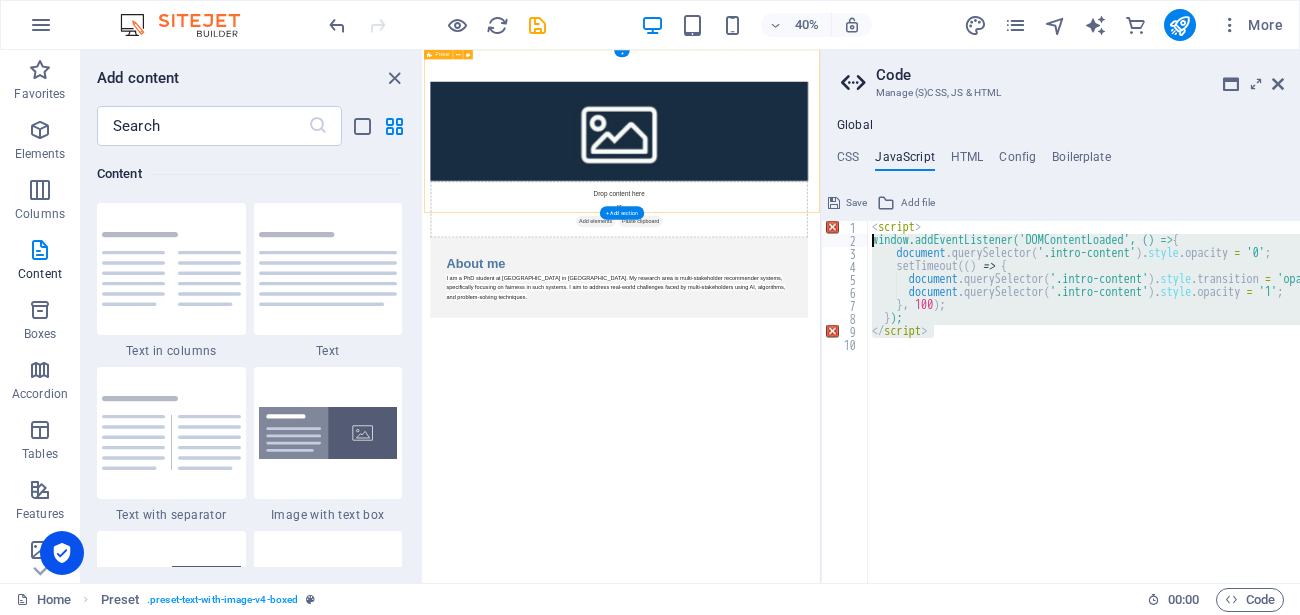 drag, startPoint x: 1400, startPoint y: 381, endPoint x: 1374, endPoint y: 367, distance: 29.529646 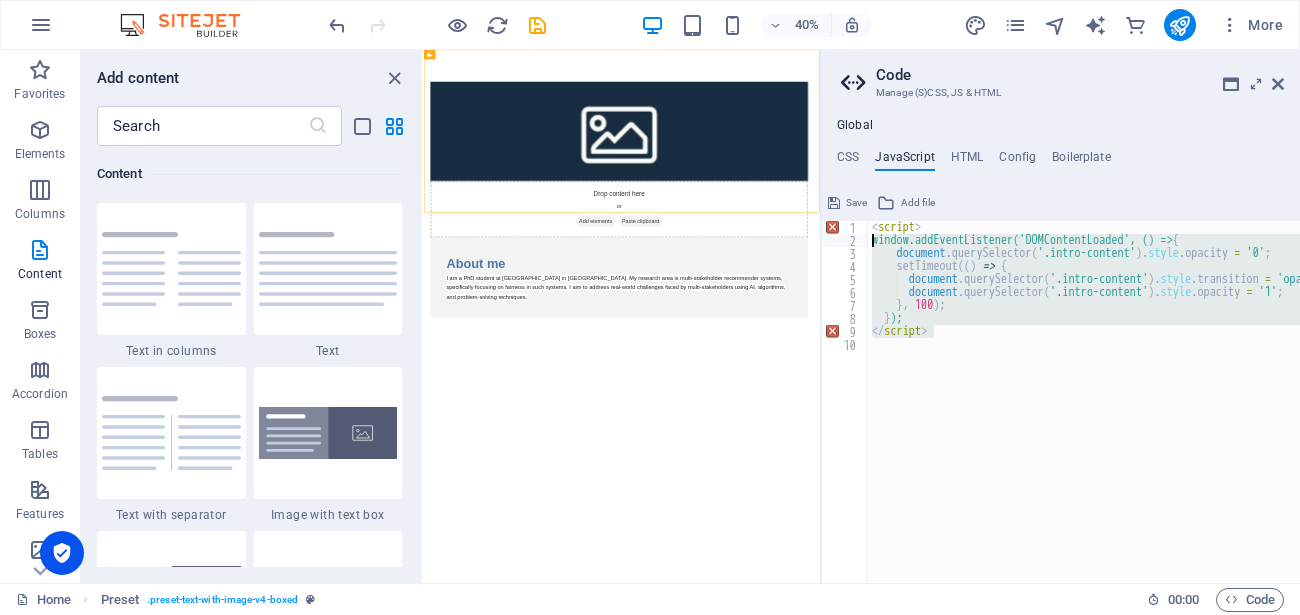 click on "< script >   window.addEventListener('DOMContentLoaded', () =>  {      document . querySelector ( '.intro-content' ) . style . opacity   =   '0' ;      setTimeout (( )   =>   {         document . querySelector ( '.intro-content' ) . style . transition   =   'opacity 1s ease' ;         document . querySelector ( '.intro-content' ) . style . opacity   =   '1' ;      } ,   100 ) ;    } ); </ script >" at bounding box center [1084, 402] 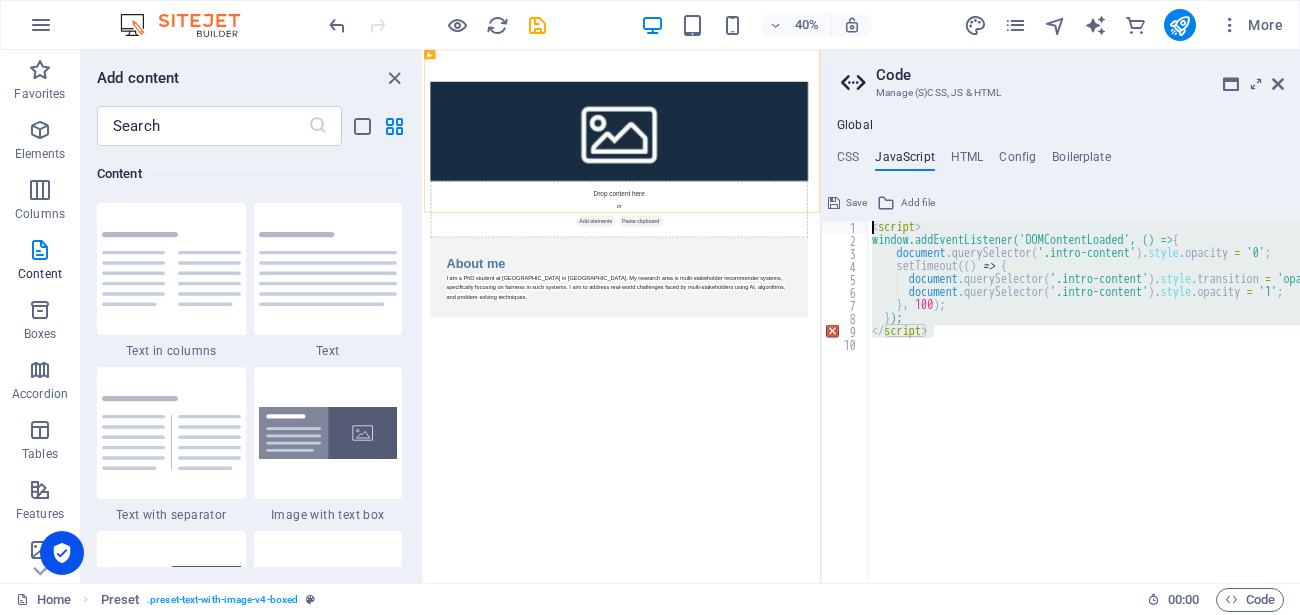 drag, startPoint x: 951, startPoint y: 332, endPoint x: 853, endPoint y: 185, distance: 176.67201 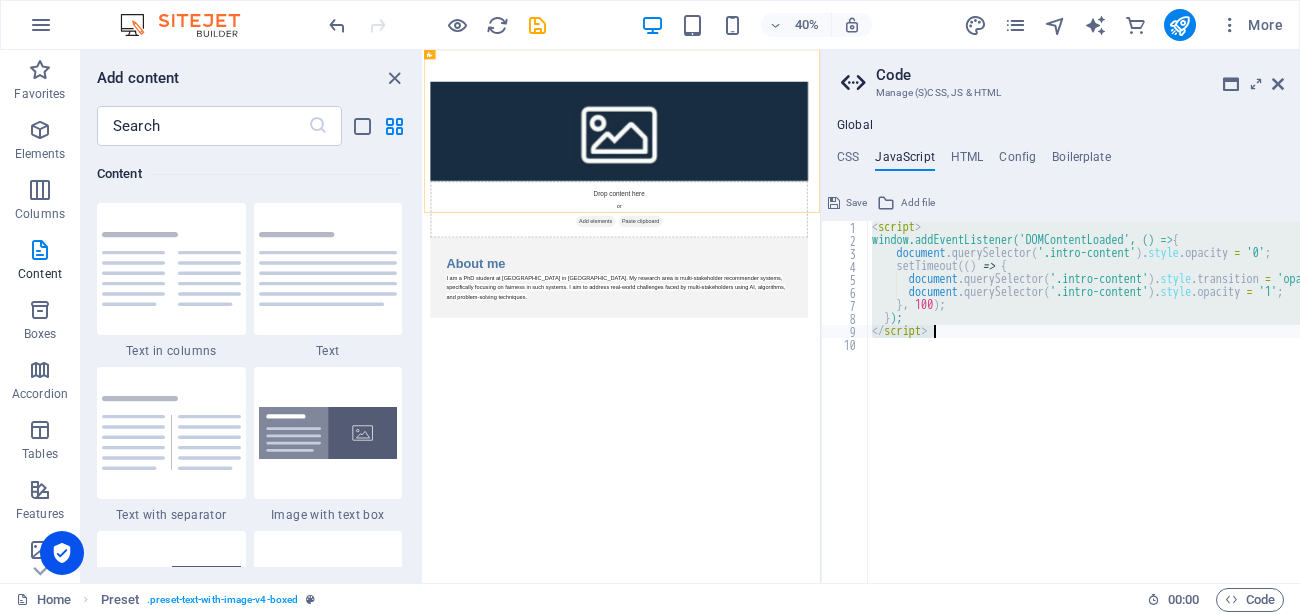 type on "})();
/* End JS for preset "Menu V2" */" 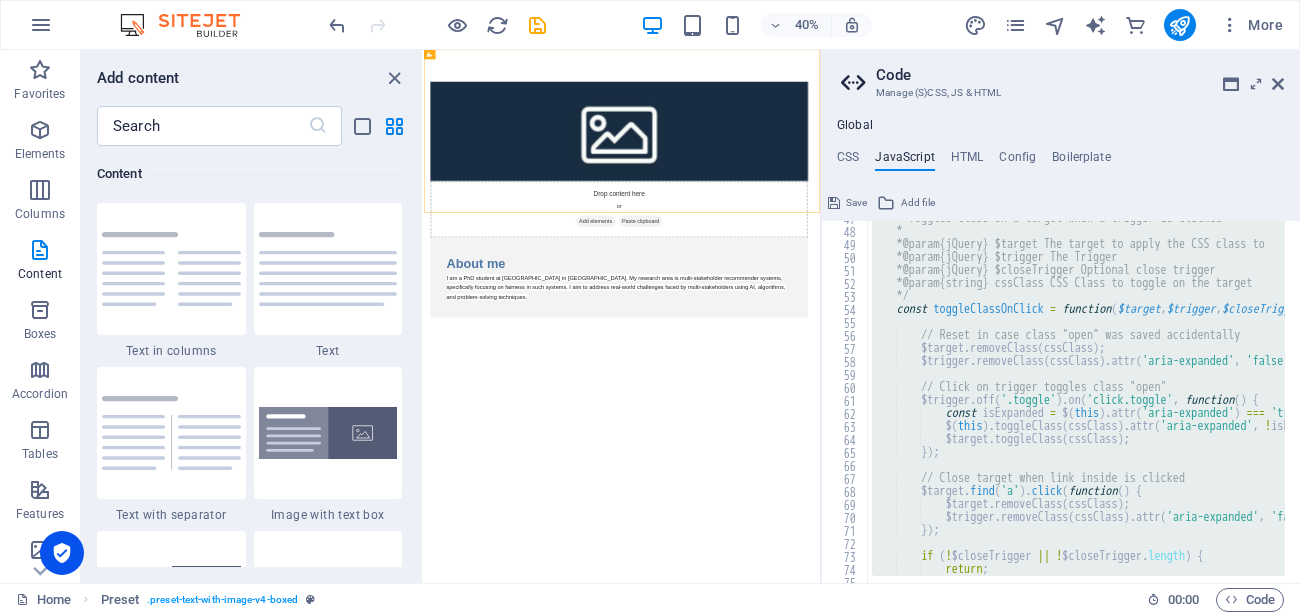 scroll, scrollTop: 247, scrollLeft: 0, axis: vertical 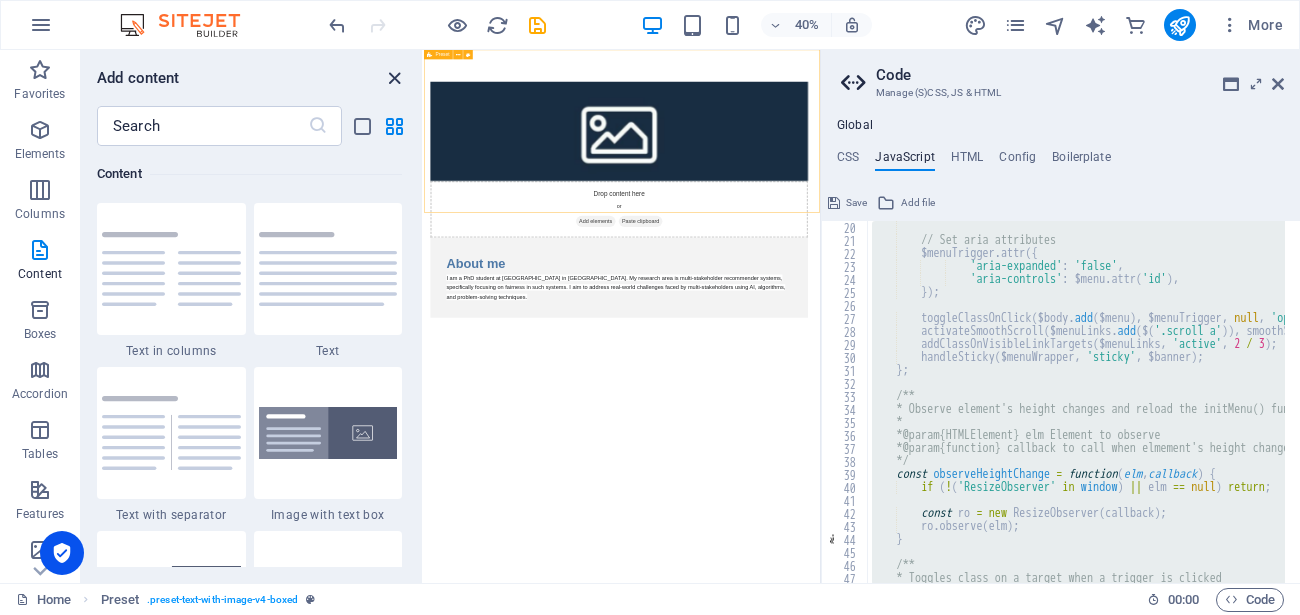 click at bounding box center (394, 78) 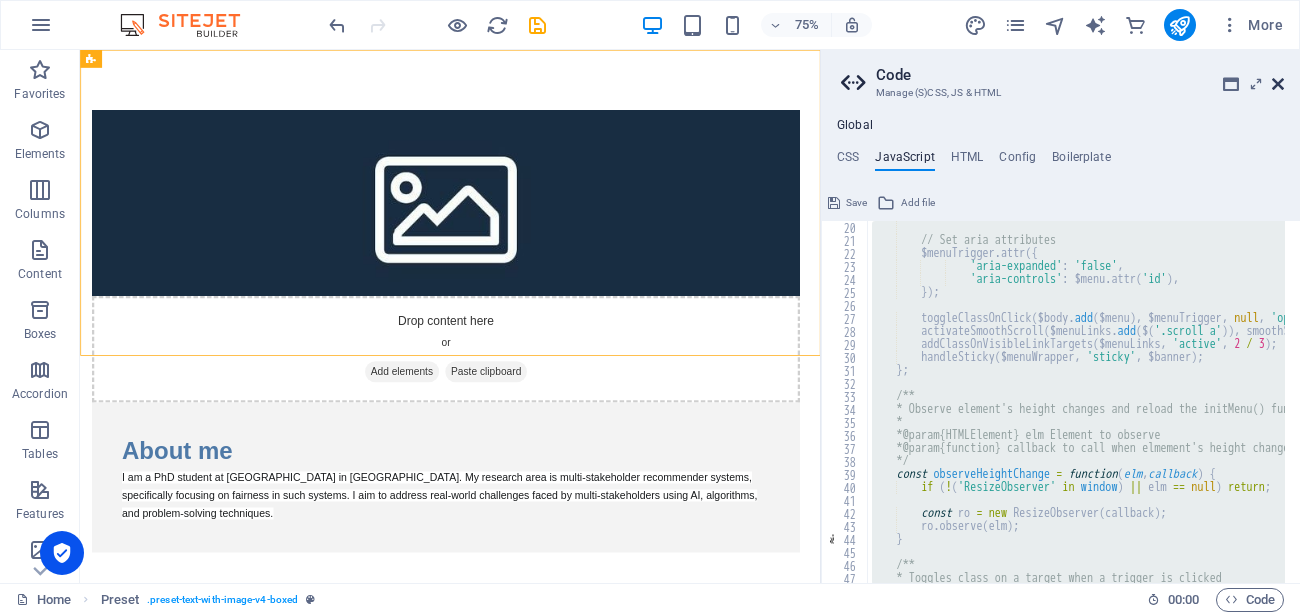 click at bounding box center [1278, 84] 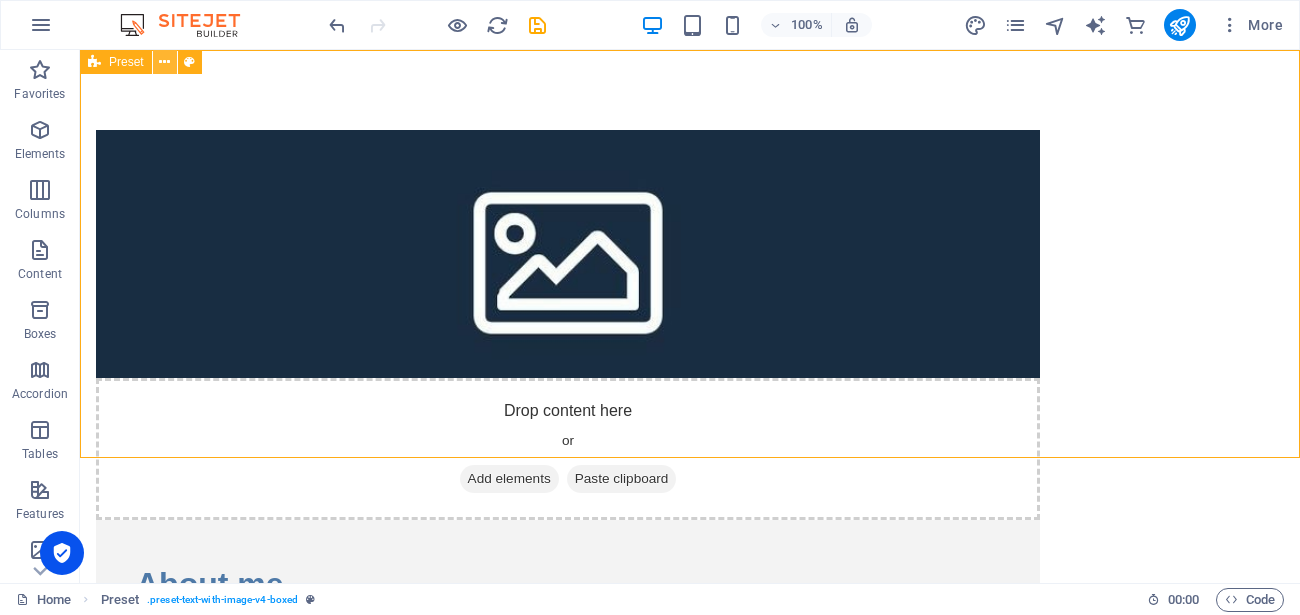 click at bounding box center [164, 62] 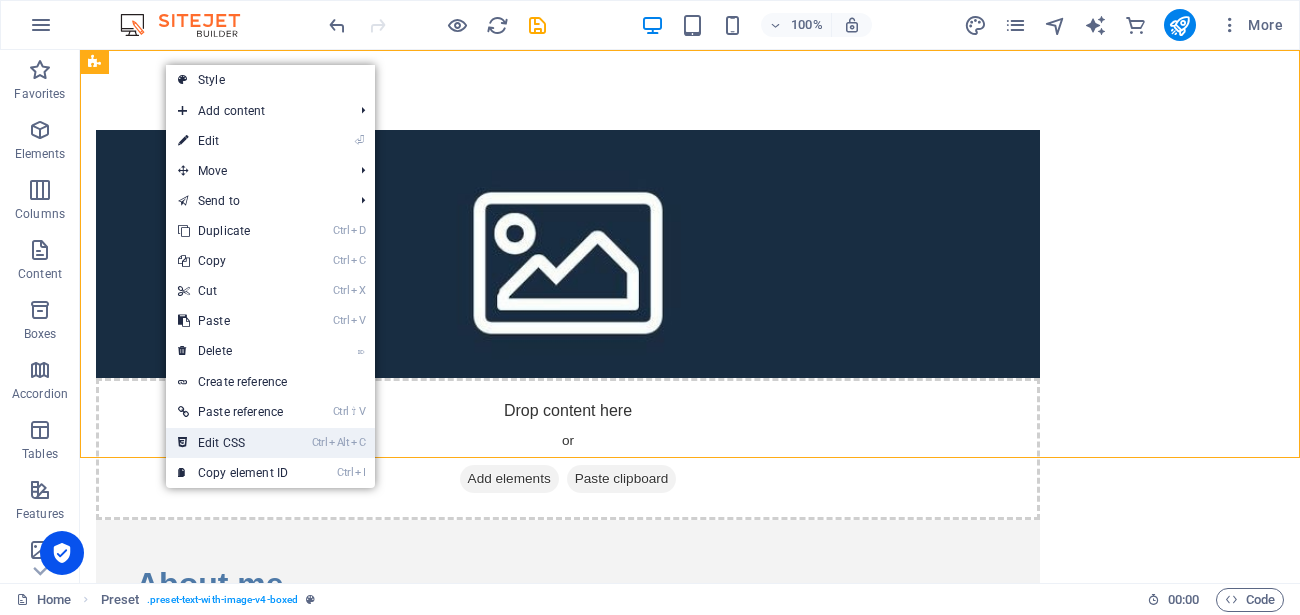 click on "Ctrl Alt C  Edit CSS" at bounding box center [233, 443] 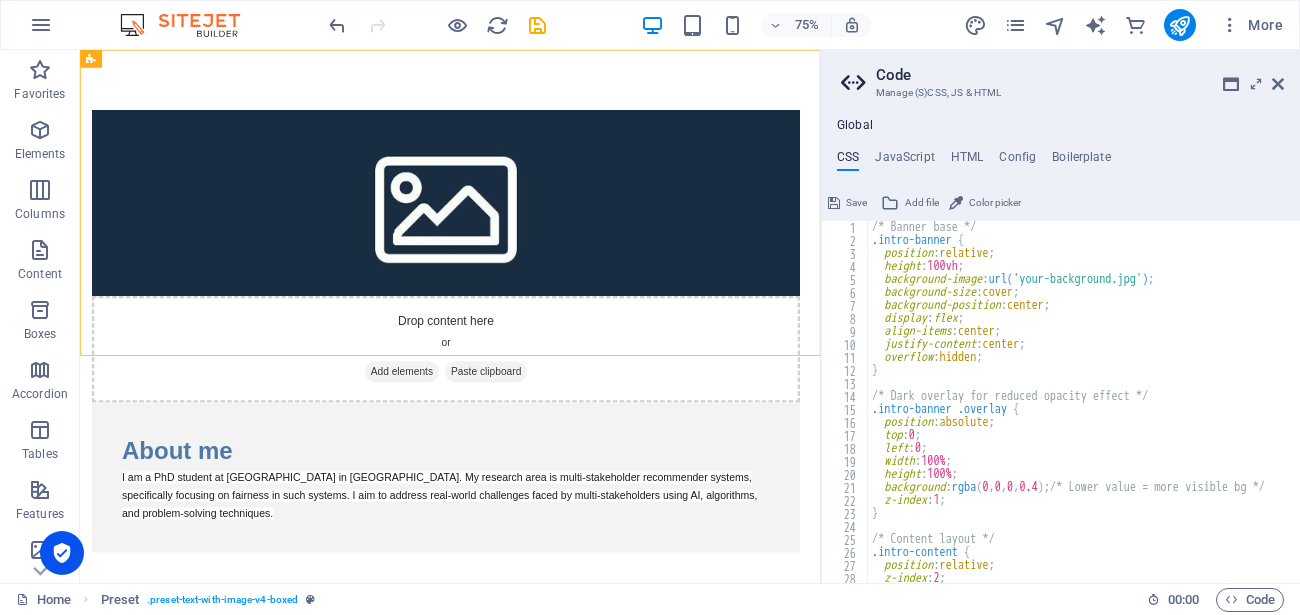 scroll, scrollTop: 0, scrollLeft: 0, axis: both 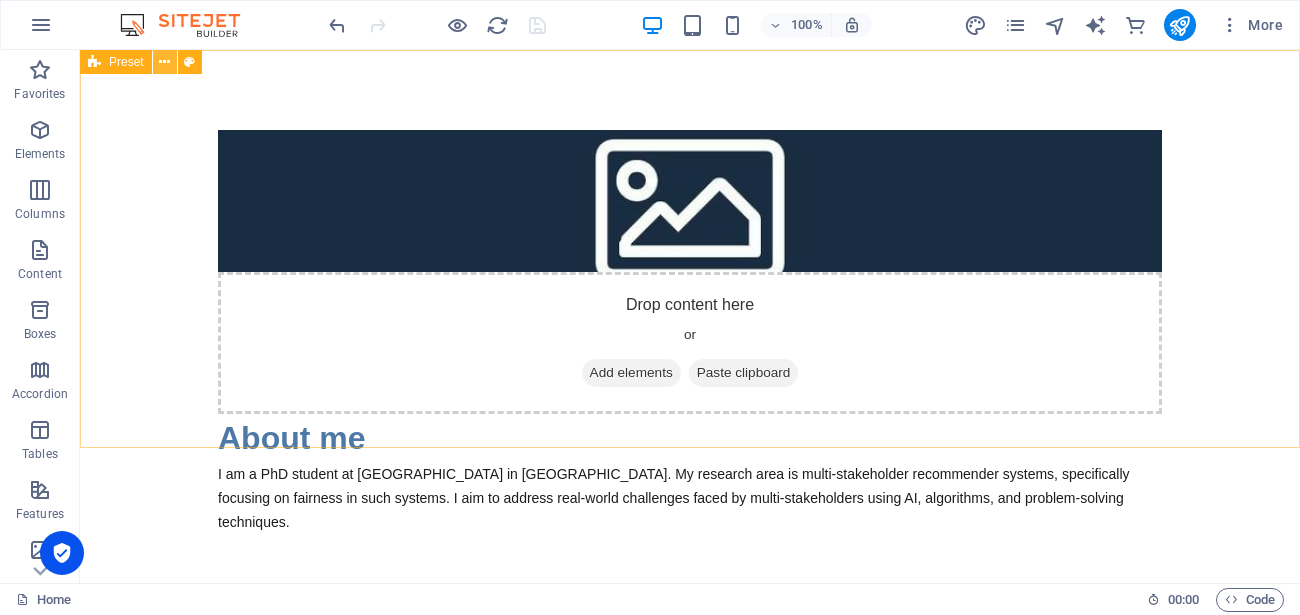 click at bounding box center [164, 62] 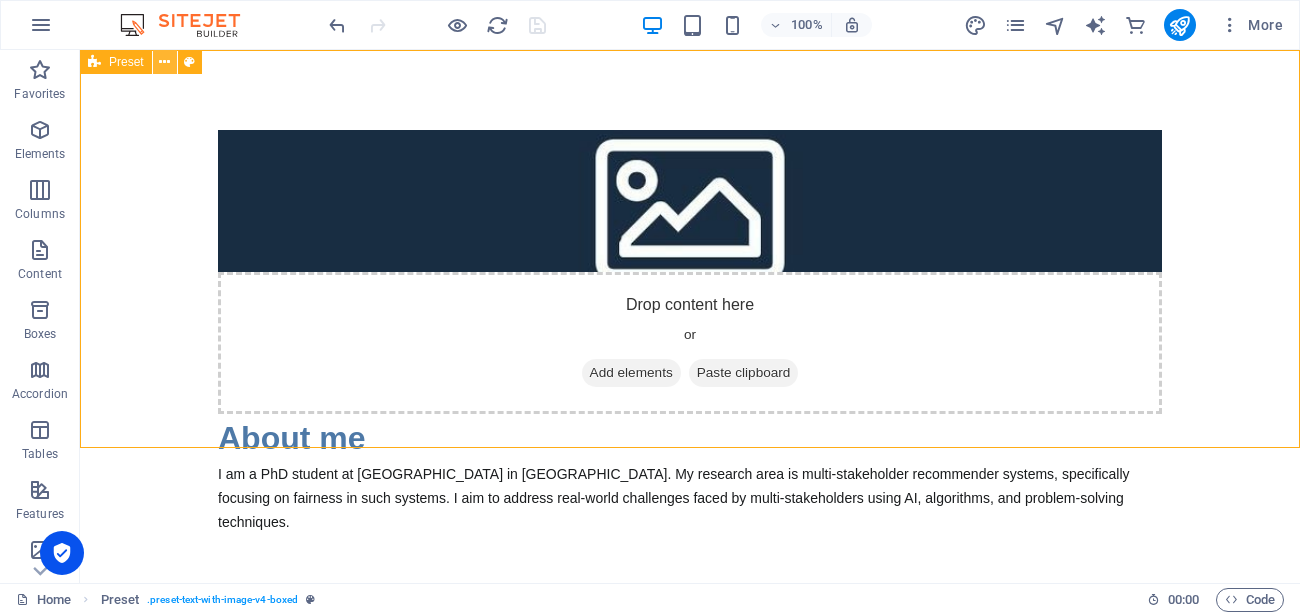 click at bounding box center (165, 62) 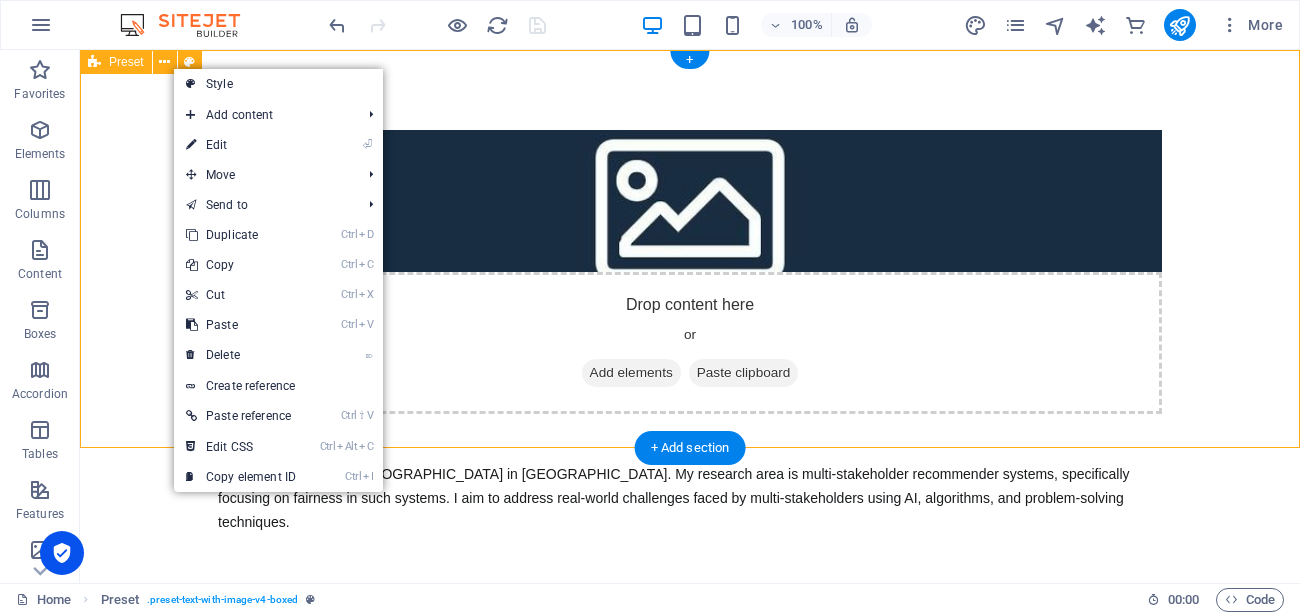 click on "Drop content here or  Add elements  Paste clipboard About me I am a PhD student at Tampere University in Finland. My research area is multi-stakeholder recommender systems, specifically focusing on fairness in such systems. I aim to address real-world challenges faced by multi-stakeholders using AI, algorithms, and problem-solving techniques." at bounding box center [690, 332] 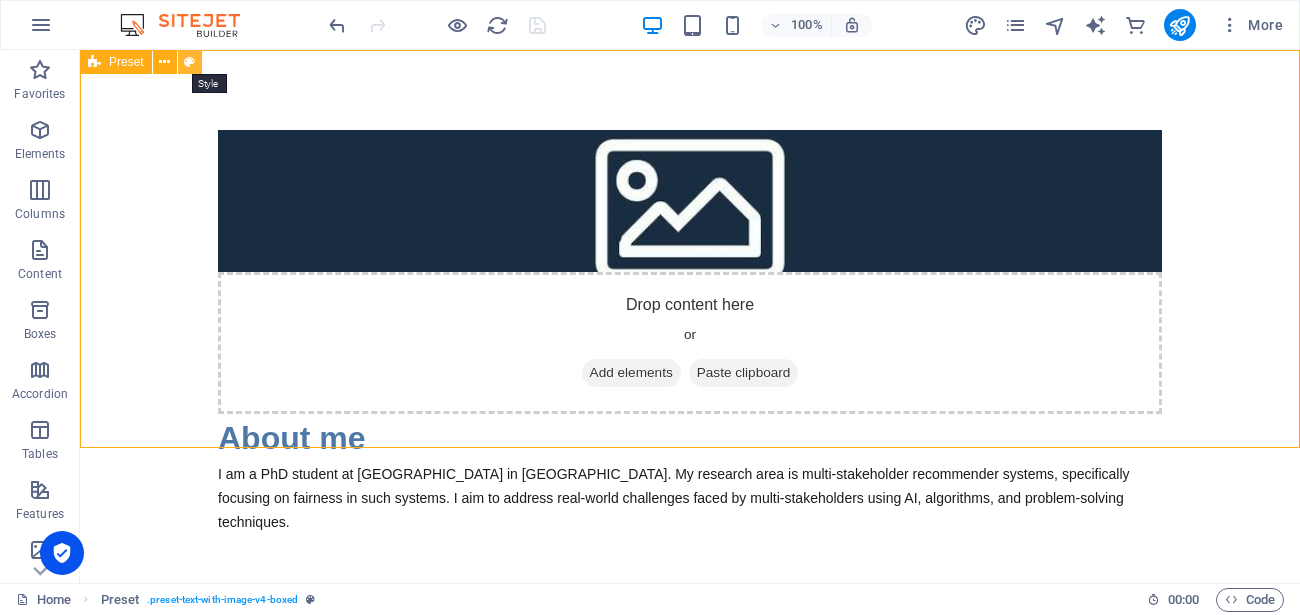 click at bounding box center [189, 62] 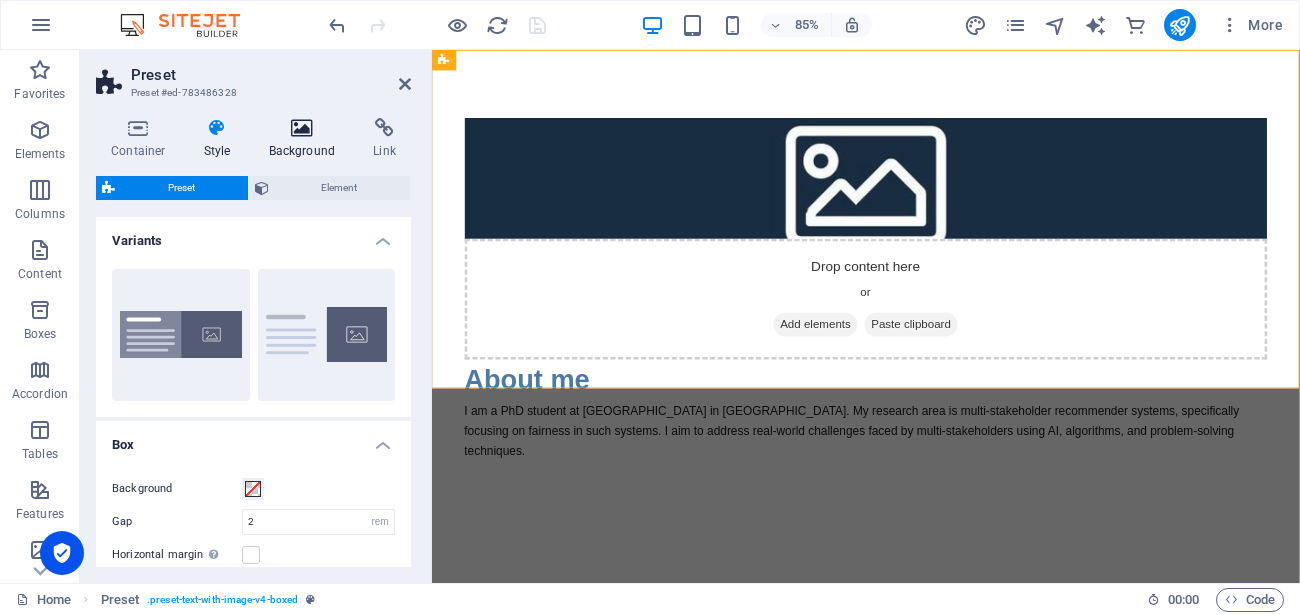 click at bounding box center (302, 128) 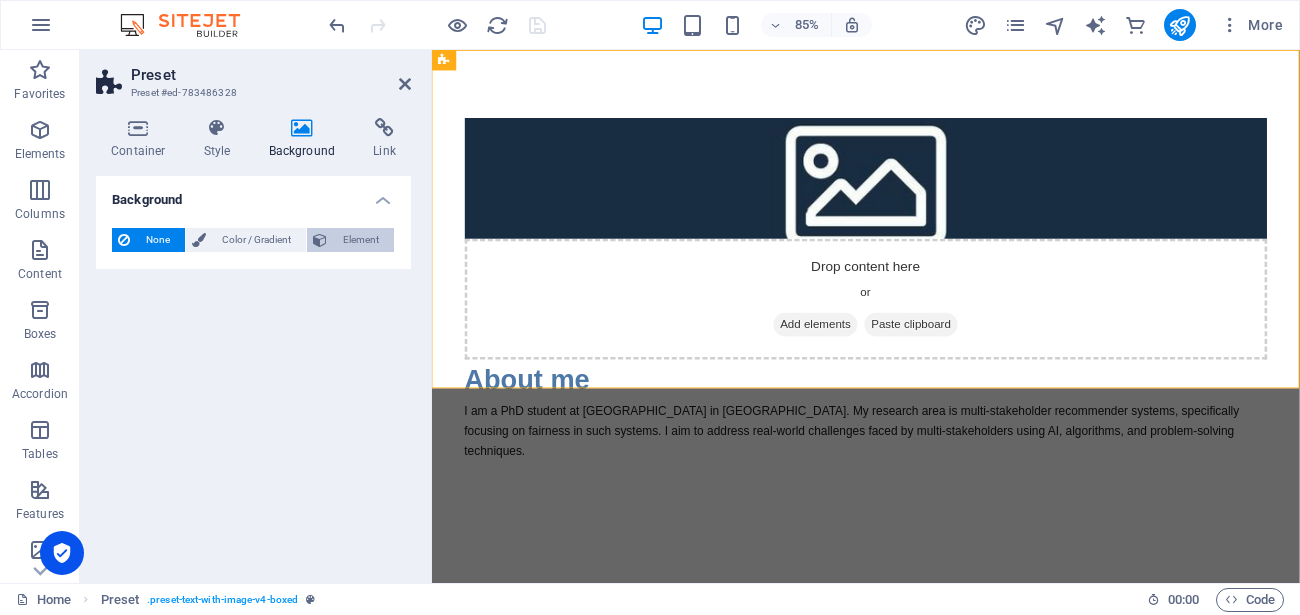click on "Element" at bounding box center (350, 240) 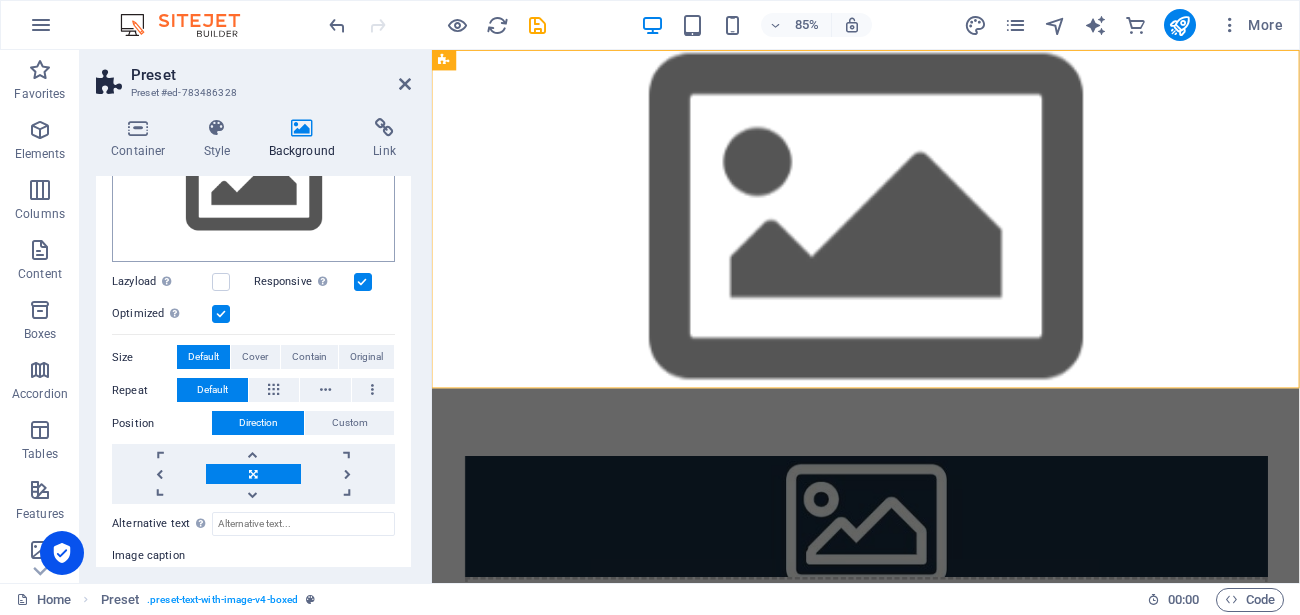 scroll, scrollTop: 120, scrollLeft: 0, axis: vertical 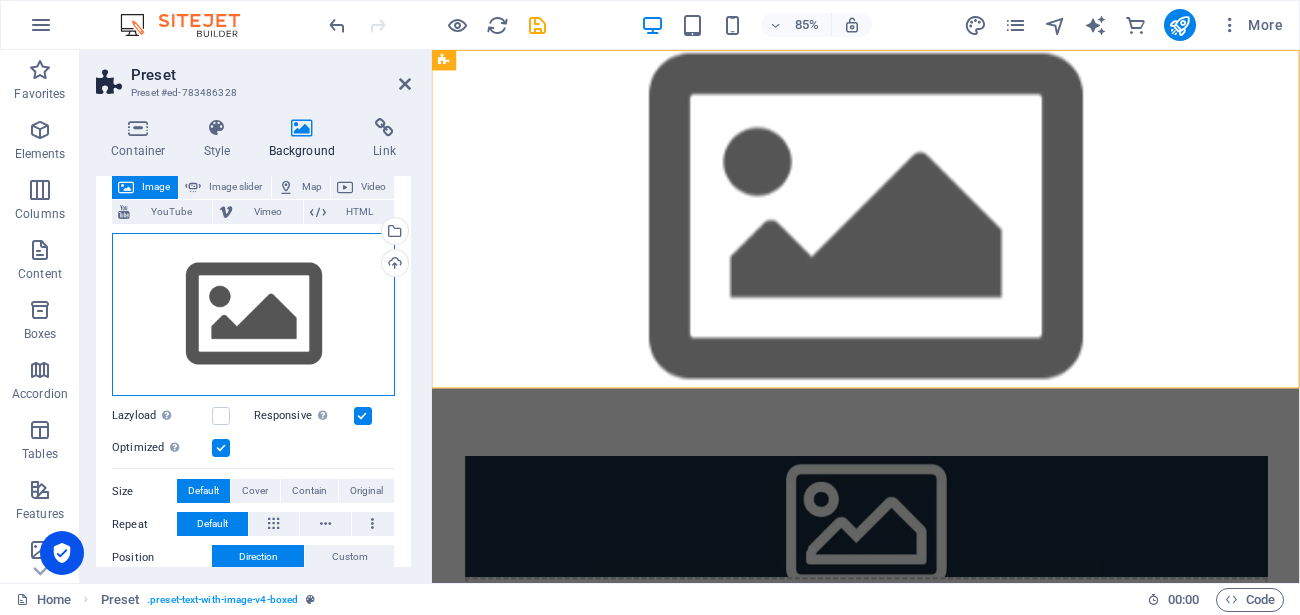 click on "Drag files here, click to choose files or select files from Files or our free stock photos & videos" at bounding box center [253, 315] 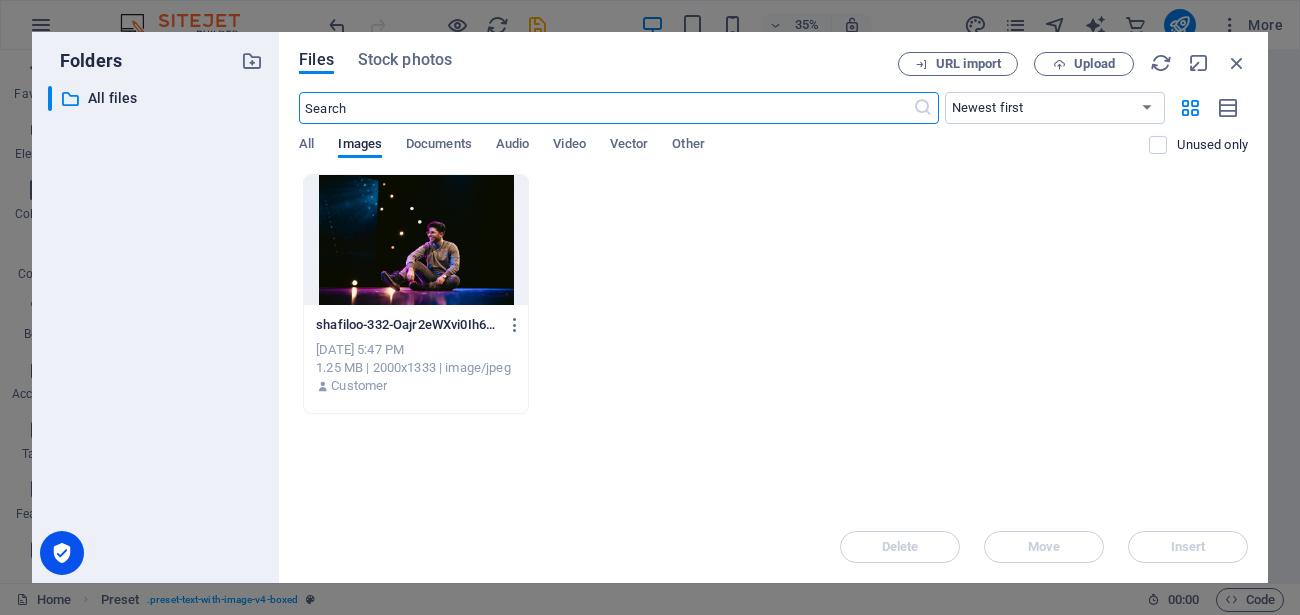 click at bounding box center [416, 240] 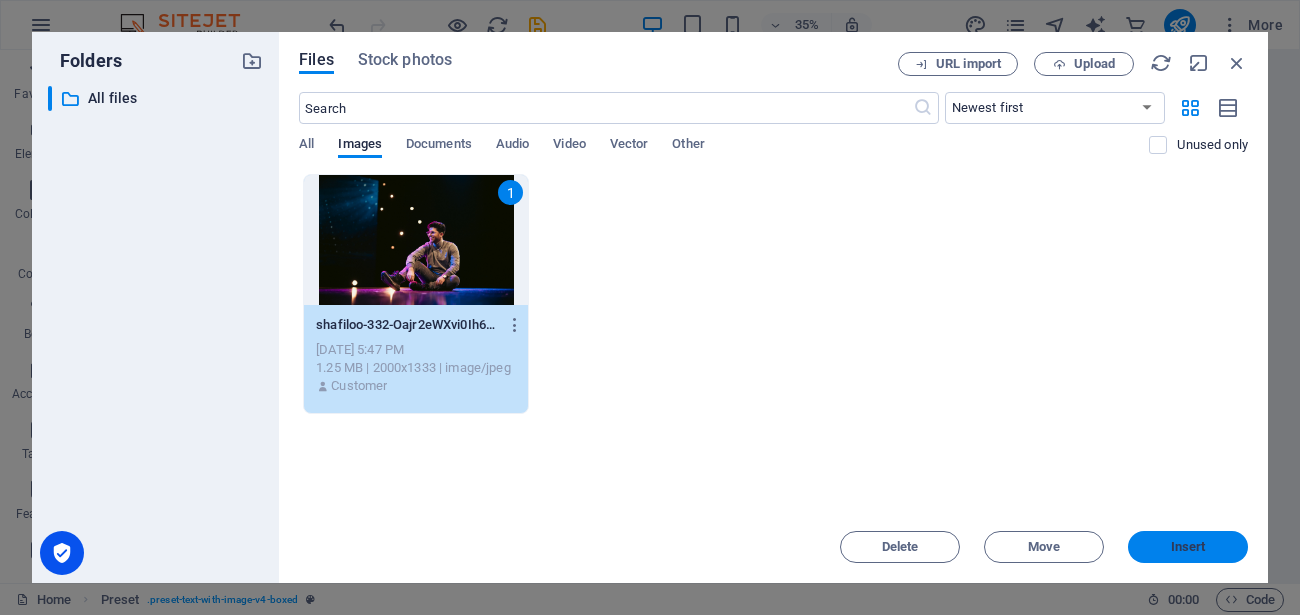 click on "Insert" at bounding box center (1188, 547) 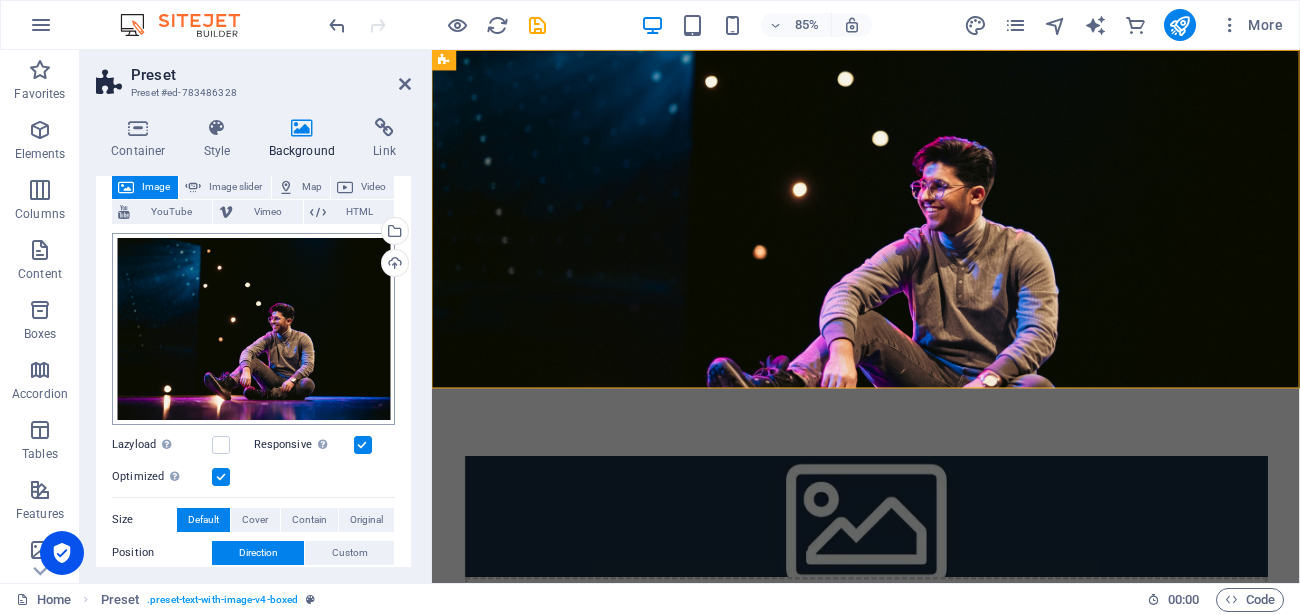 scroll, scrollTop: 240, scrollLeft: 0, axis: vertical 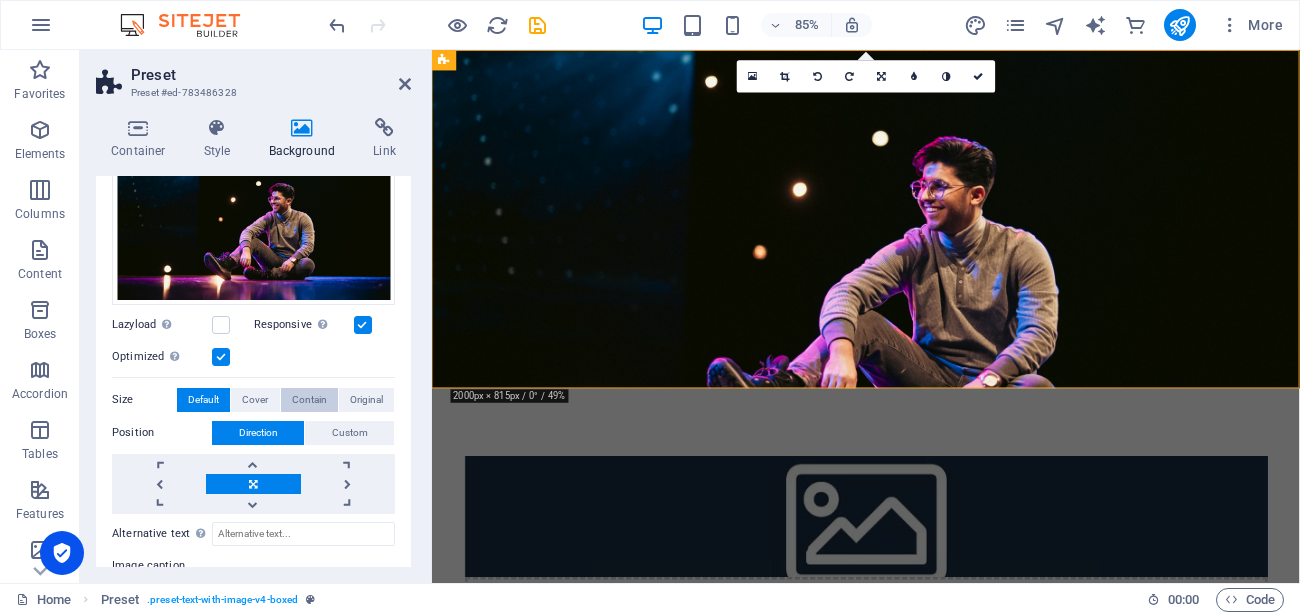 click on "Contain" at bounding box center [309, 400] 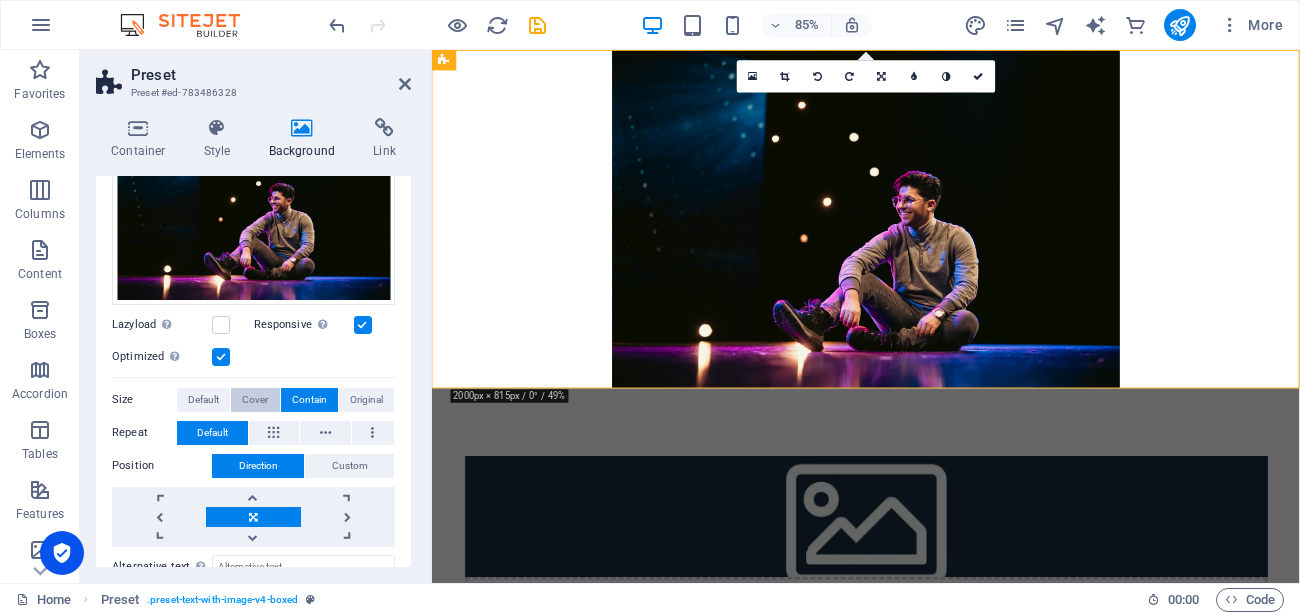 click on "Cover" at bounding box center (255, 400) 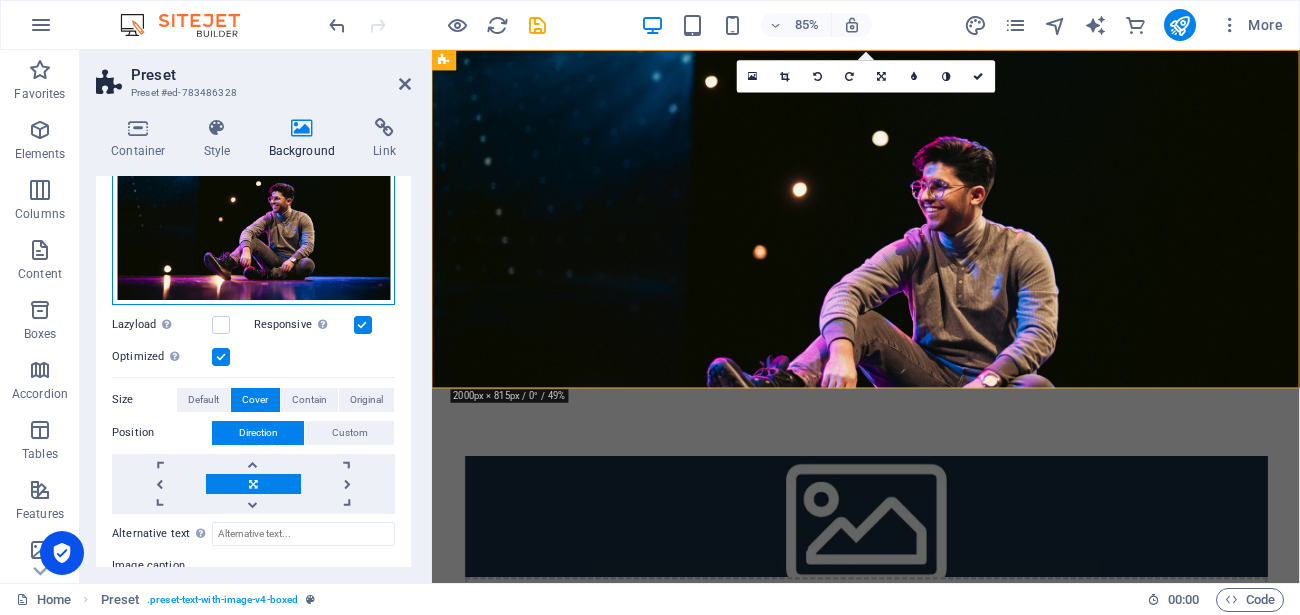 click on "Drag files here, click to choose files or select files from Files or our free stock photos & videos" at bounding box center [253, 209] 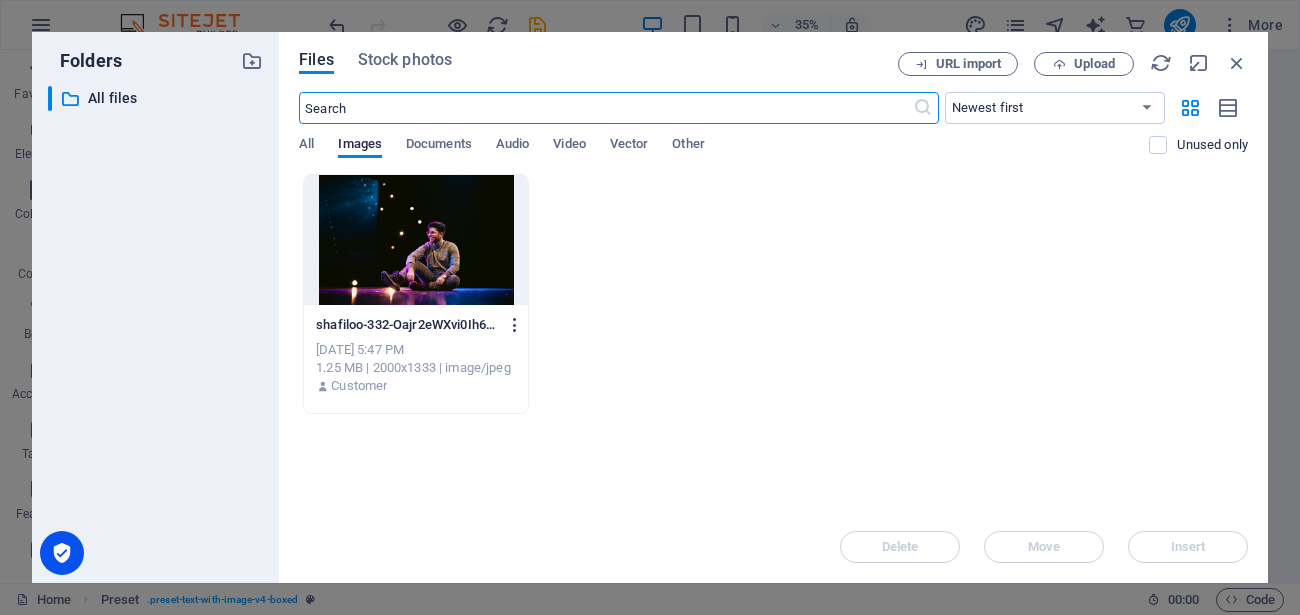 click at bounding box center [515, 325] 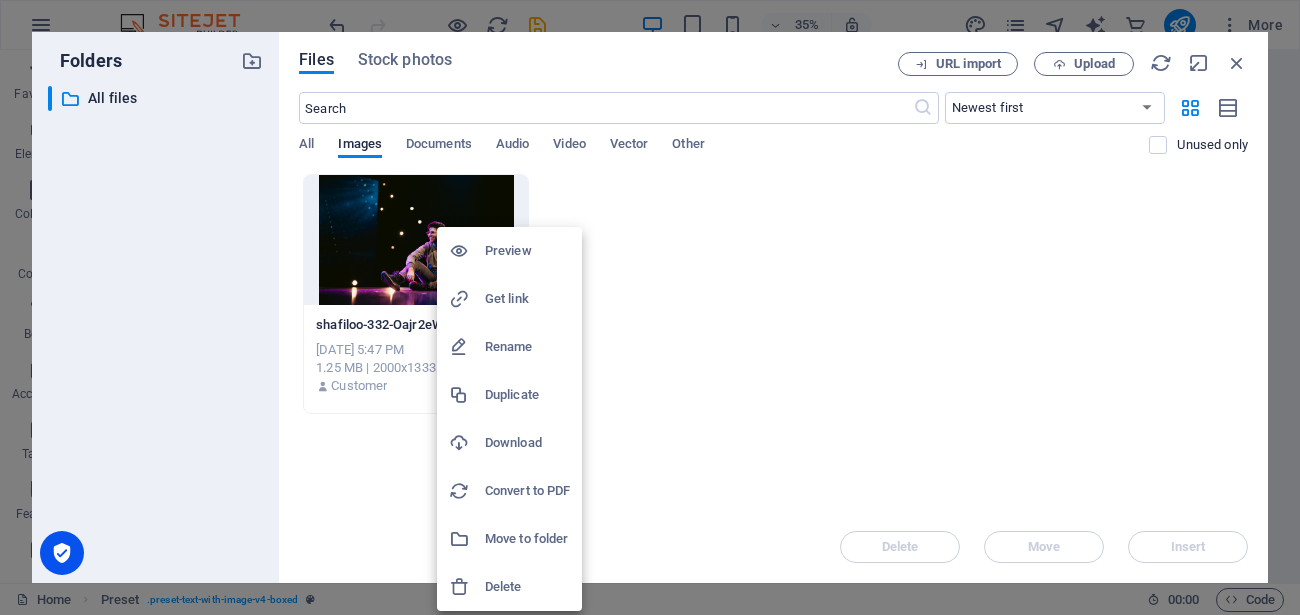 click at bounding box center [650, 307] 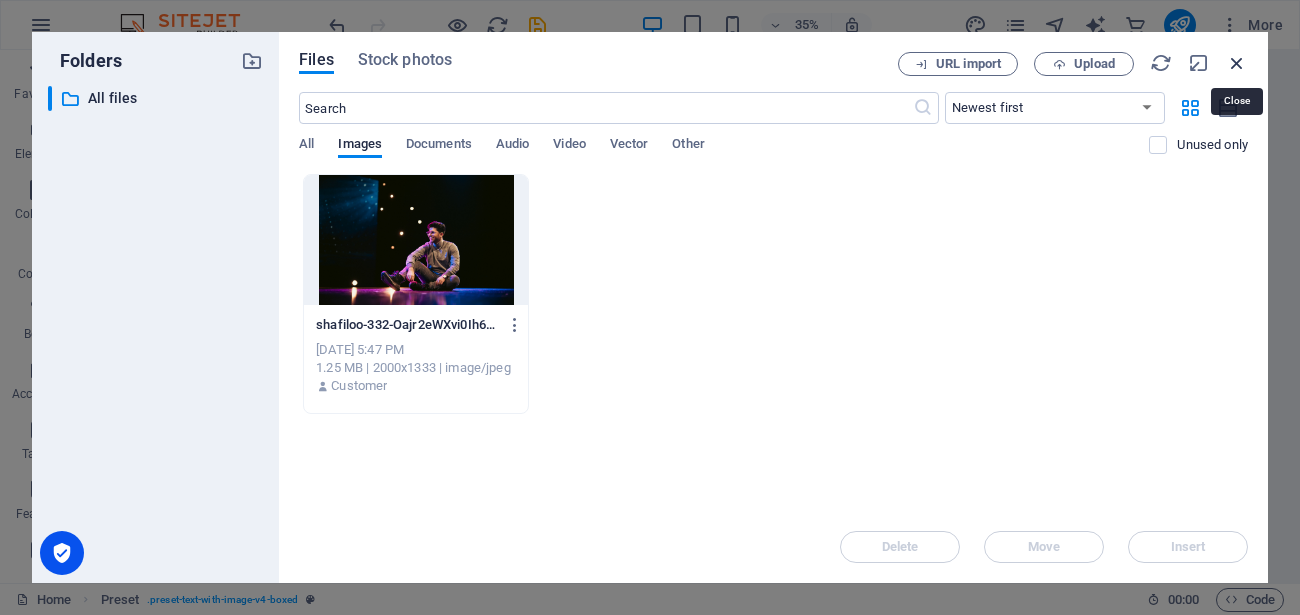 click at bounding box center [1237, 63] 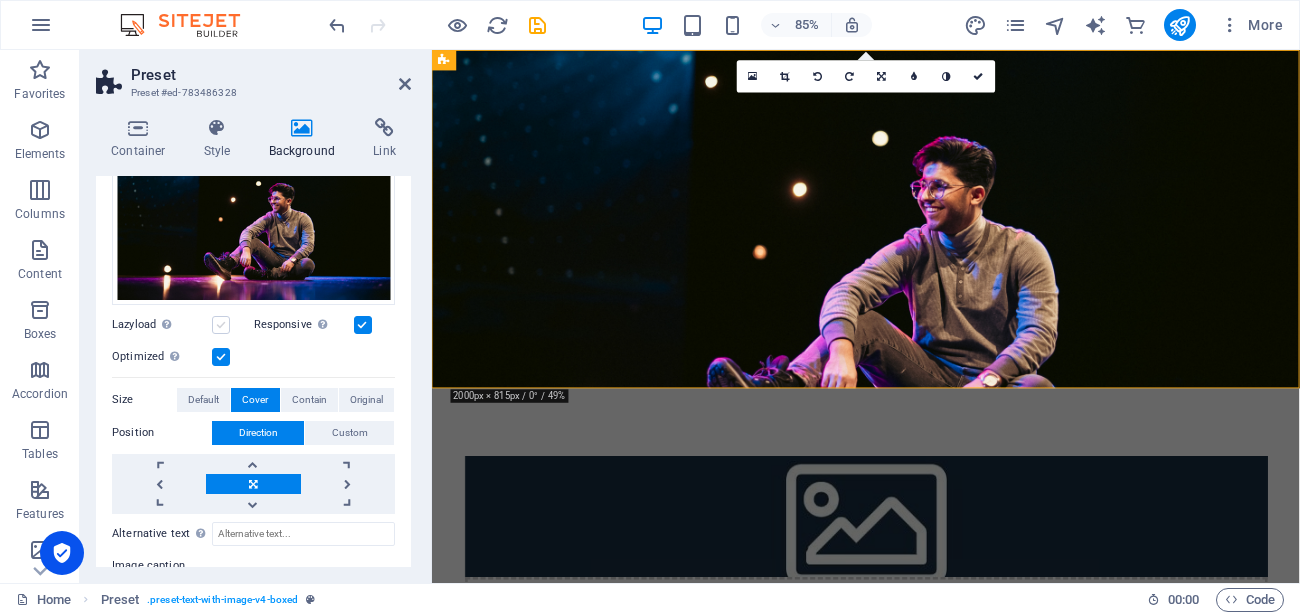 click at bounding box center (221, 325) 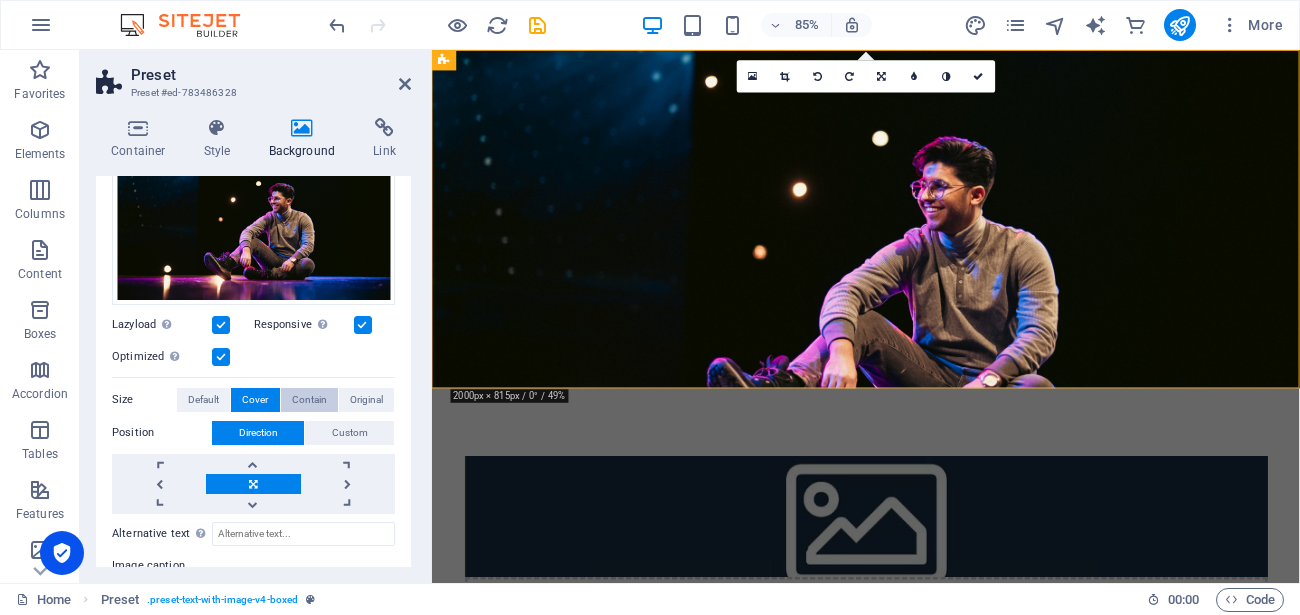 click on "Contain" at bounding box center [309, 400] 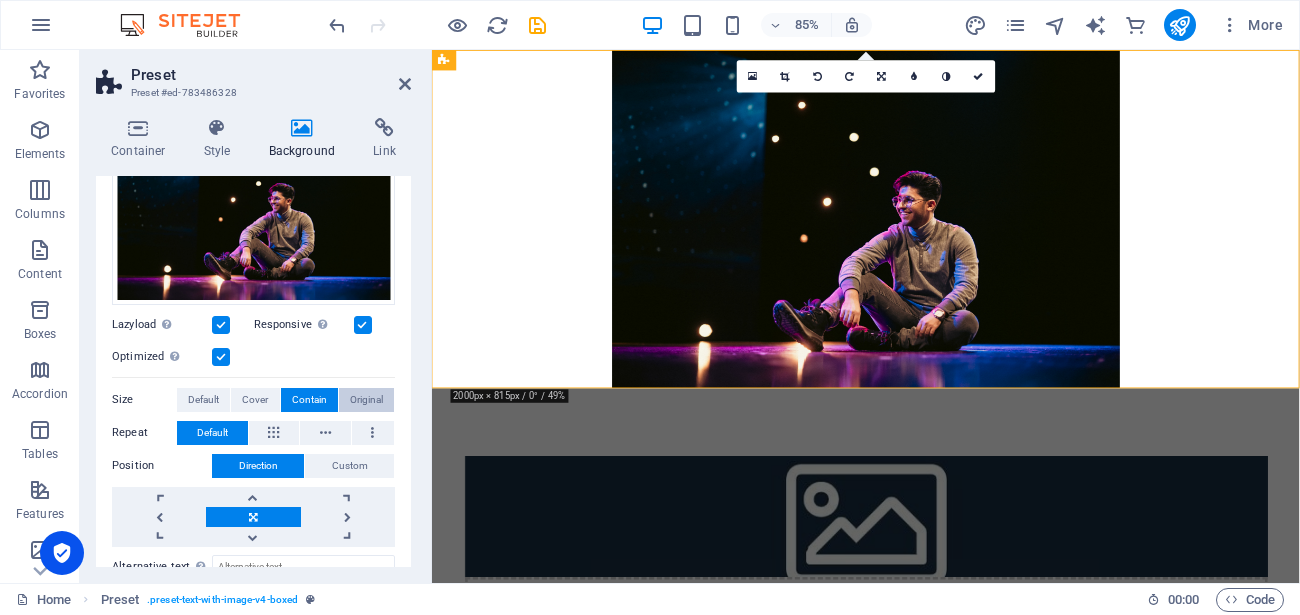 click on "Original" at bounding box center [366, 400] 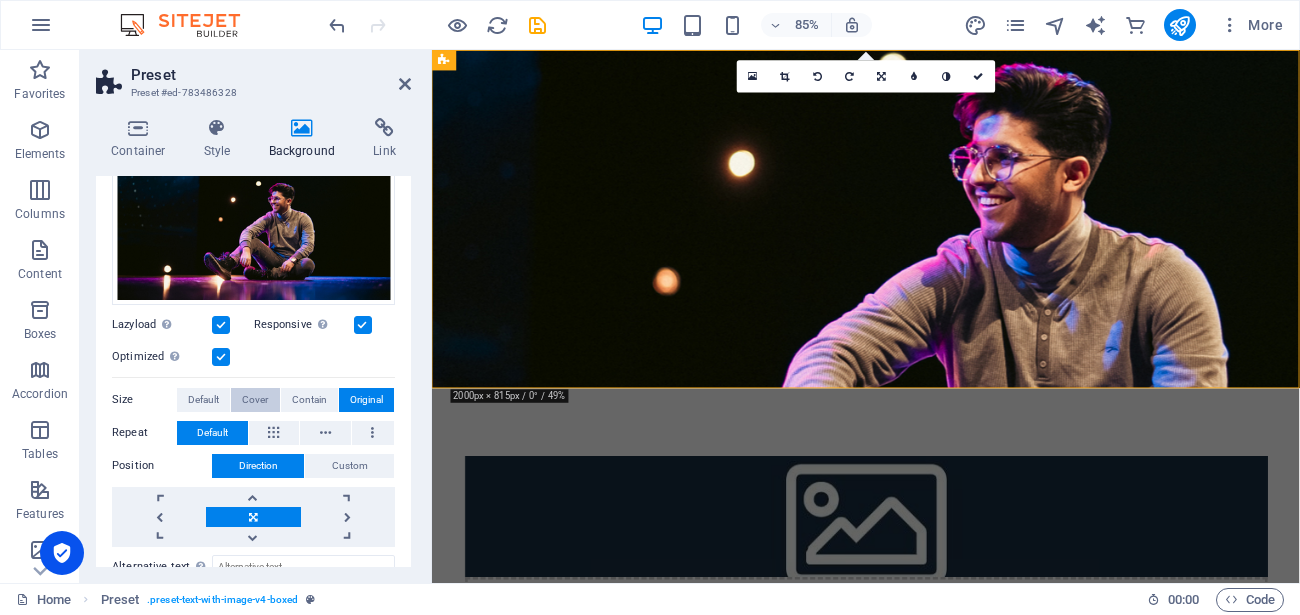 click on "Cover" at bounding box center (255, 400) 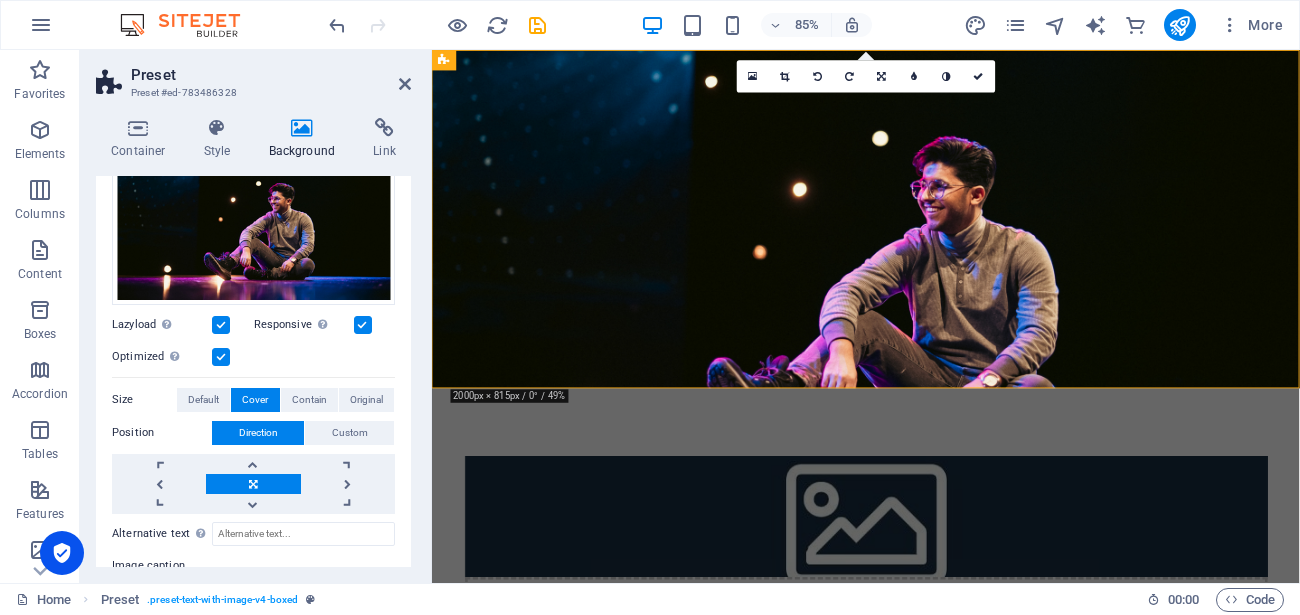 click at bounding box center [253, 484] 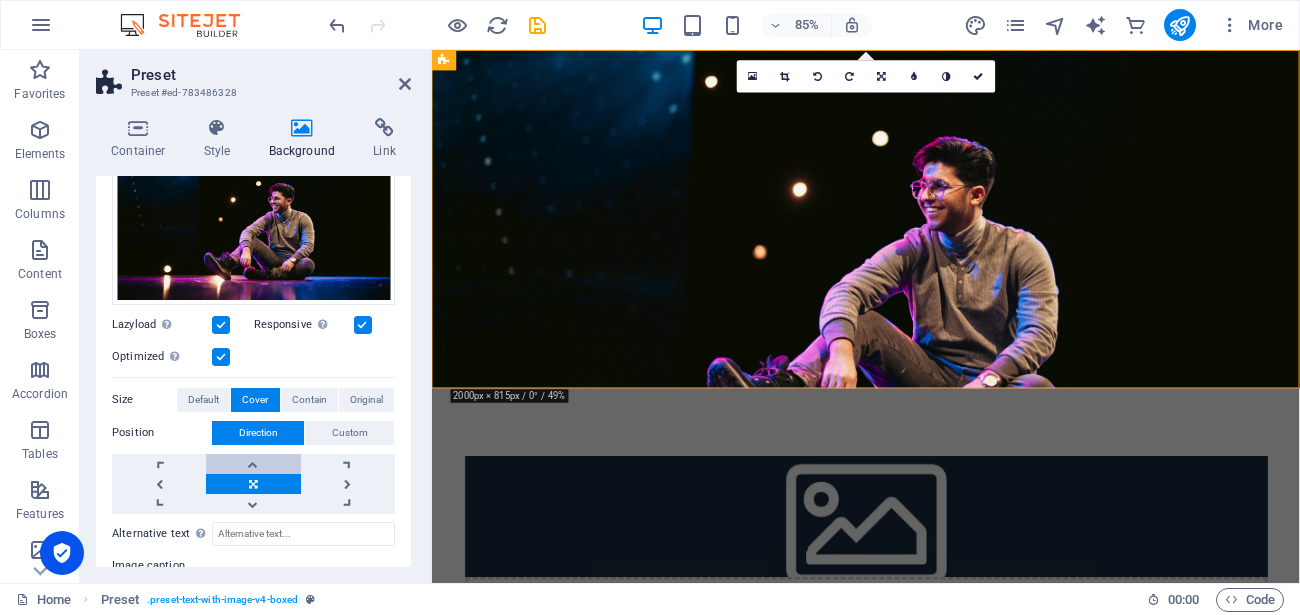 scroll, scrollTop: 360, scrollLeft: 0, axis: vertical 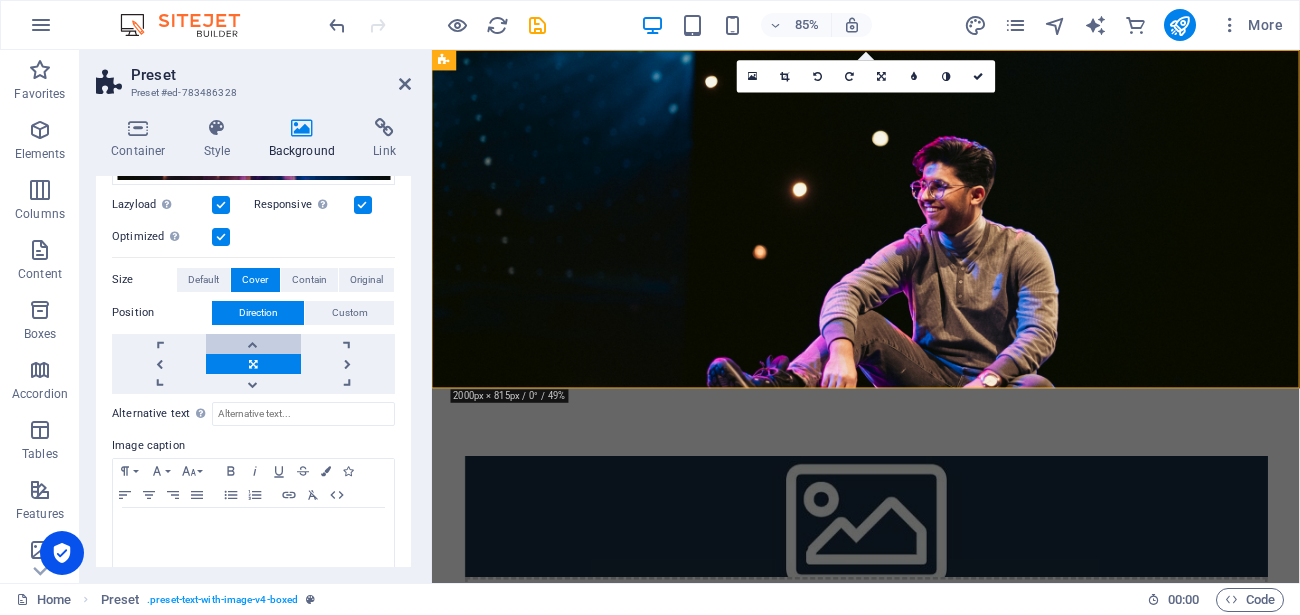 click at bounding box center (253, 344) 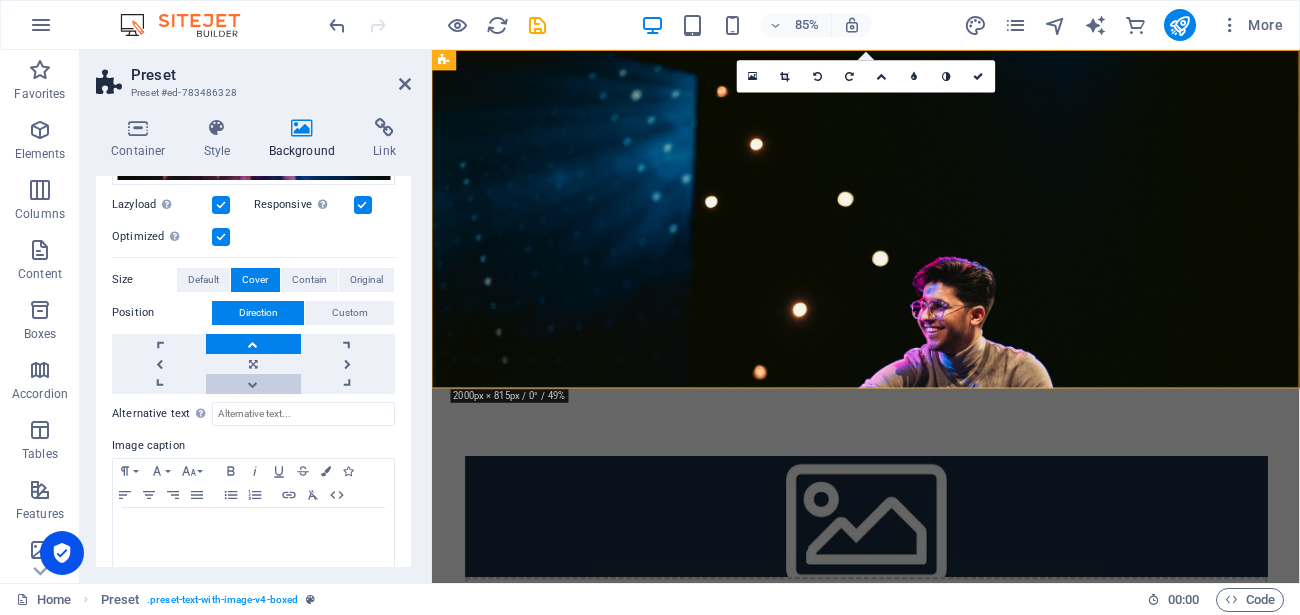 click at bounding box center (253, 384) 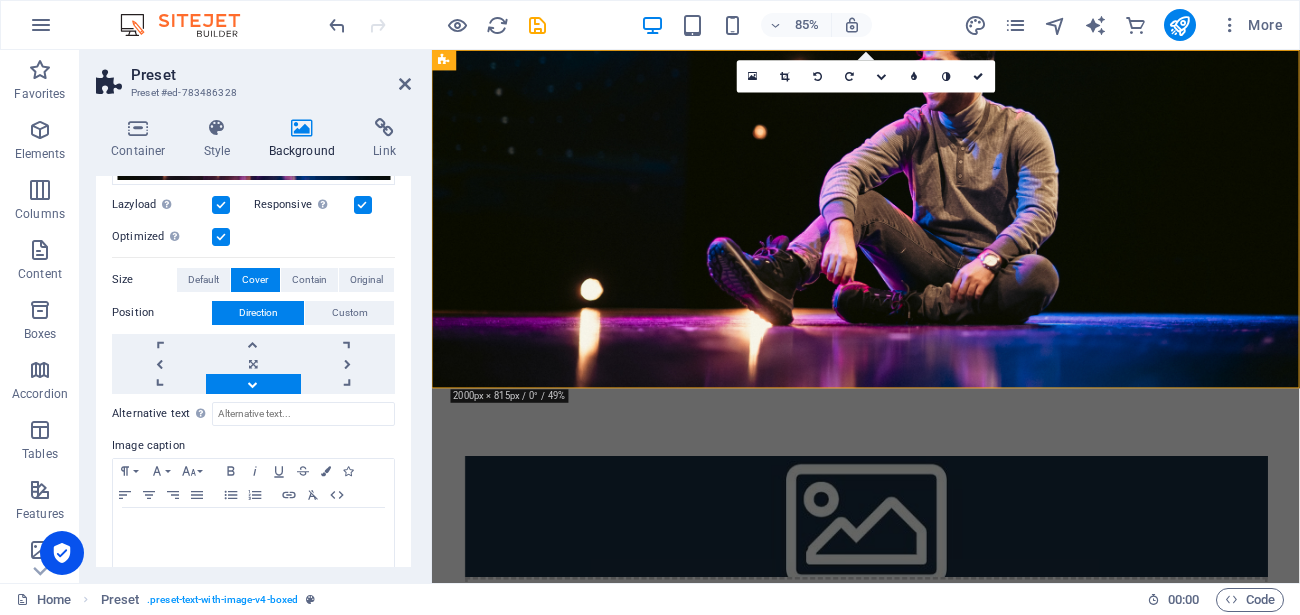 click at bounding box center (253, 384) 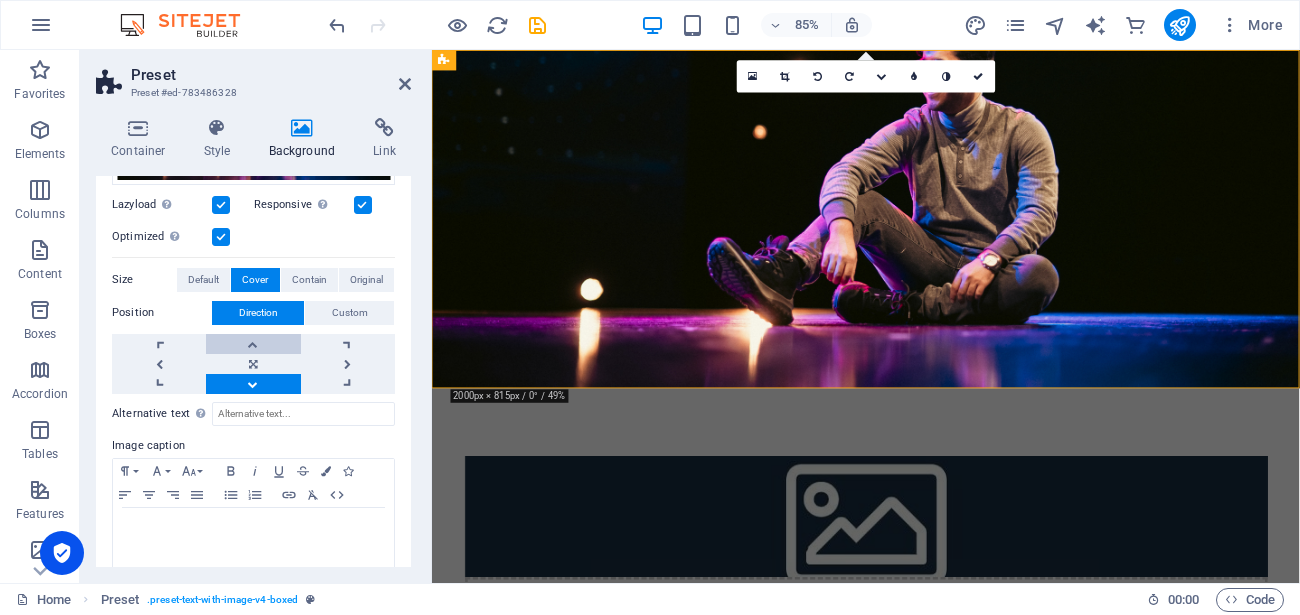 click at bounding box center [253, 344] 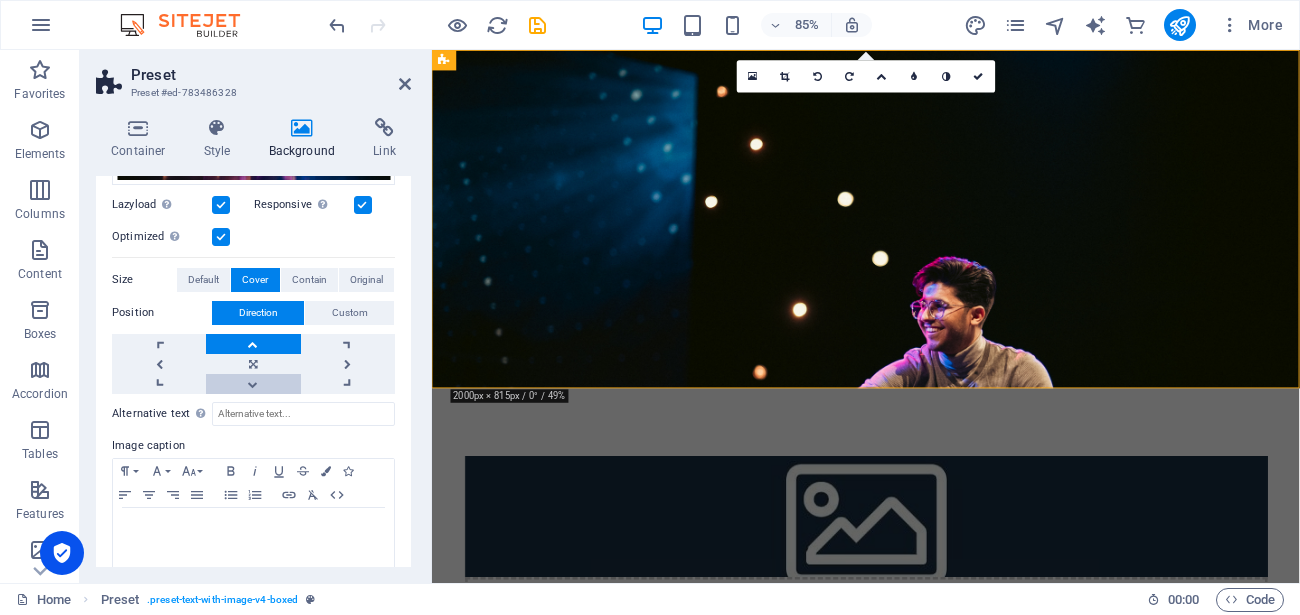 click at bounding box center (253, 384) 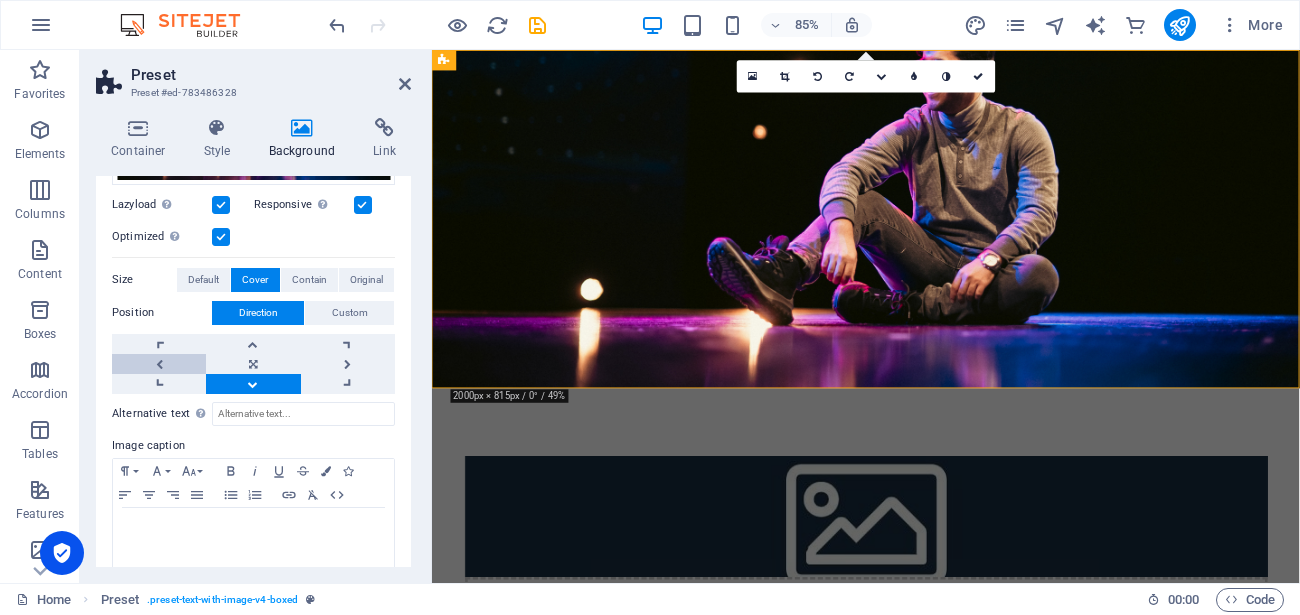 click at bounding box center (159, 364) 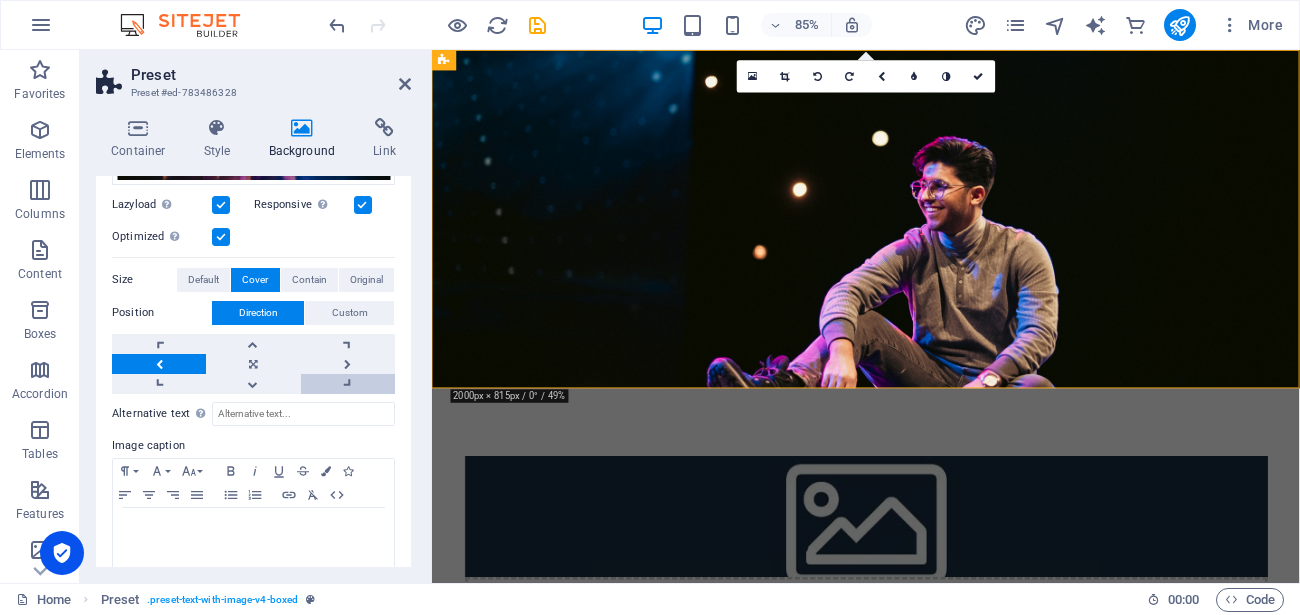 click at bounding box center [348, 384] 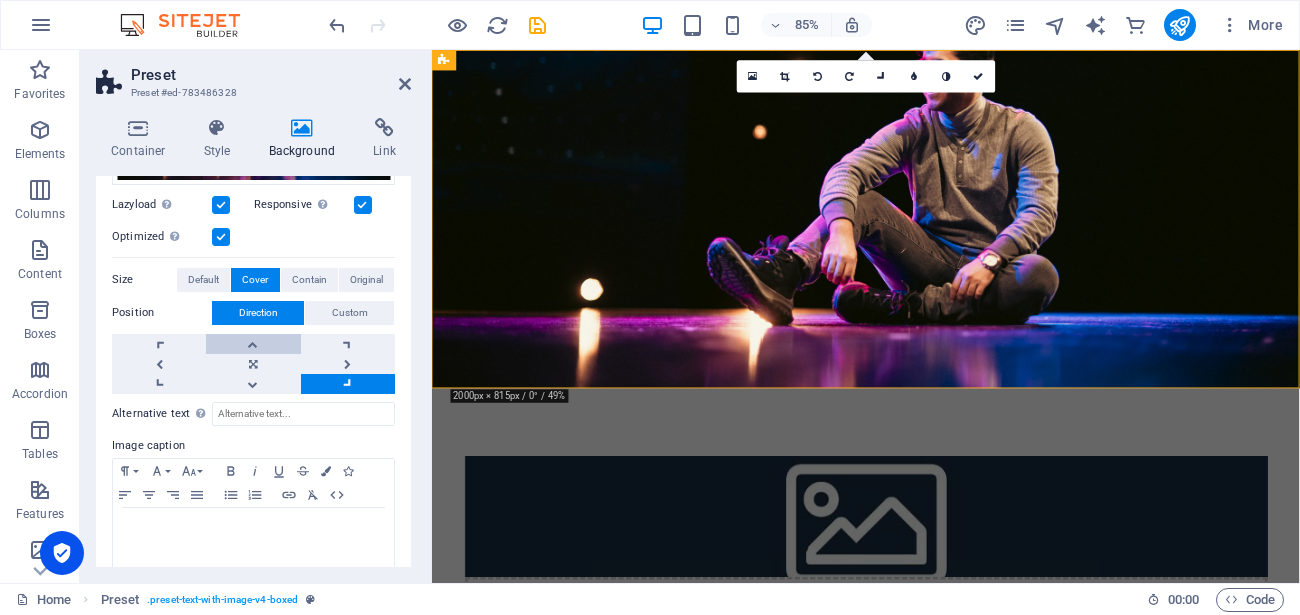 click at bounding box center [253, 344] 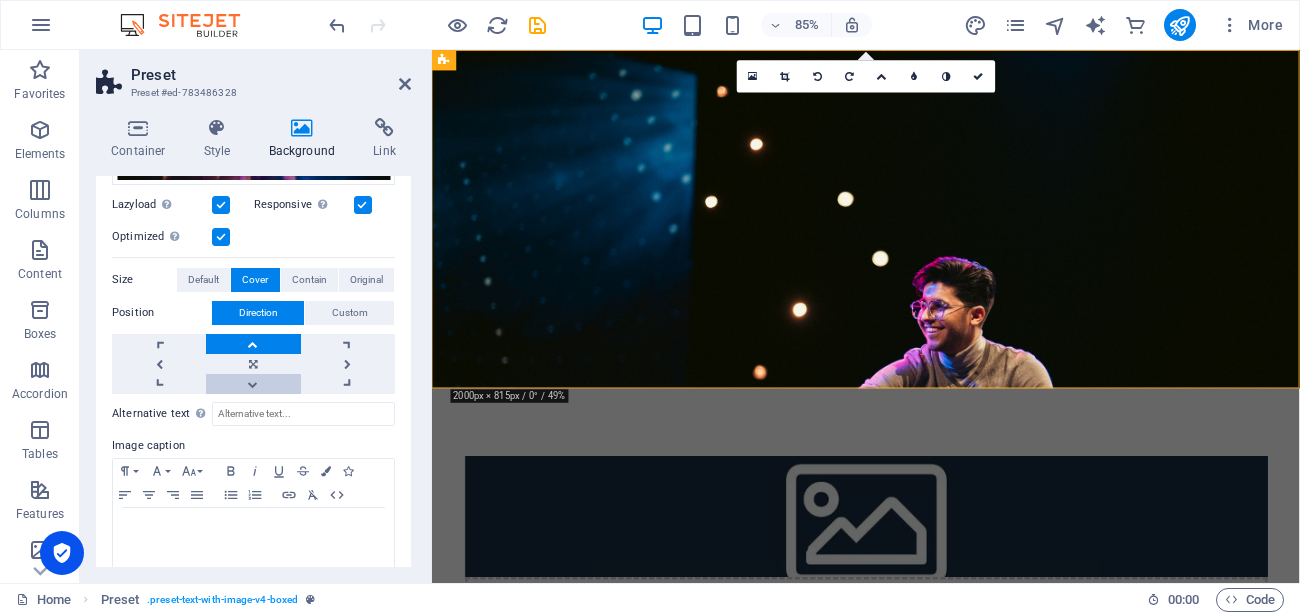 click at bounding box center (253, 384) 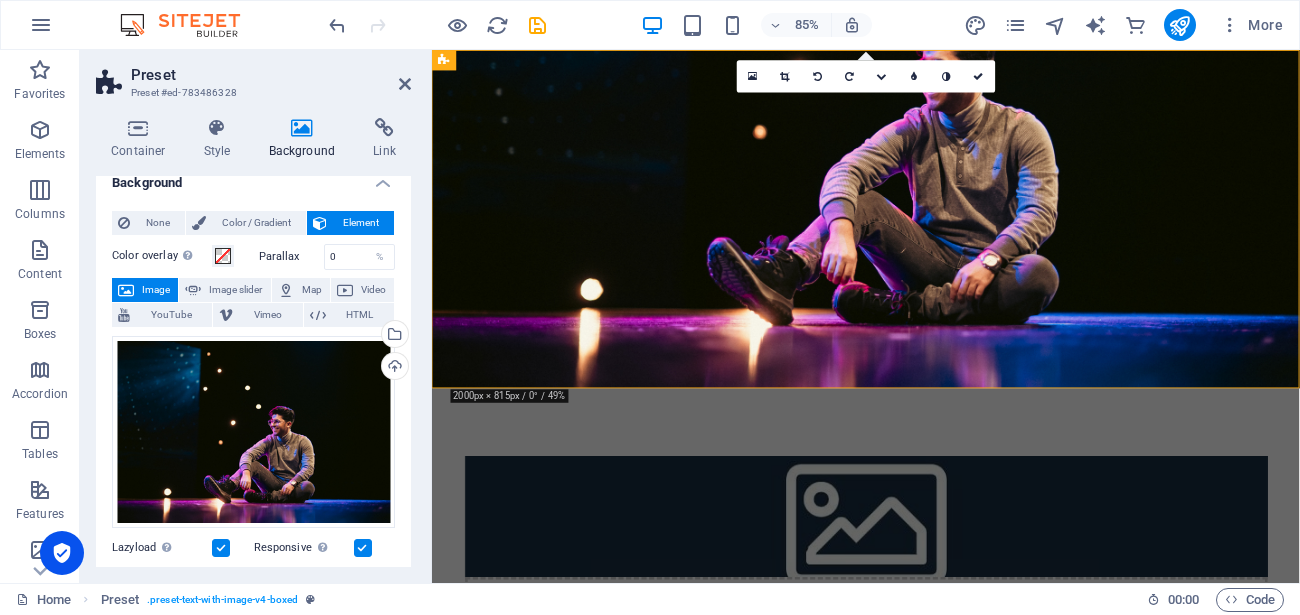 scroll, scrollTop: 0, scrollLeft: 0, axis: both 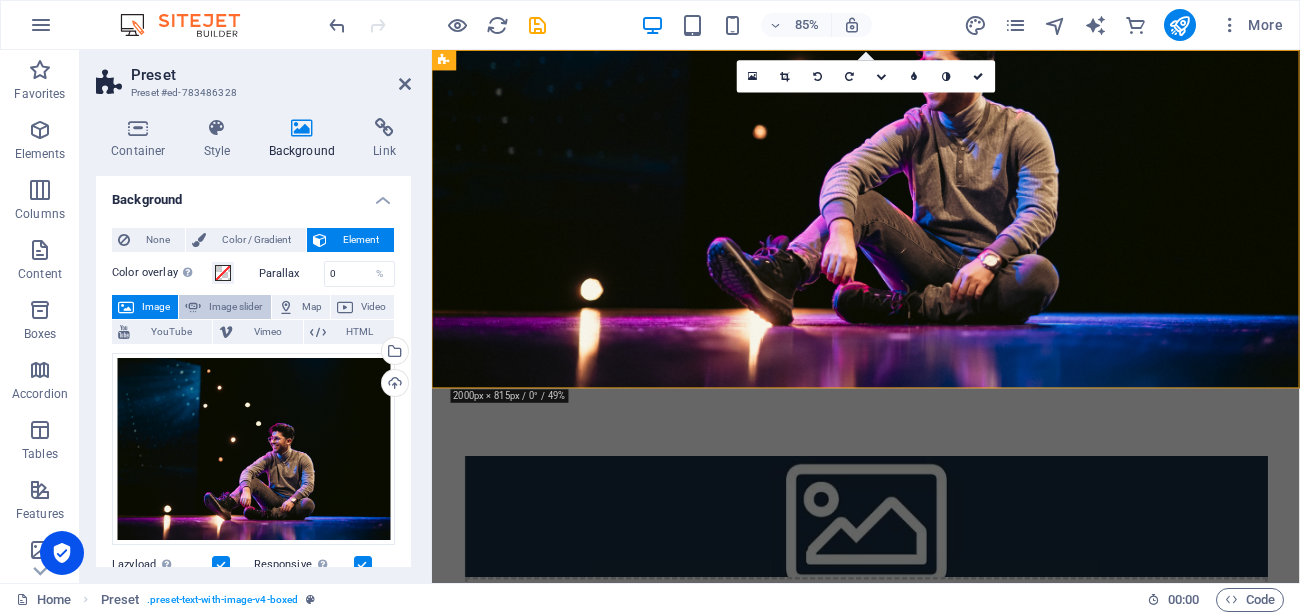 click on "Image slider" at bounding box center (235, 307) 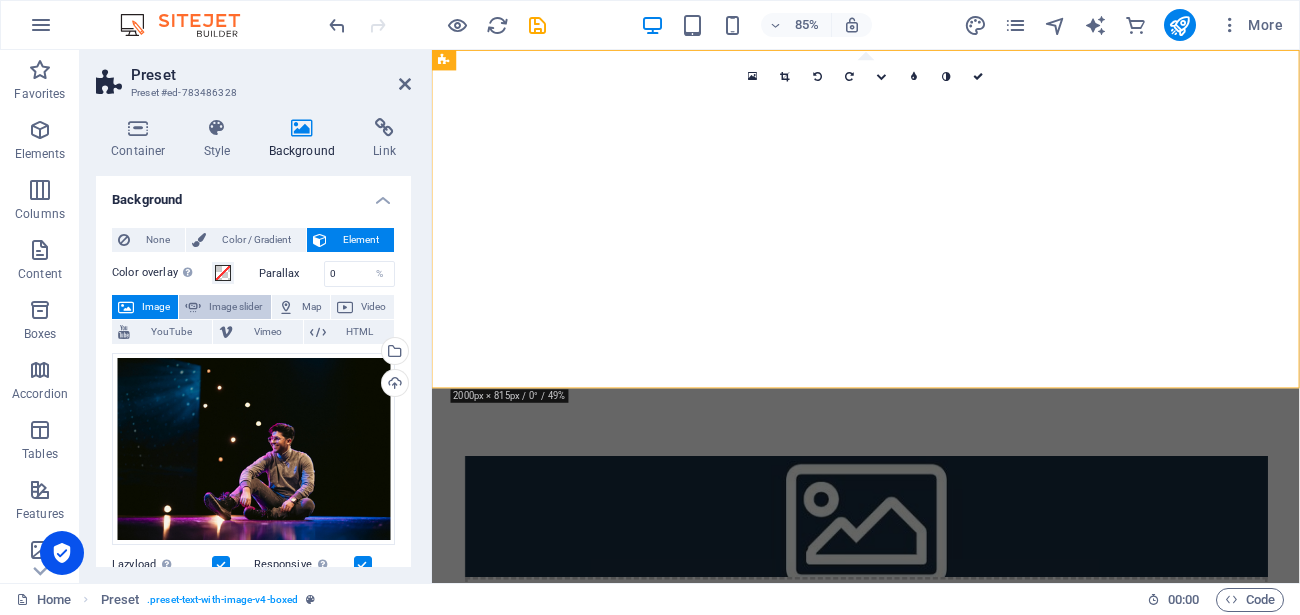 select on "ms" 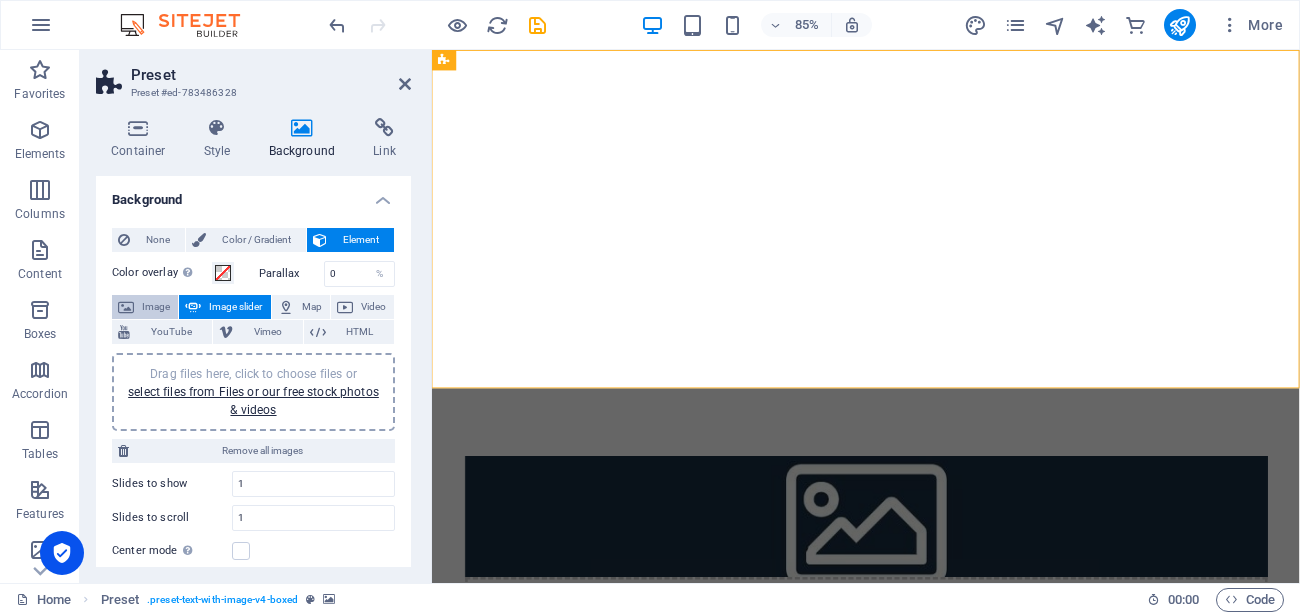 click on "Image" at bounding box center (156, 307) 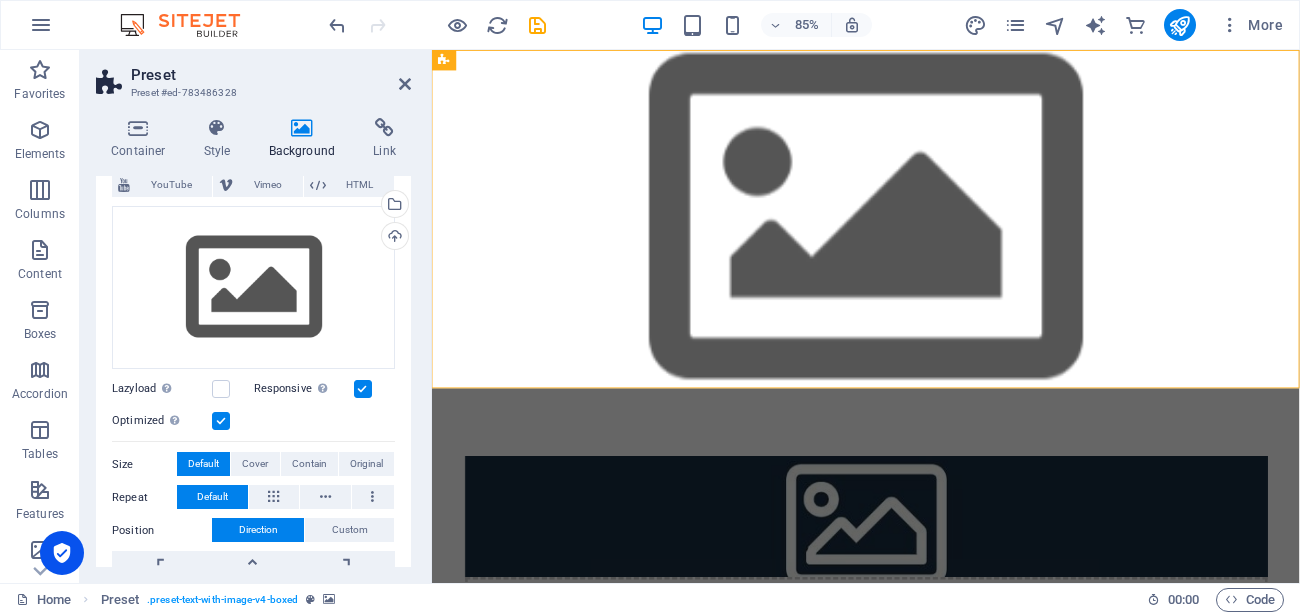 scroll, scrollTop: 0, scrollLeft: 0, axis: both 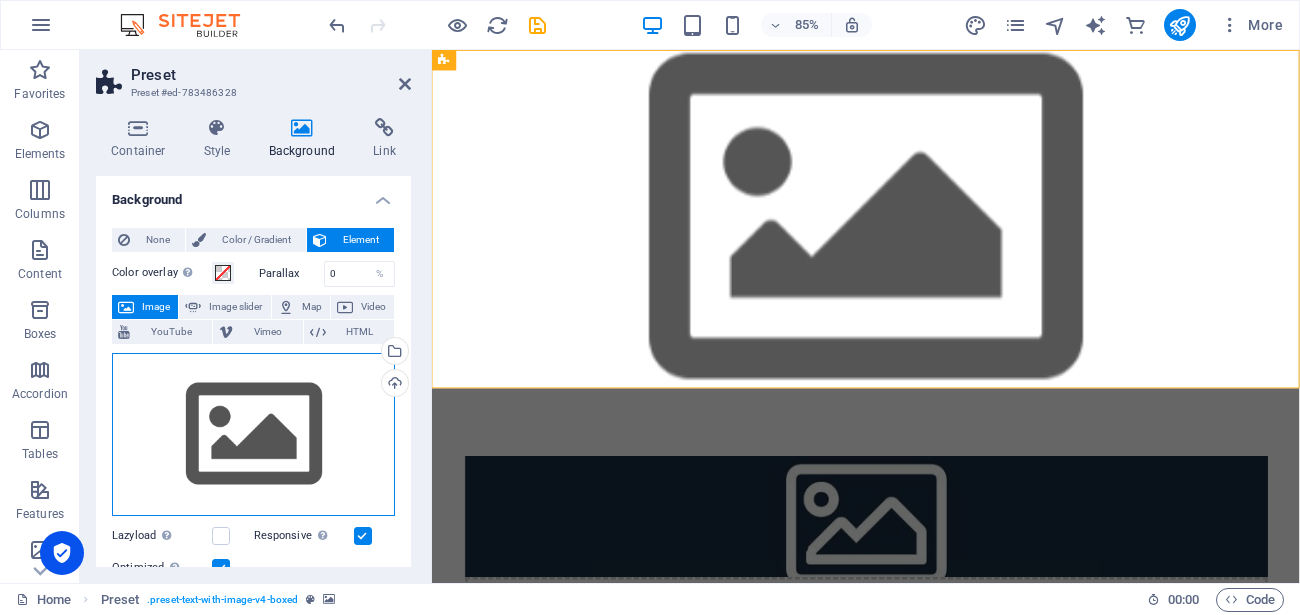click on "Drag files here, click to choose files or select files from Files or our free stock photos & videos" at bounding box center [253, 435] 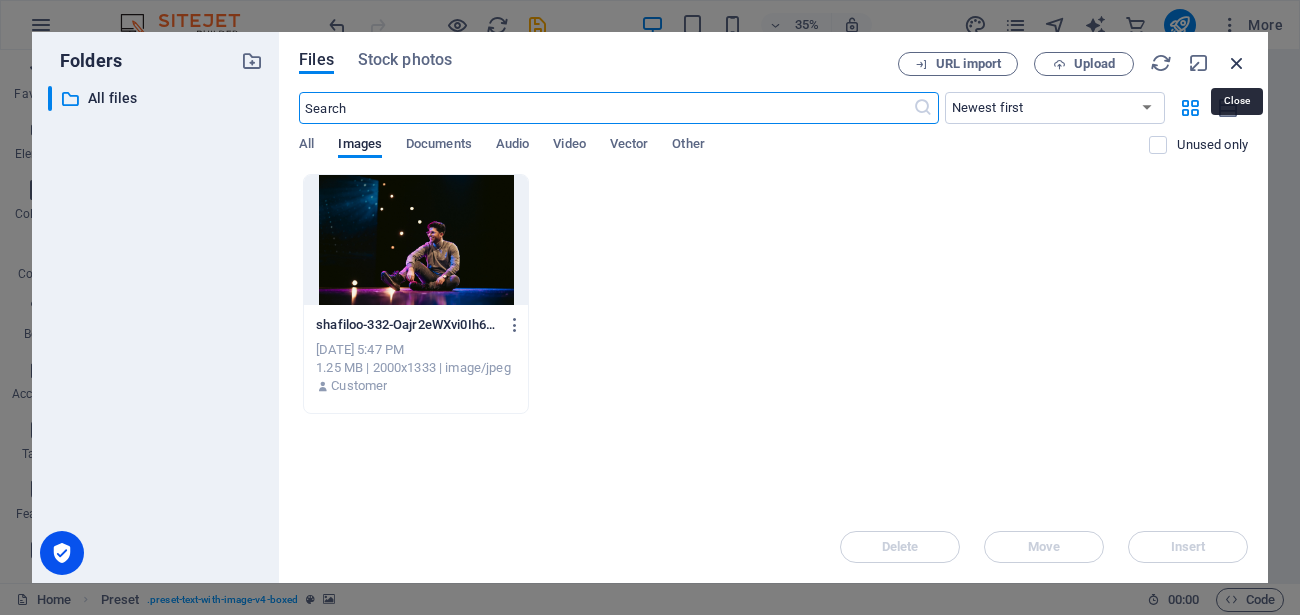 click at bounding box center [1237, 63] 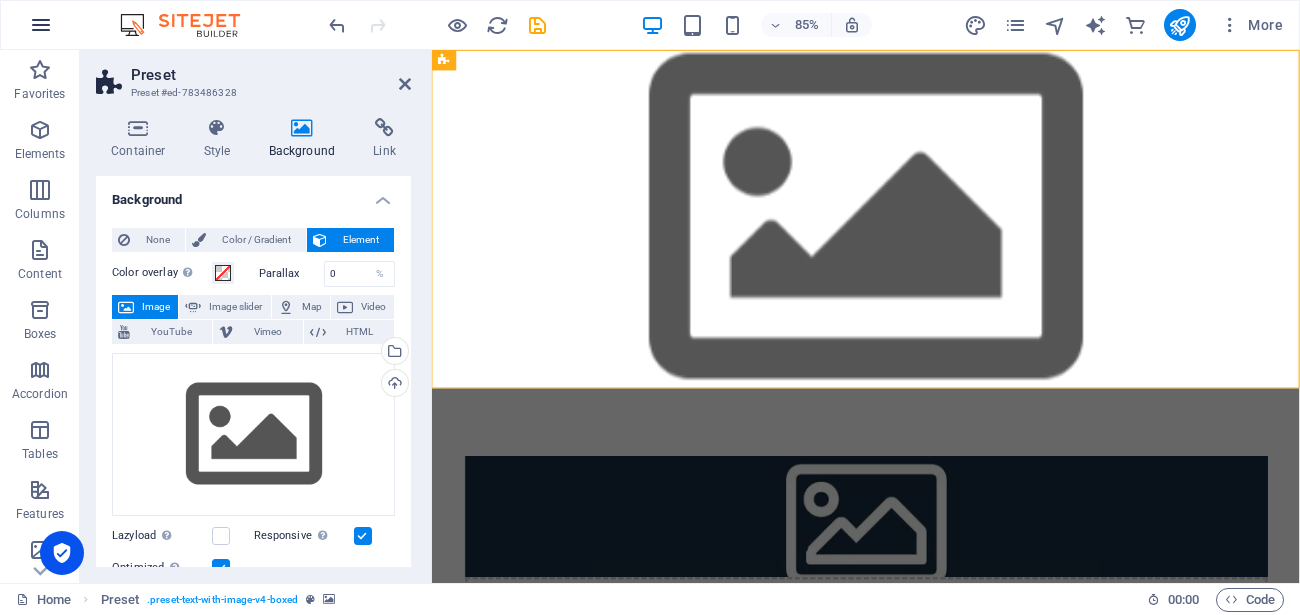 click at bounding box center (41, 25) 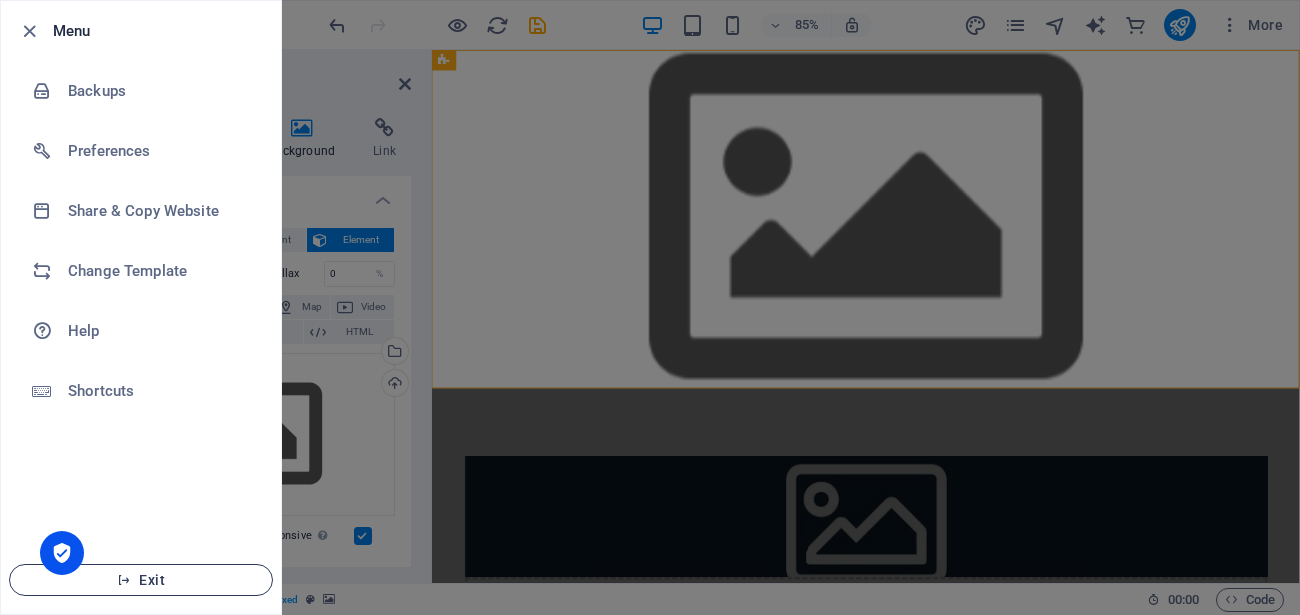 click on "Exit" at bounding box center [141, 580] 